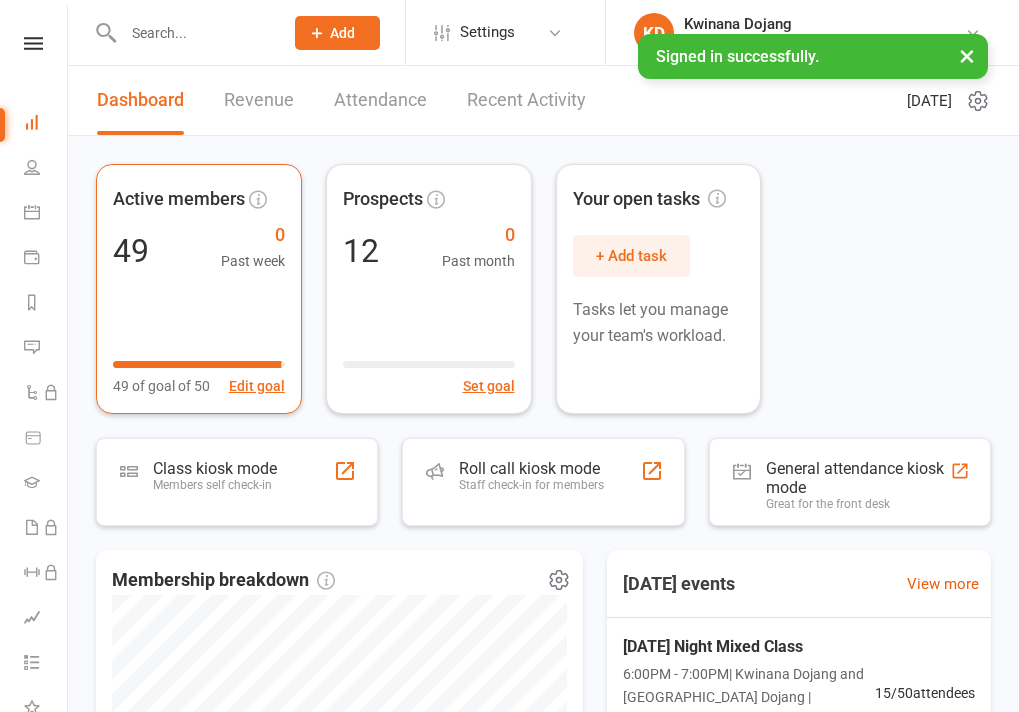scroll, scrollTop: 0, scrollLeft: 0, axis: both 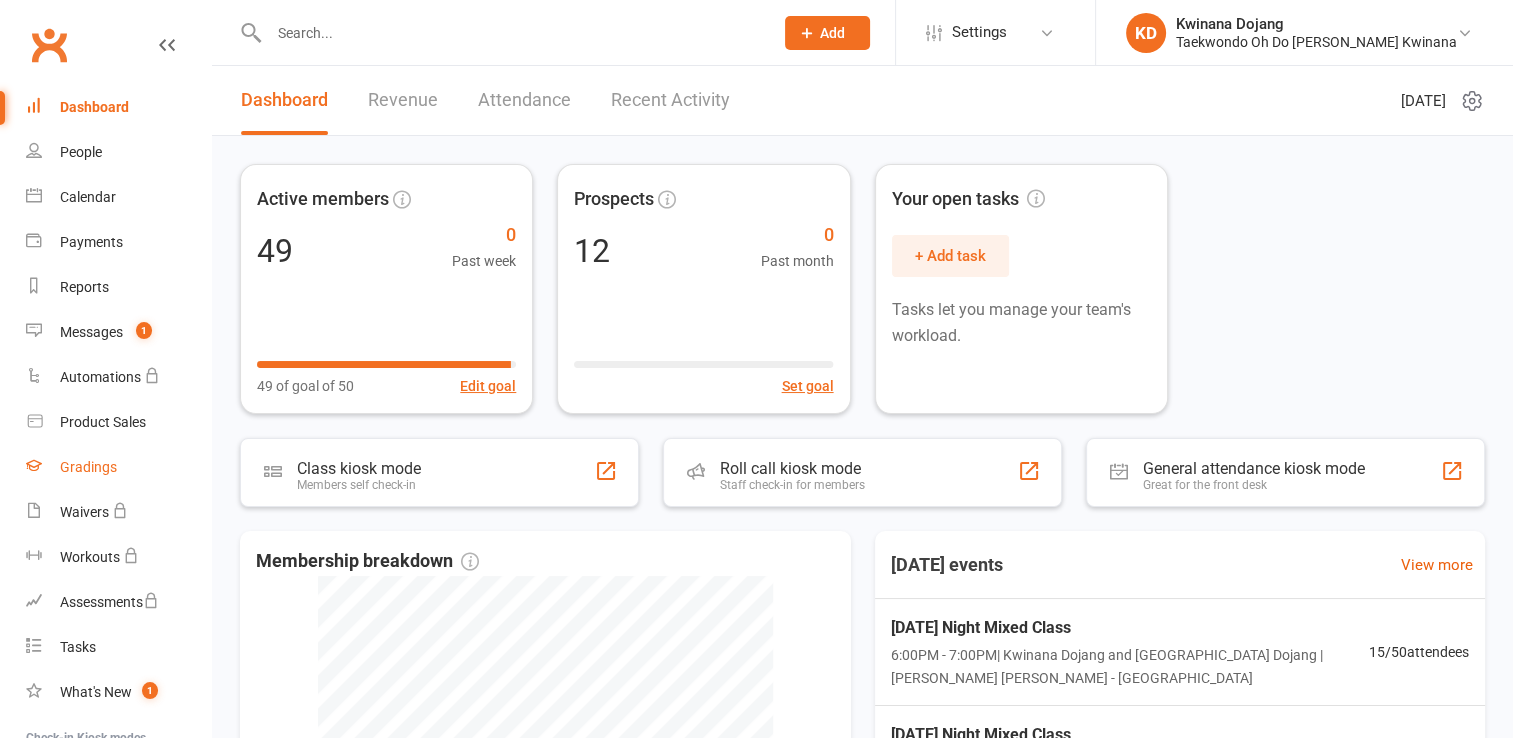 click on "Gradings" at bounding box center [88, 467] 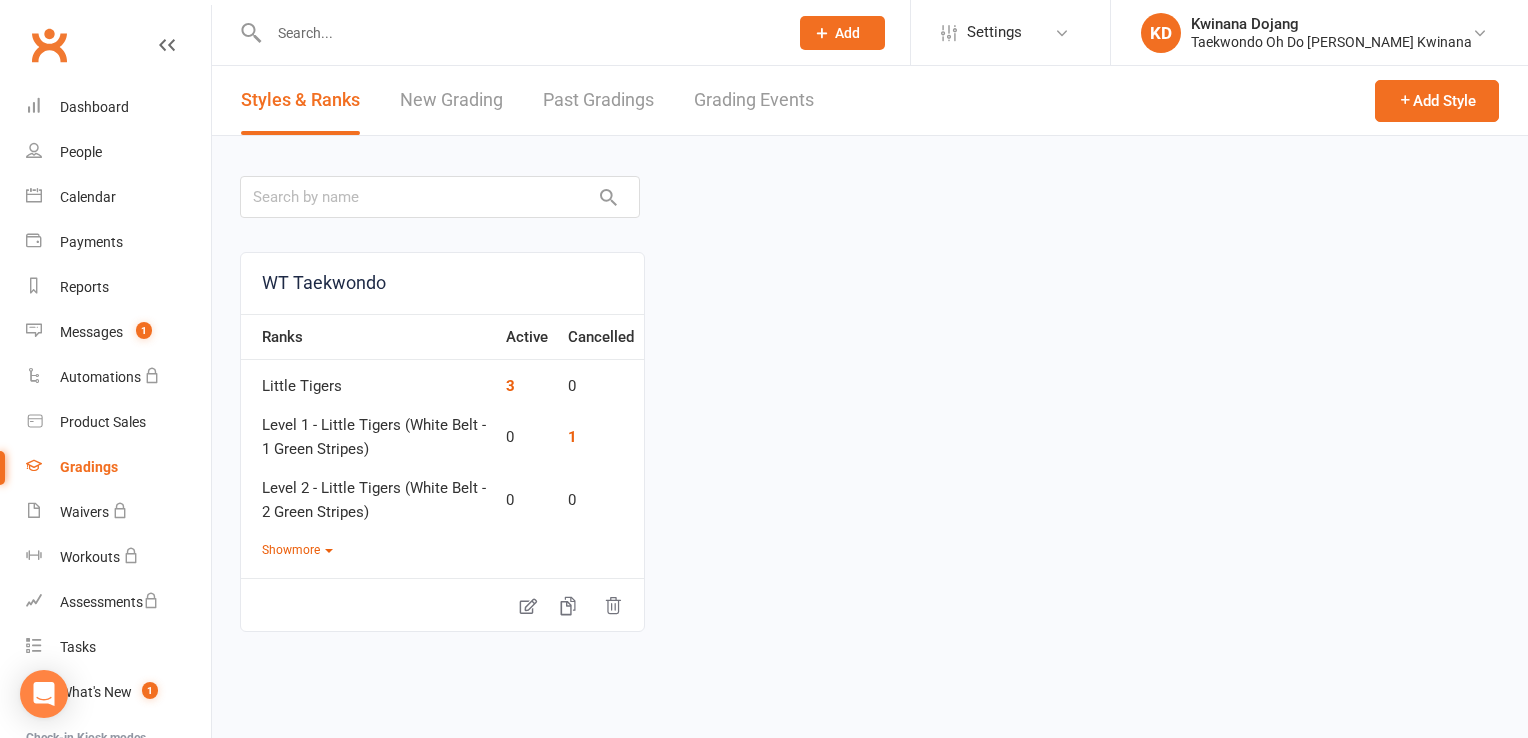 click on "New Grading" at bounding box center (451, 100) 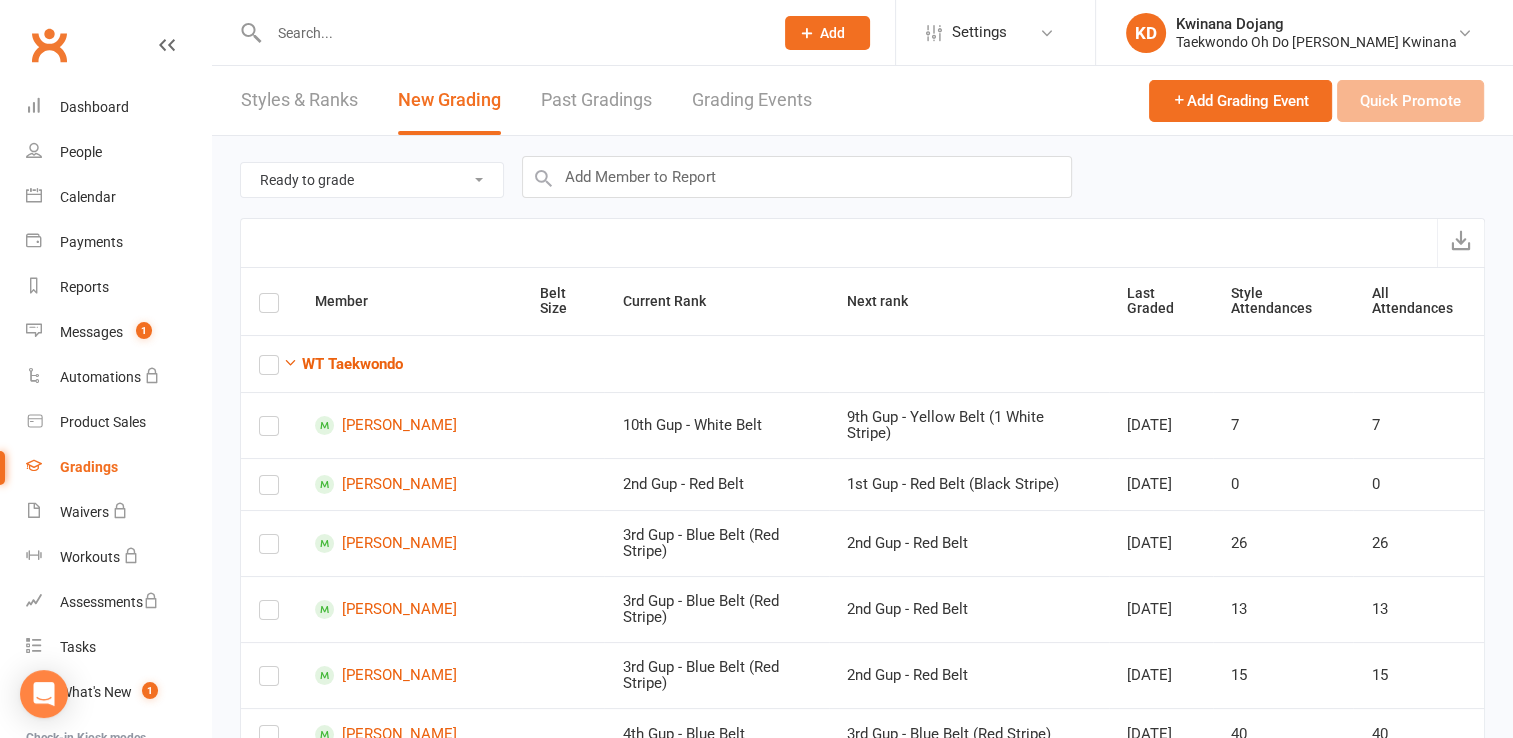 click on "Grading Events" at bounding box center (752, 100) 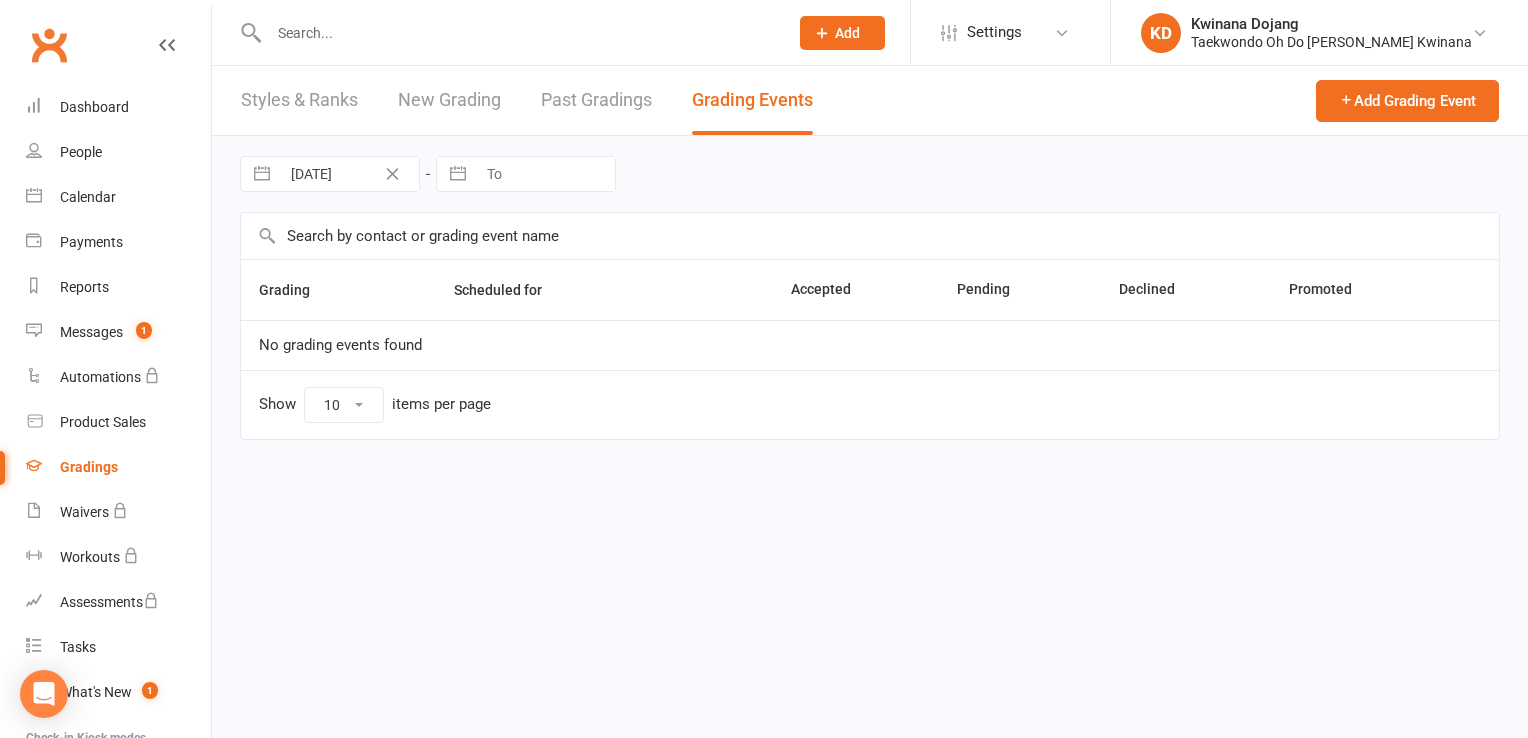 click on "New Grading" at bounding box center (449, 100) 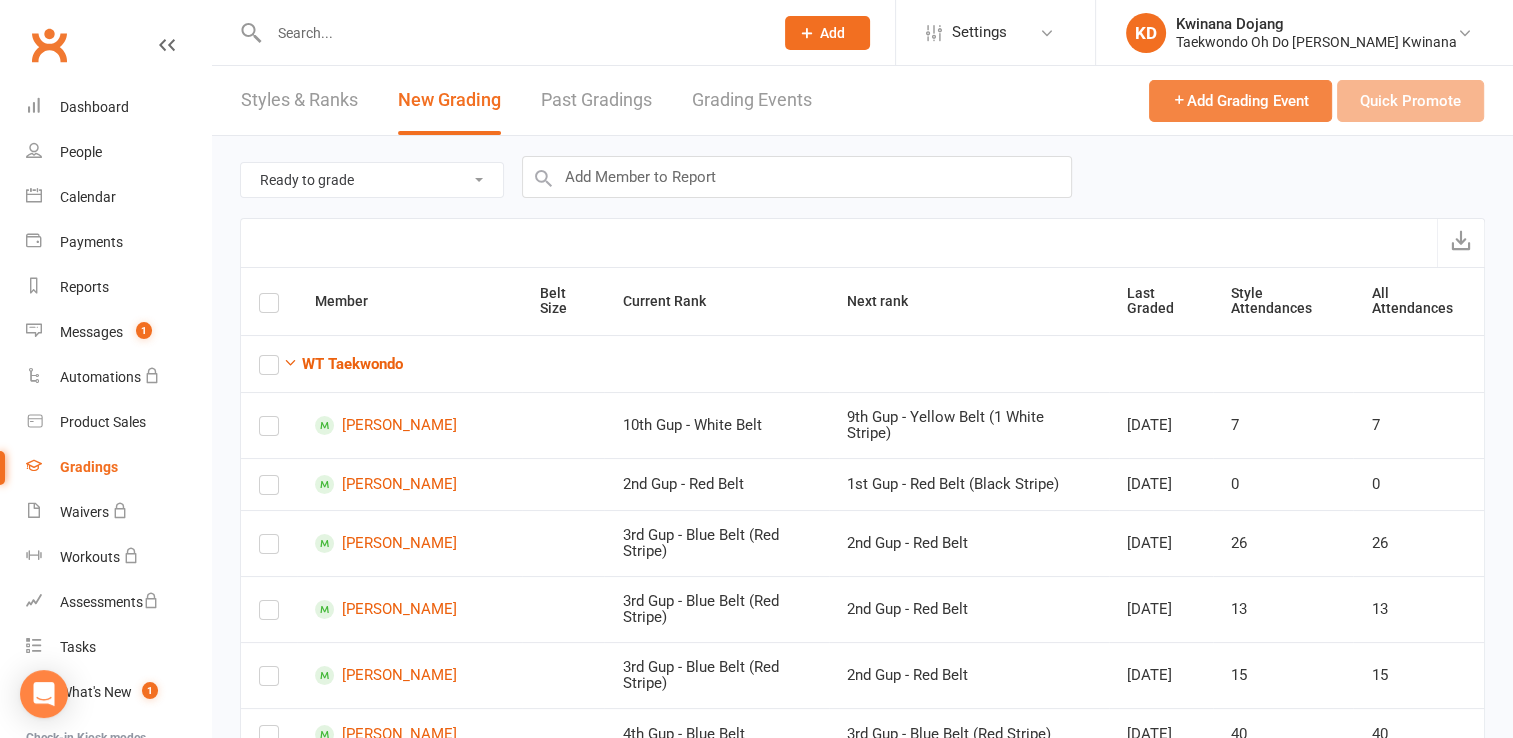 click on "Add Grading Event" at bounding box center (1240, 101) 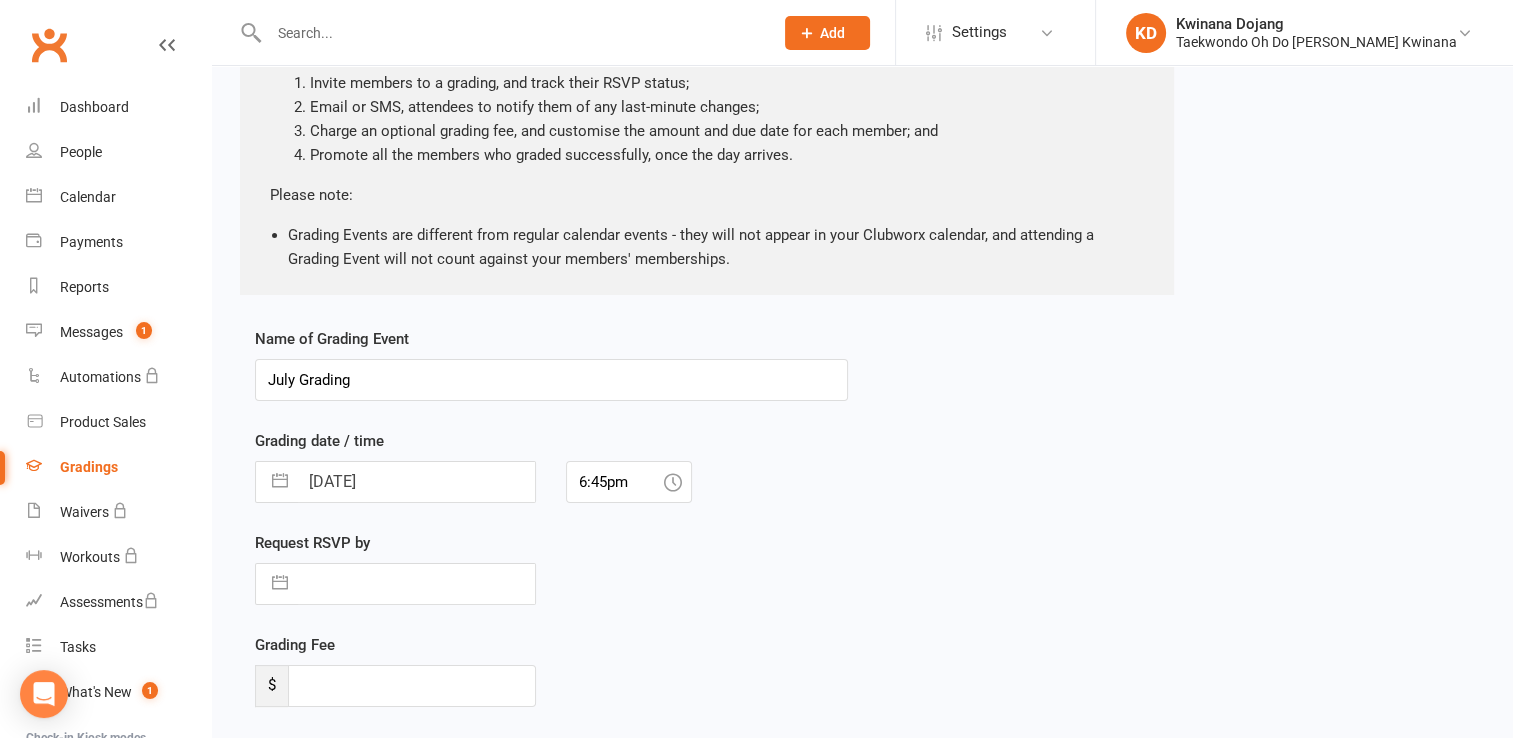 select on "5" 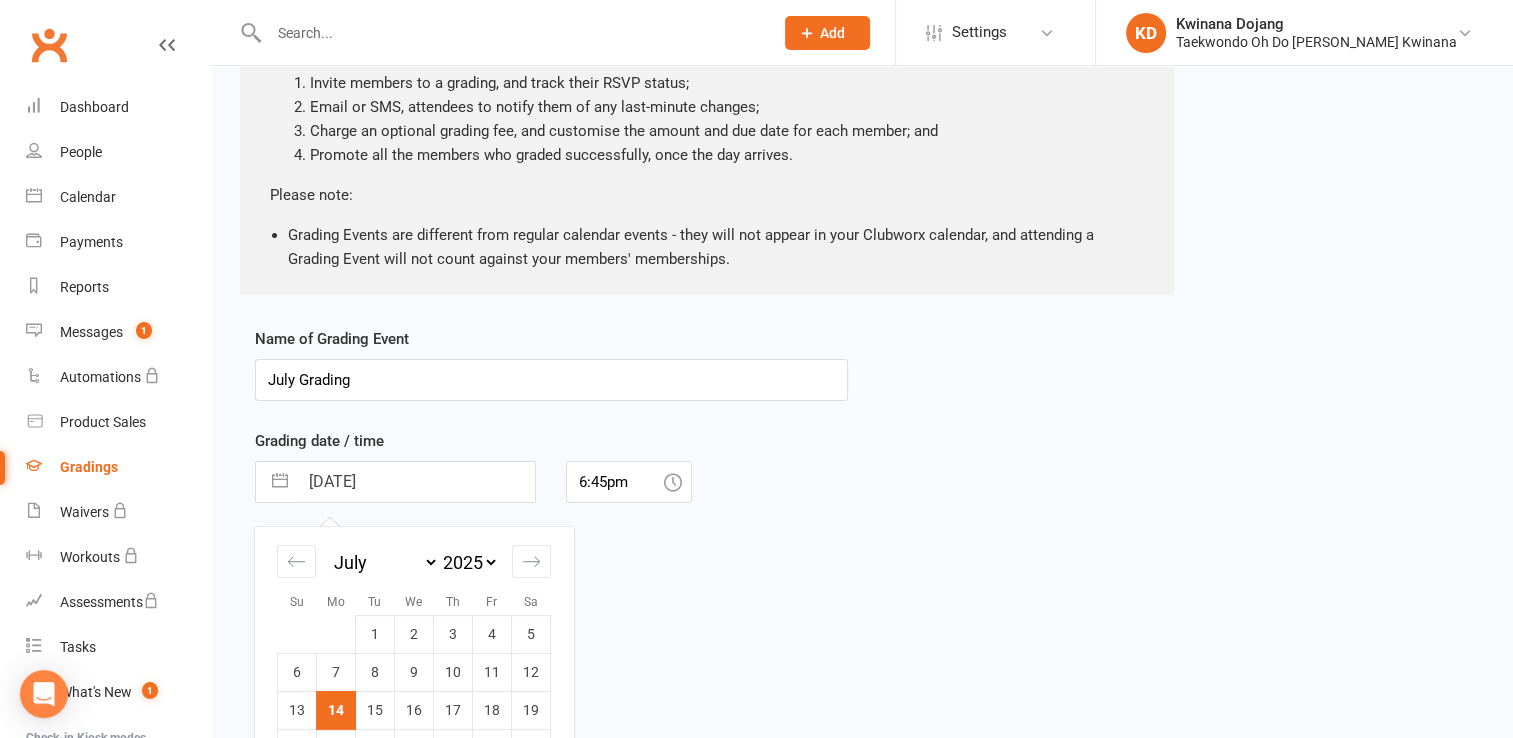 scroll, scrollTop: 199, scrollLeft: 0, axis: vertical 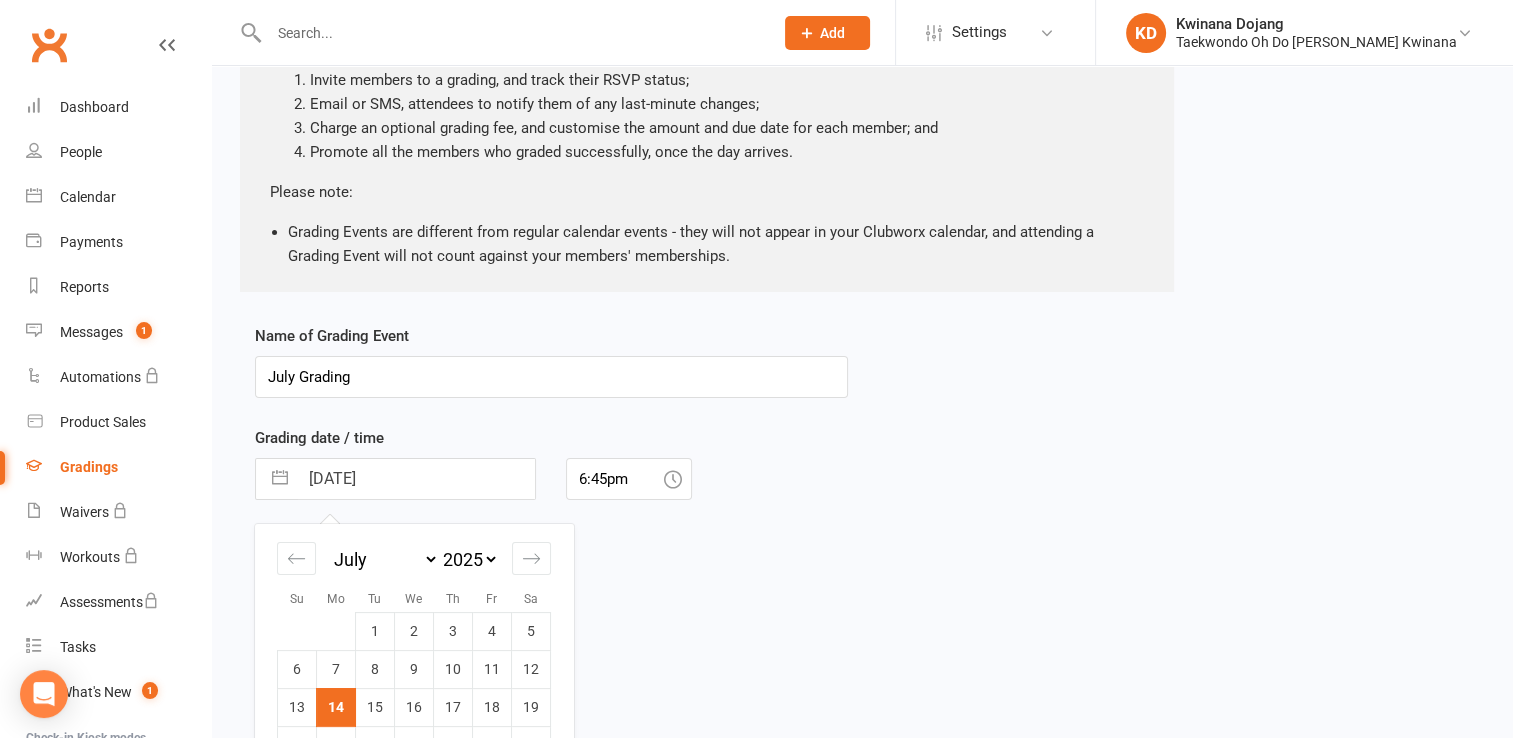 click on "[DATE]" at bounding box center [416, 479] 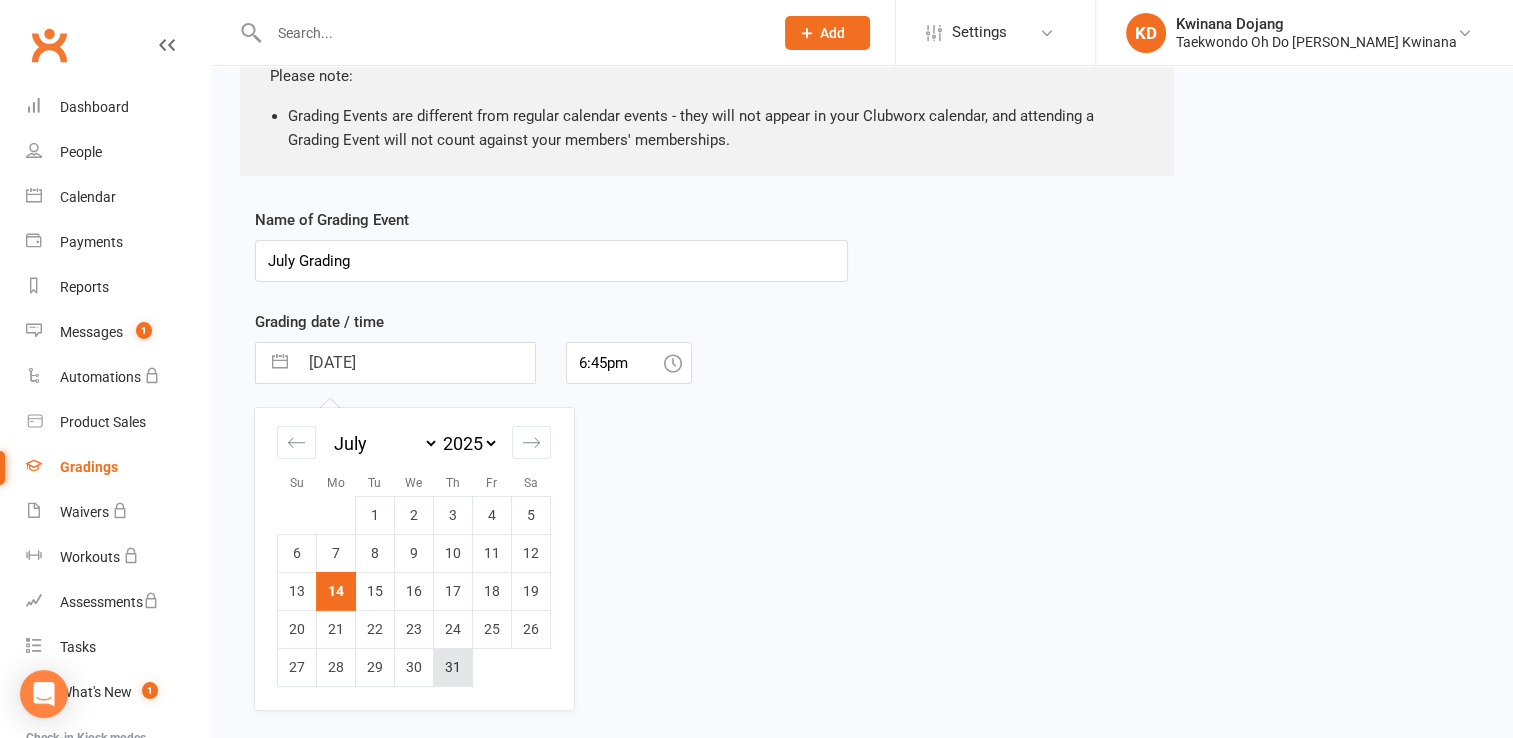 scroll, scrollTop: 349, scrollLeft: 0, axis: vertical 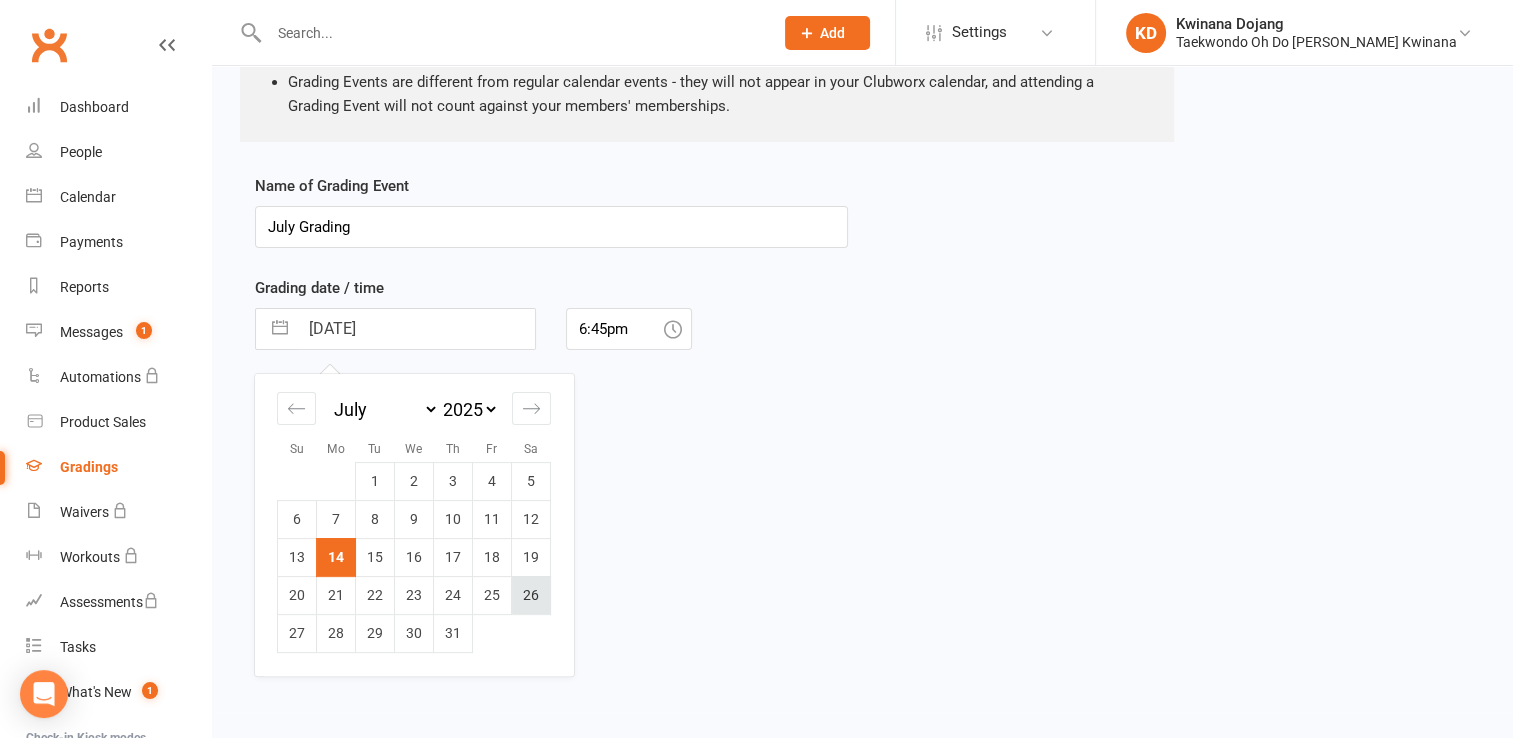 click on "26" at bounding box center (531, 595) 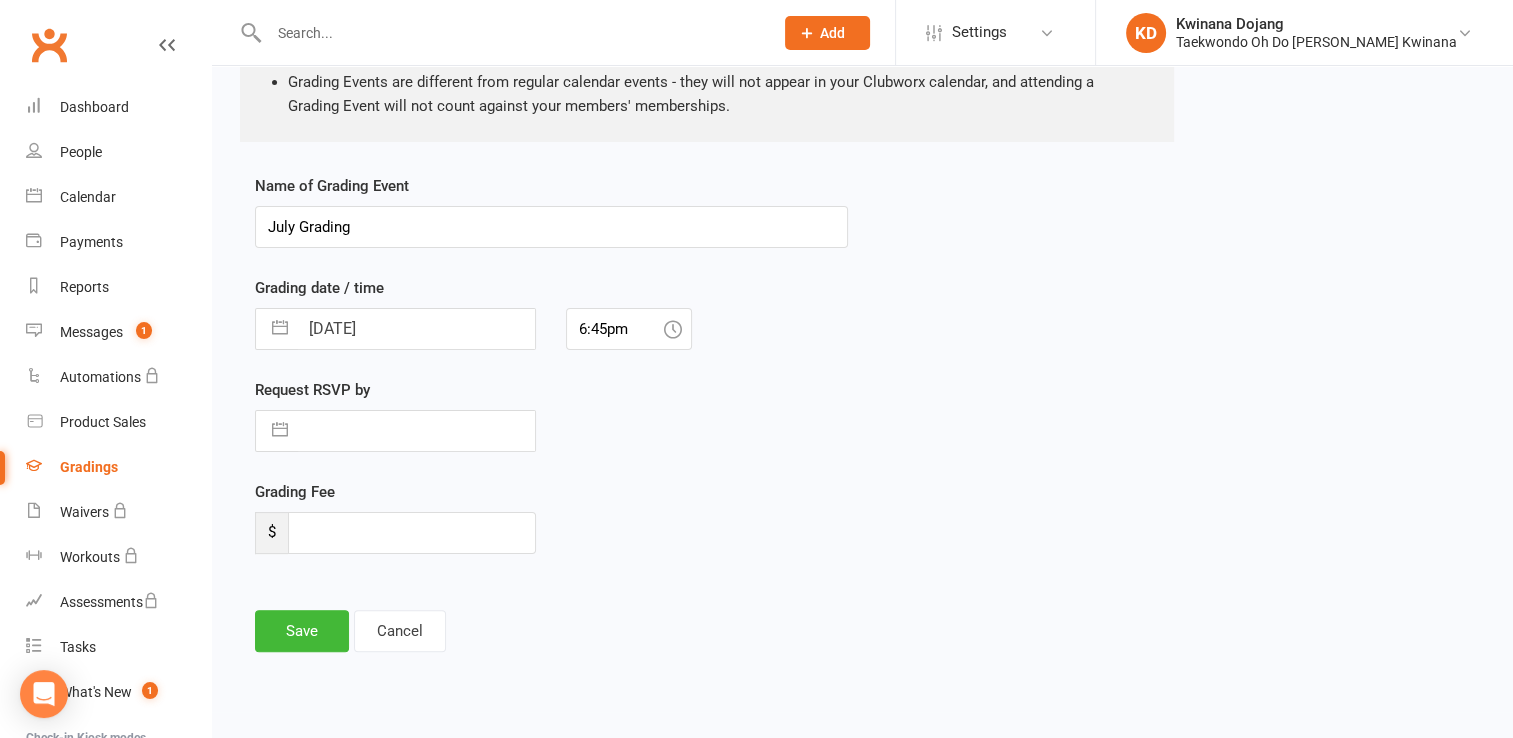 click at bounding box center [673, 329] 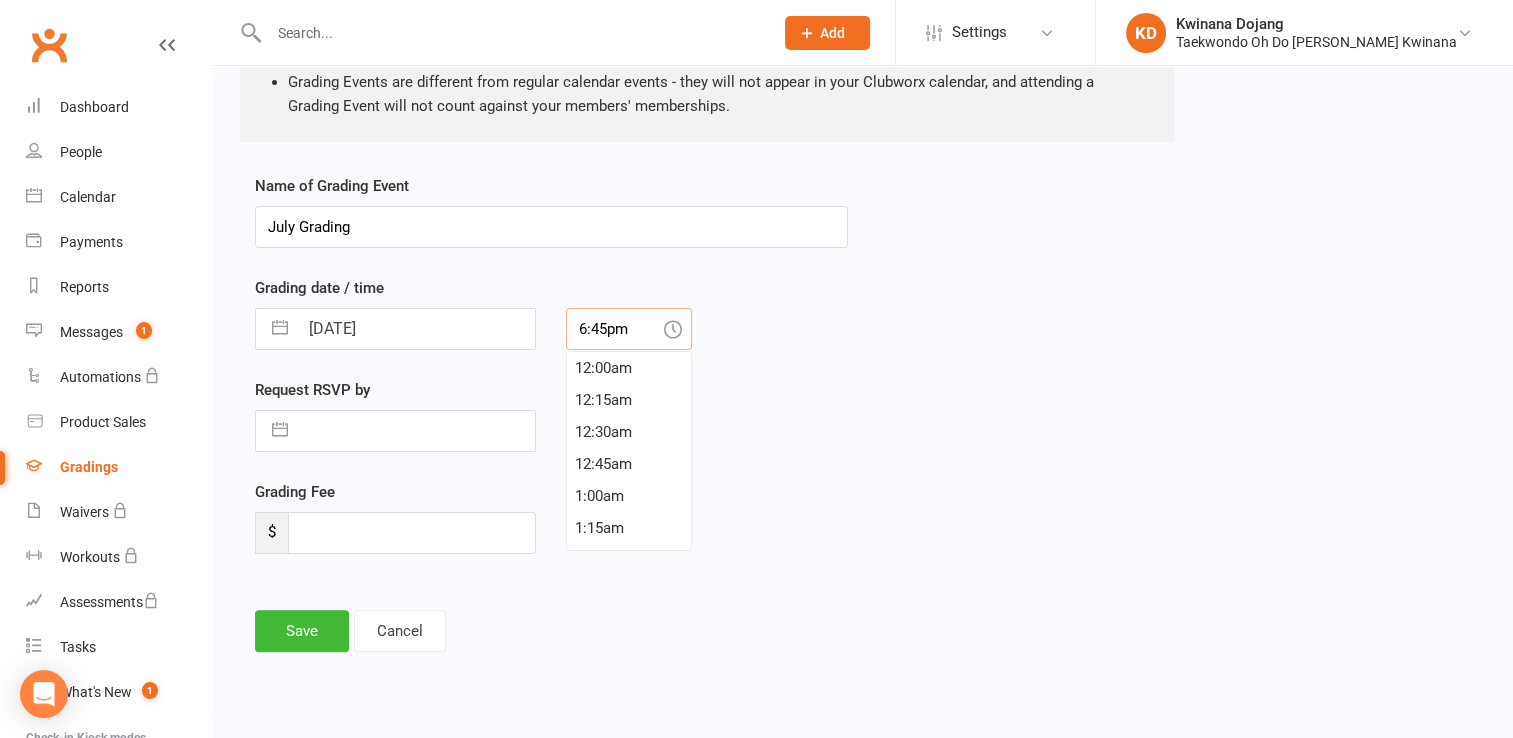 click on "6:45pm" at bounding box center (629, 329) 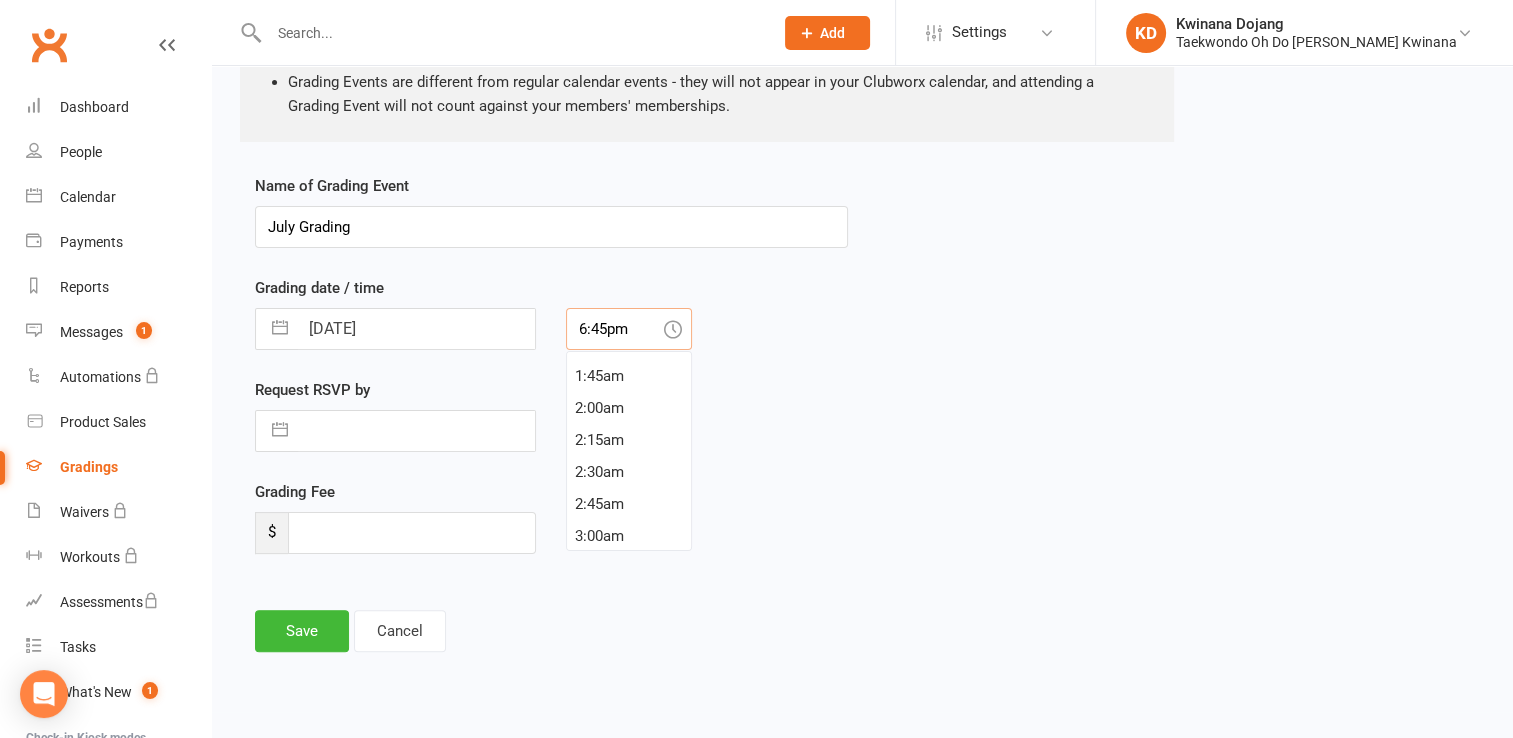 scroll, scrollTop: 0, scrollLeft: 0, axis: both 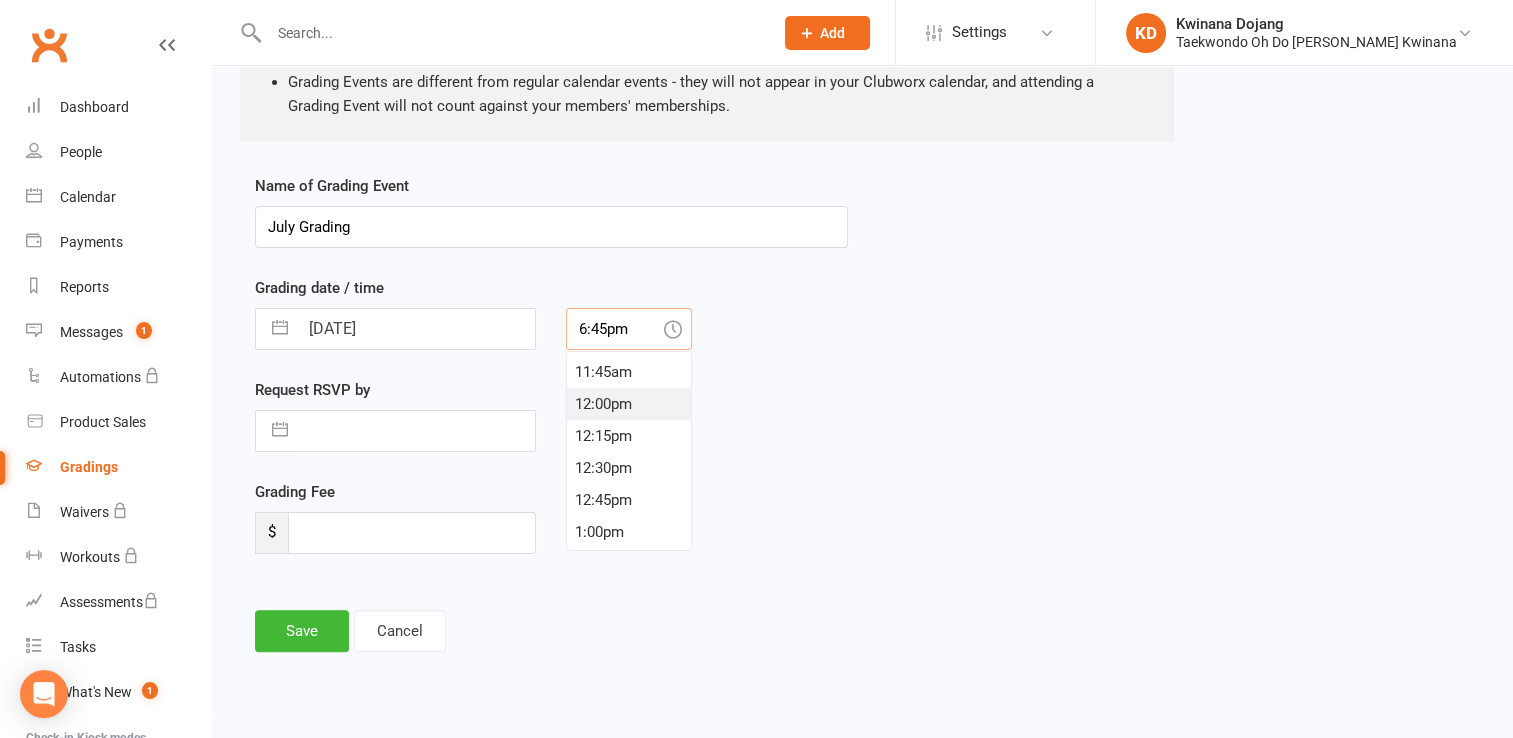 click on "12:00pm" at bounding box center [629, 404] 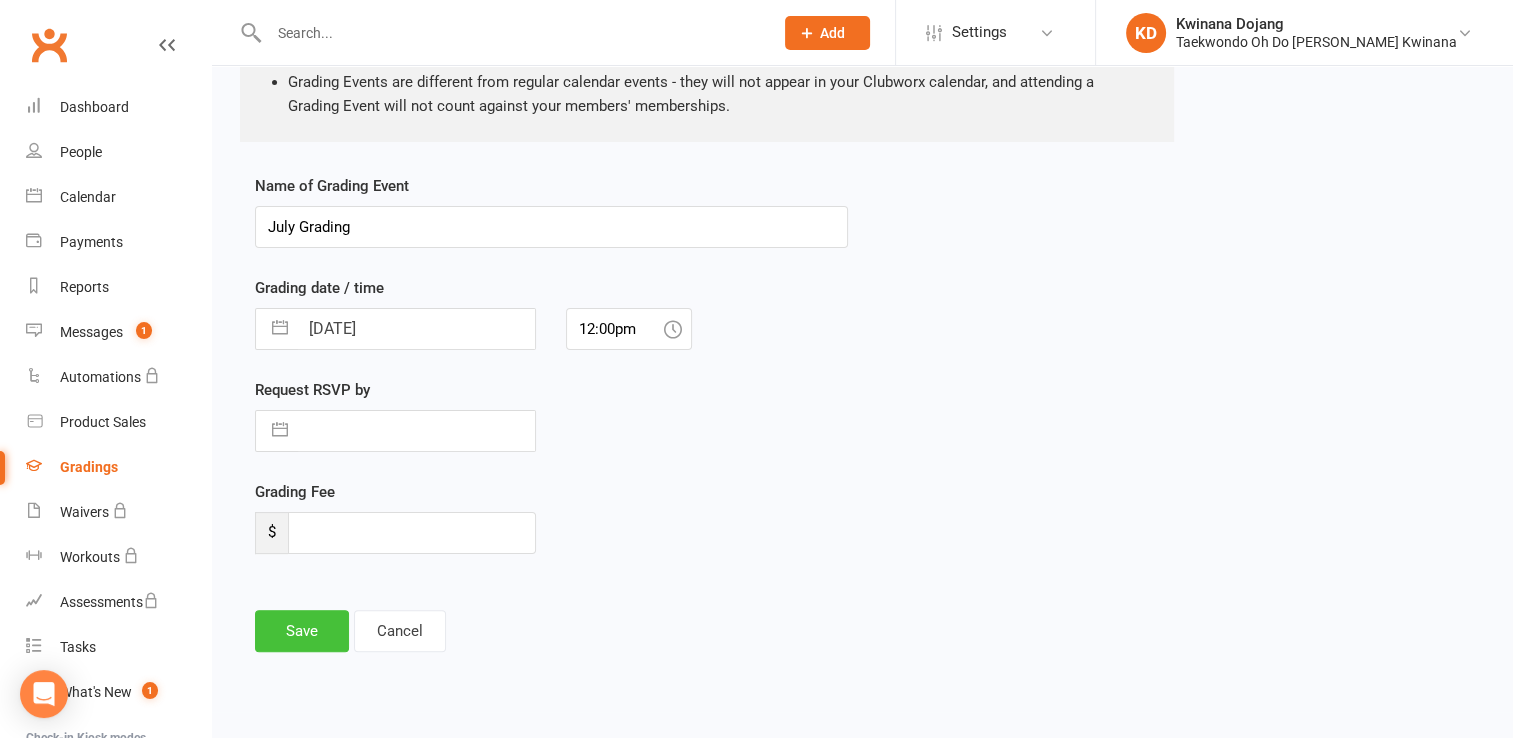 click on "Save" at bounding box center (302, 631) 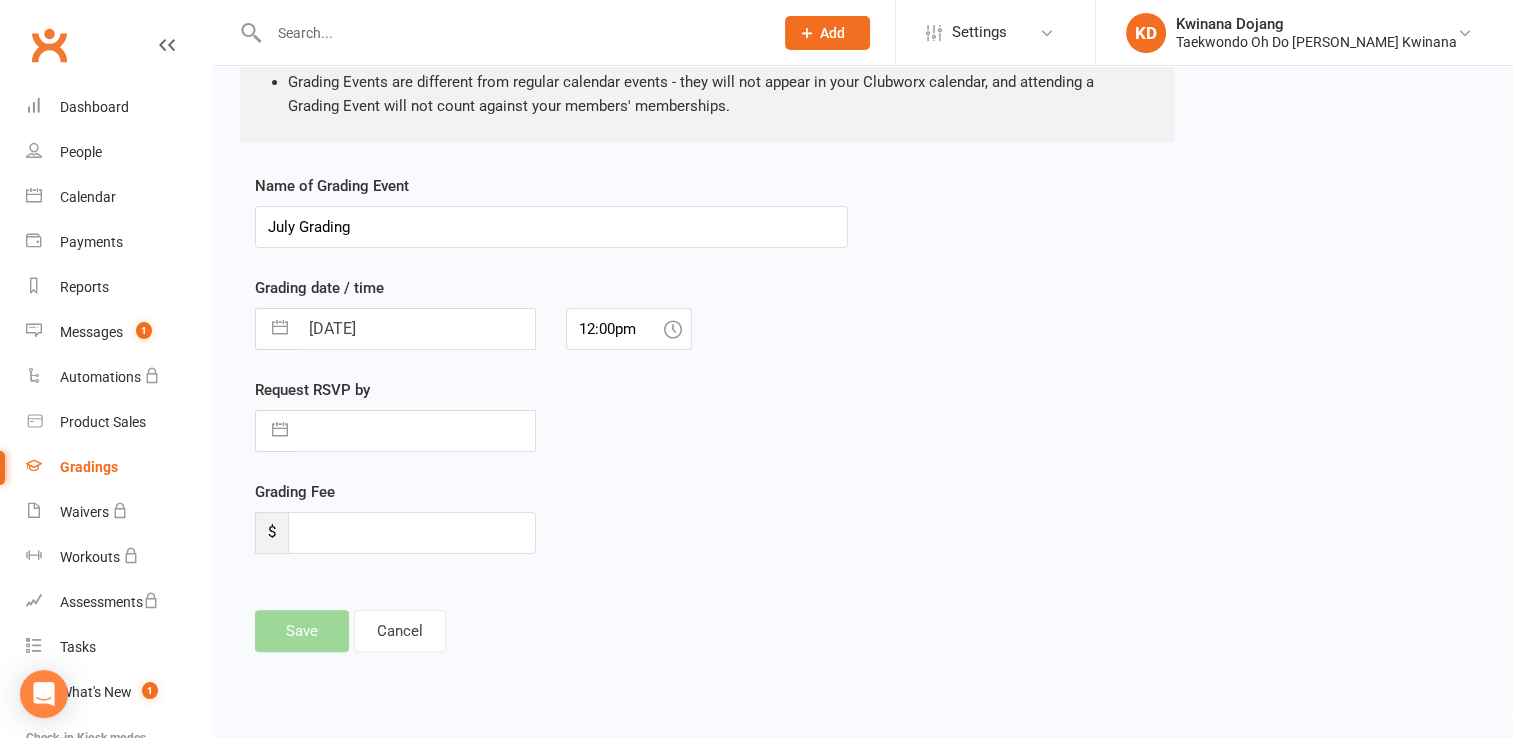scroll, scrollTop: 0, scrollLeft: 0, axis: both 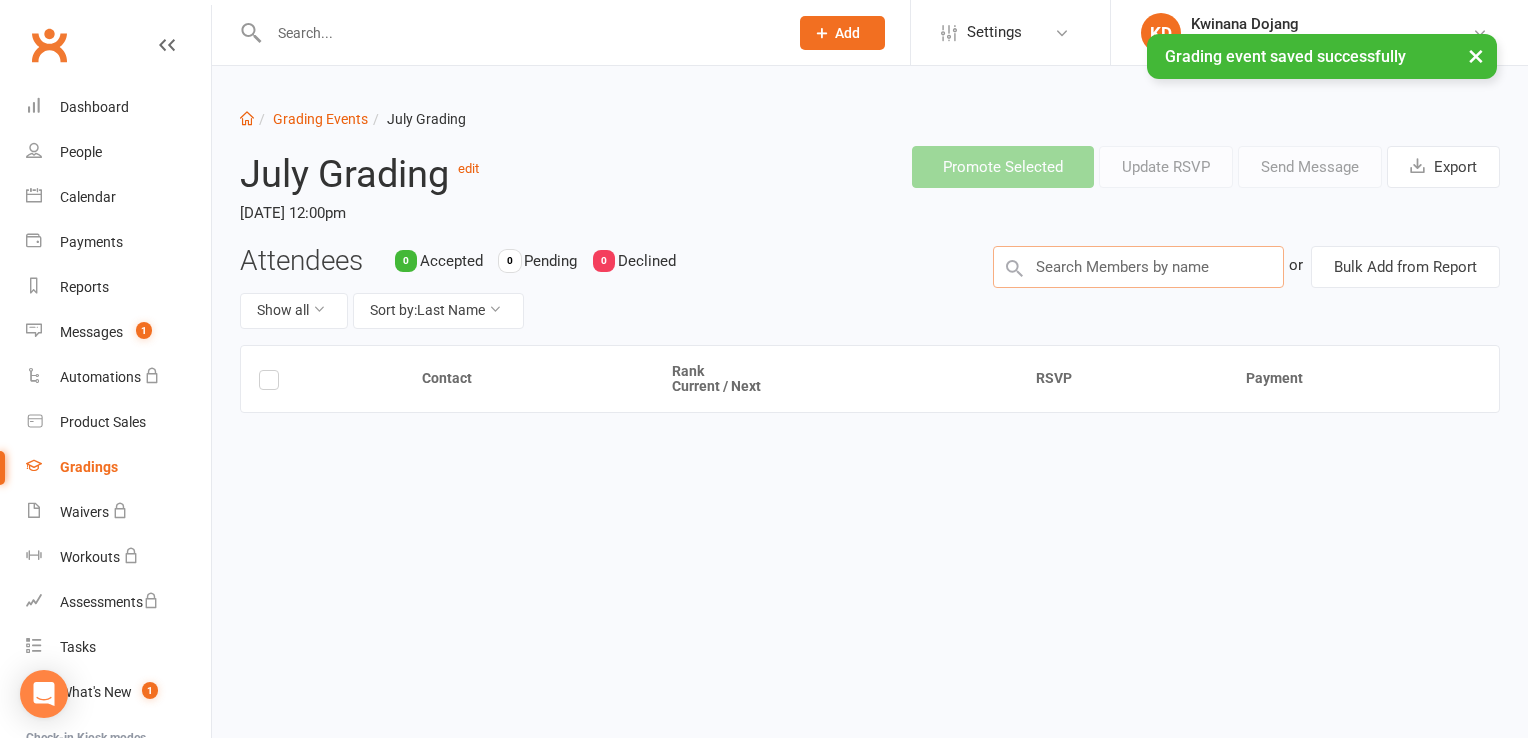 click at bounding box center [1139, 267] 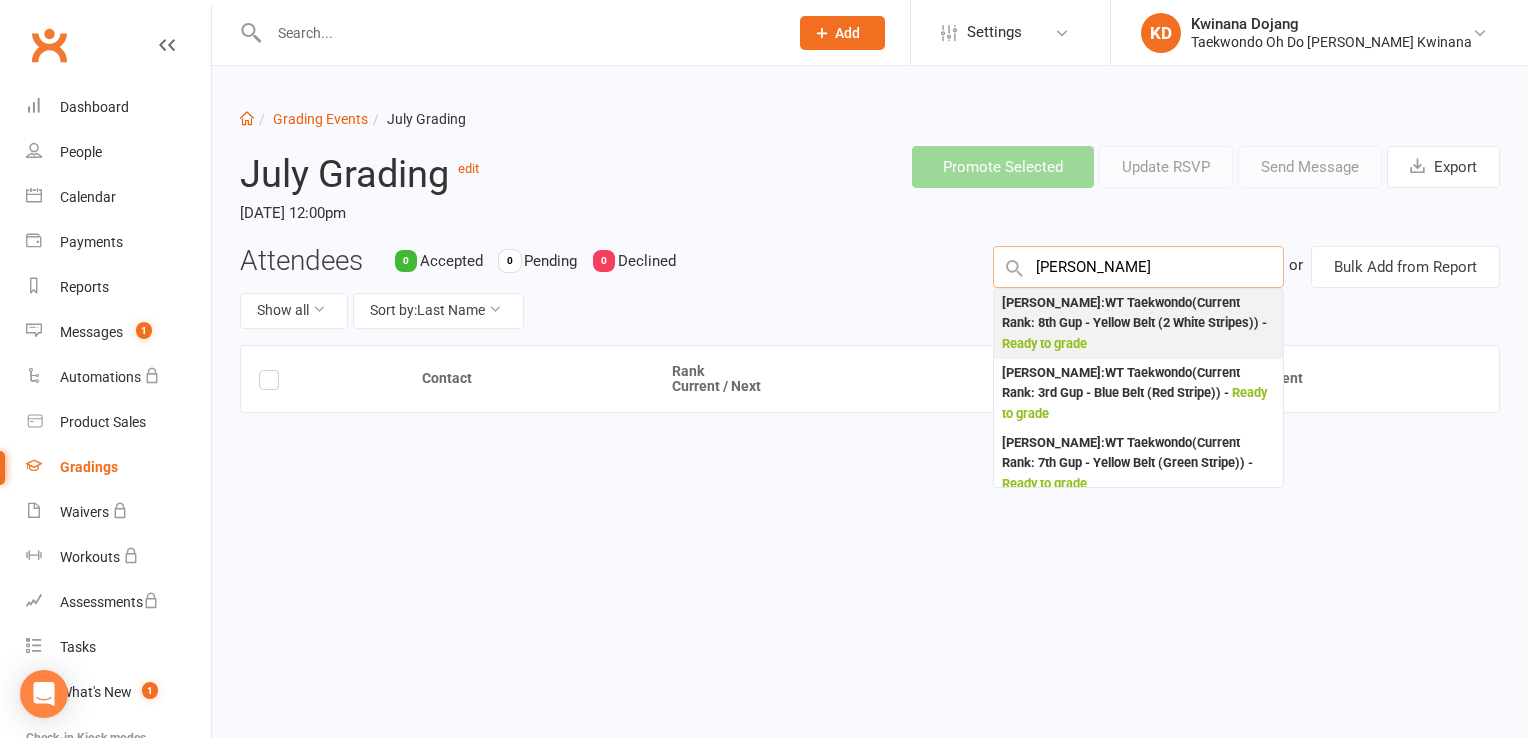 type on "[PERSON_NAME]" 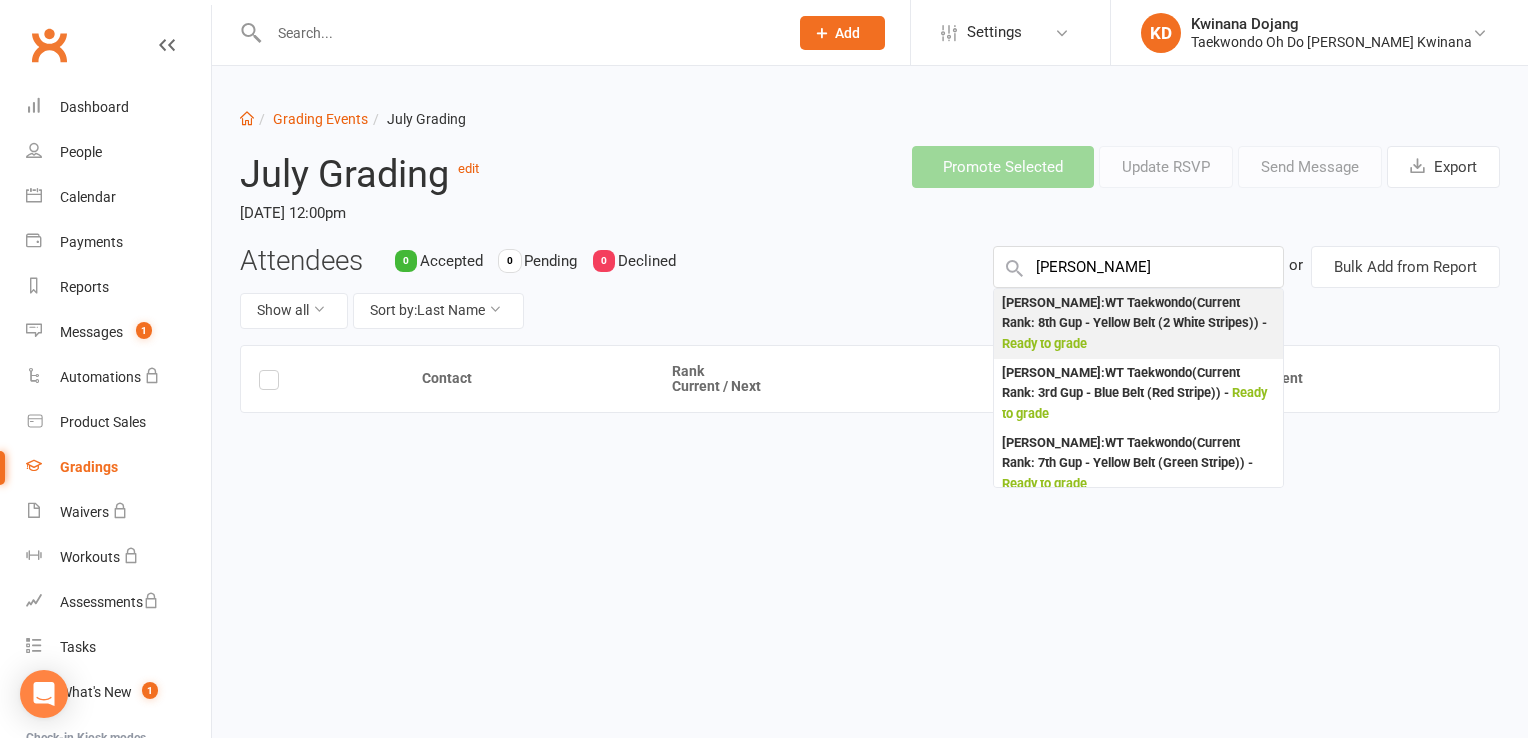 click on "Ready to grade" at bounding box center (1044, 343) 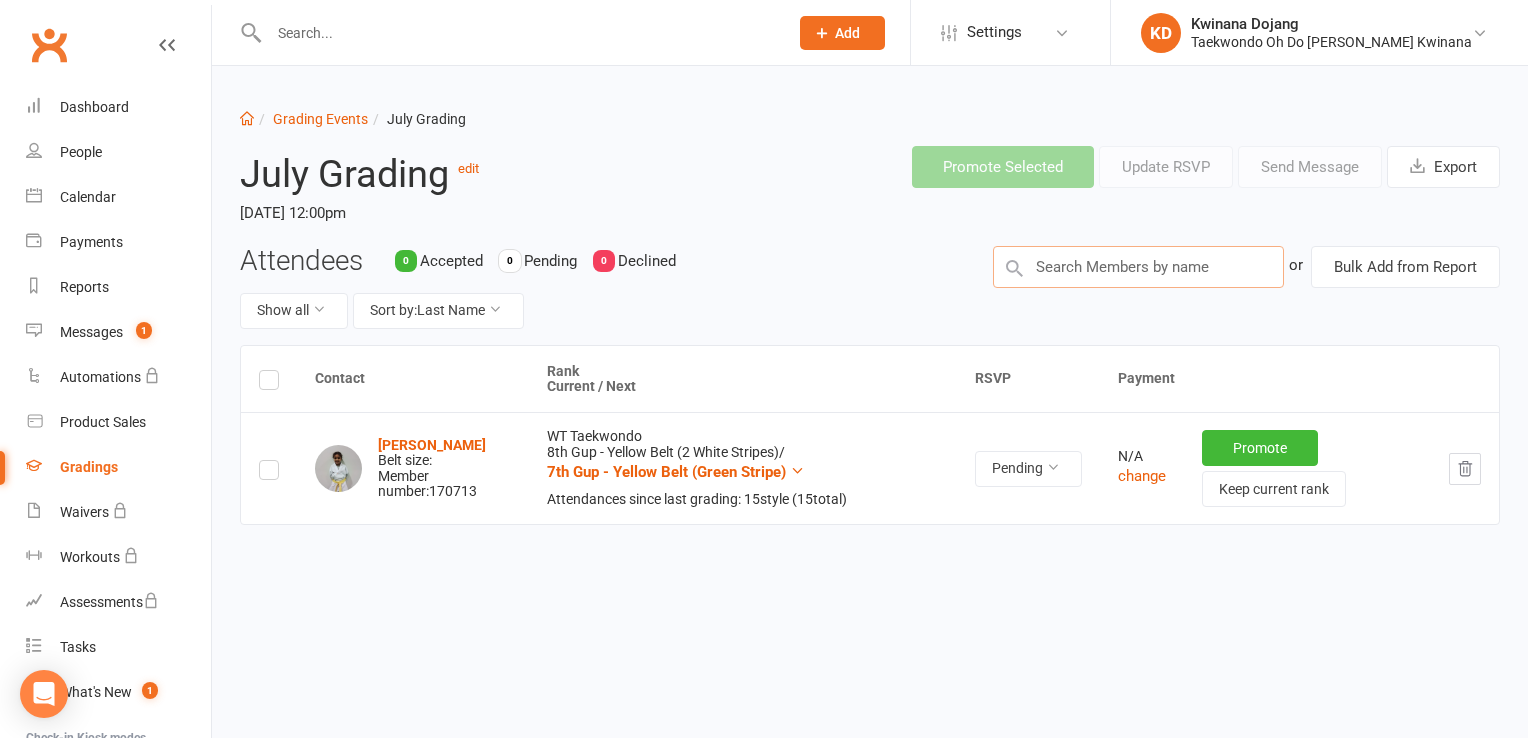 click at bounding box center [1139, 267] 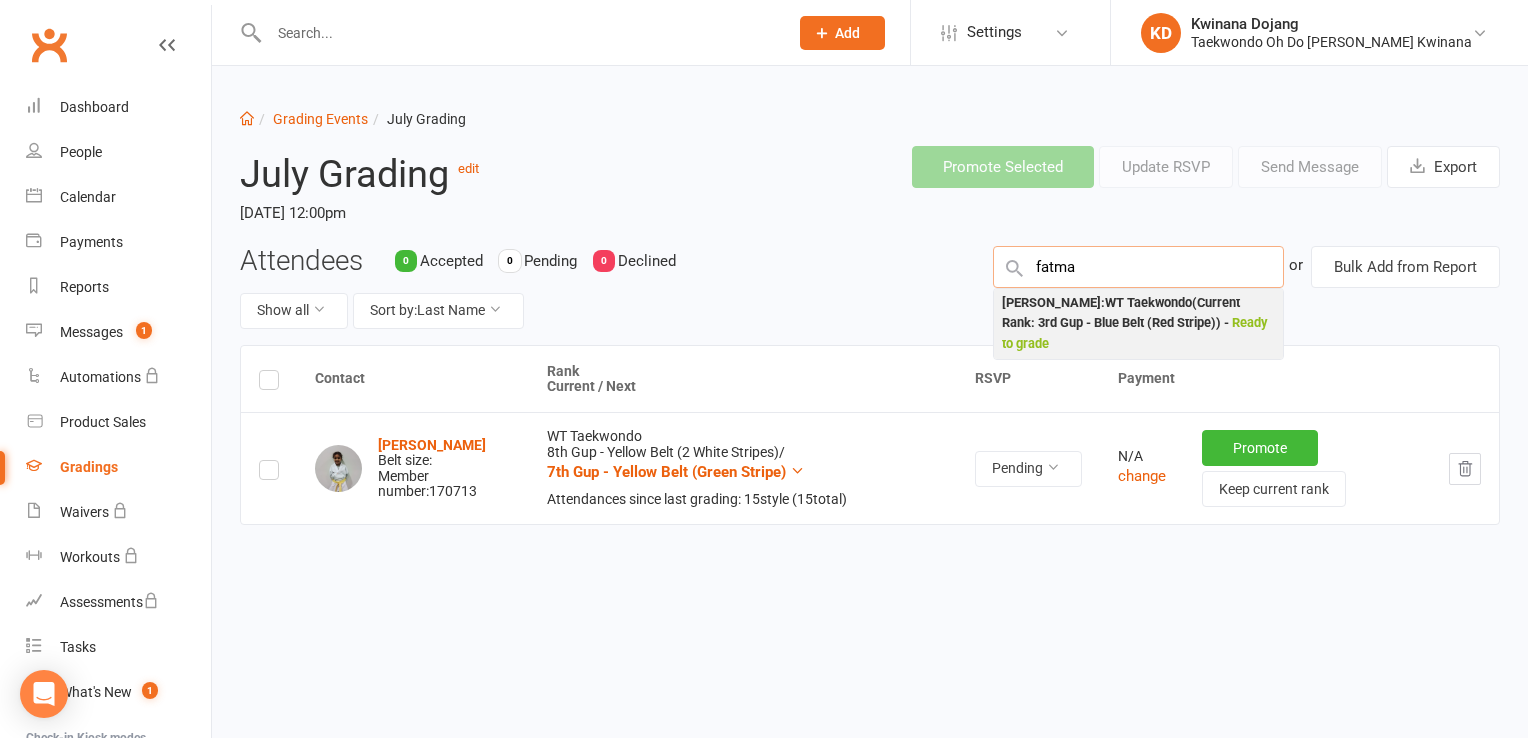 type on "fatma" 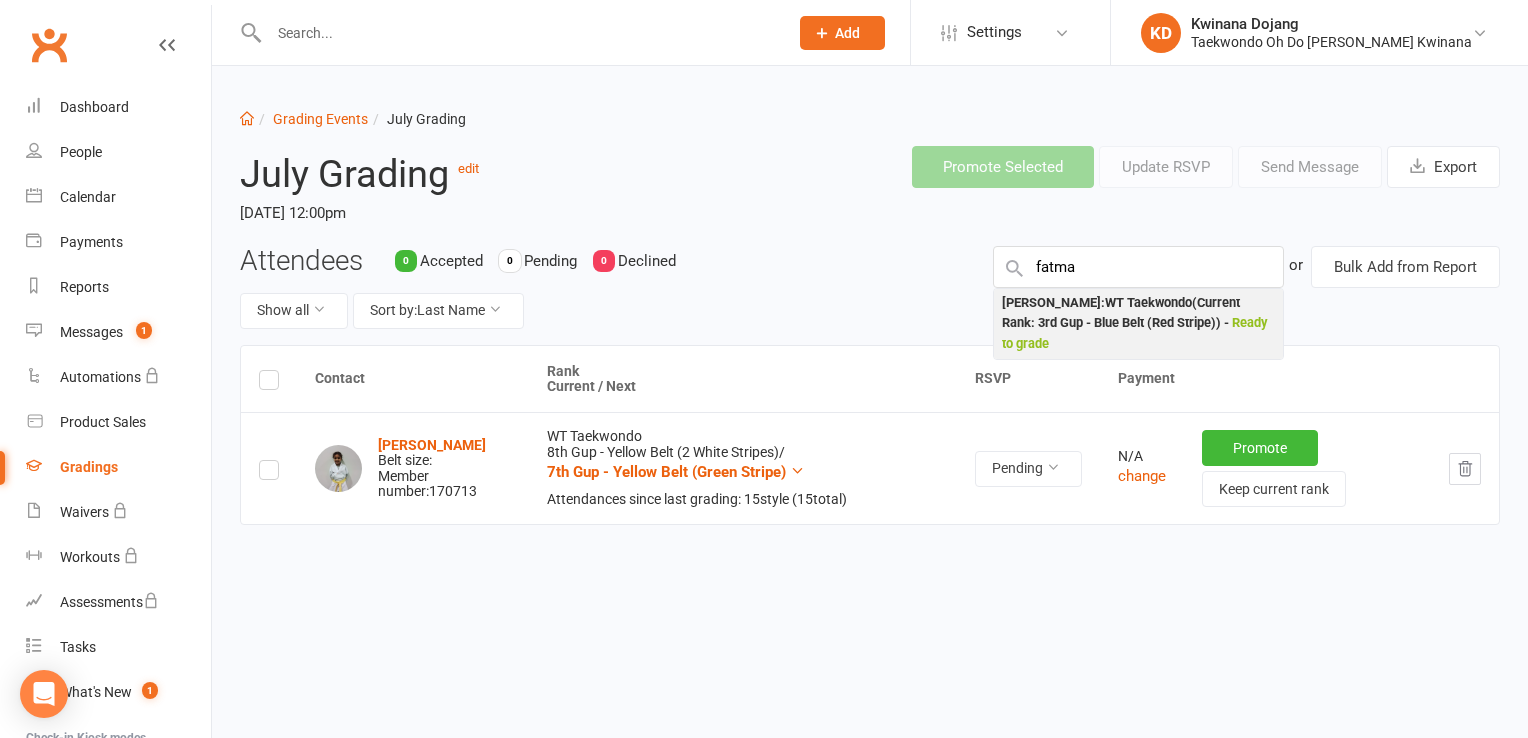 click on "Ready to grade" at bounding box center [1134, 333] 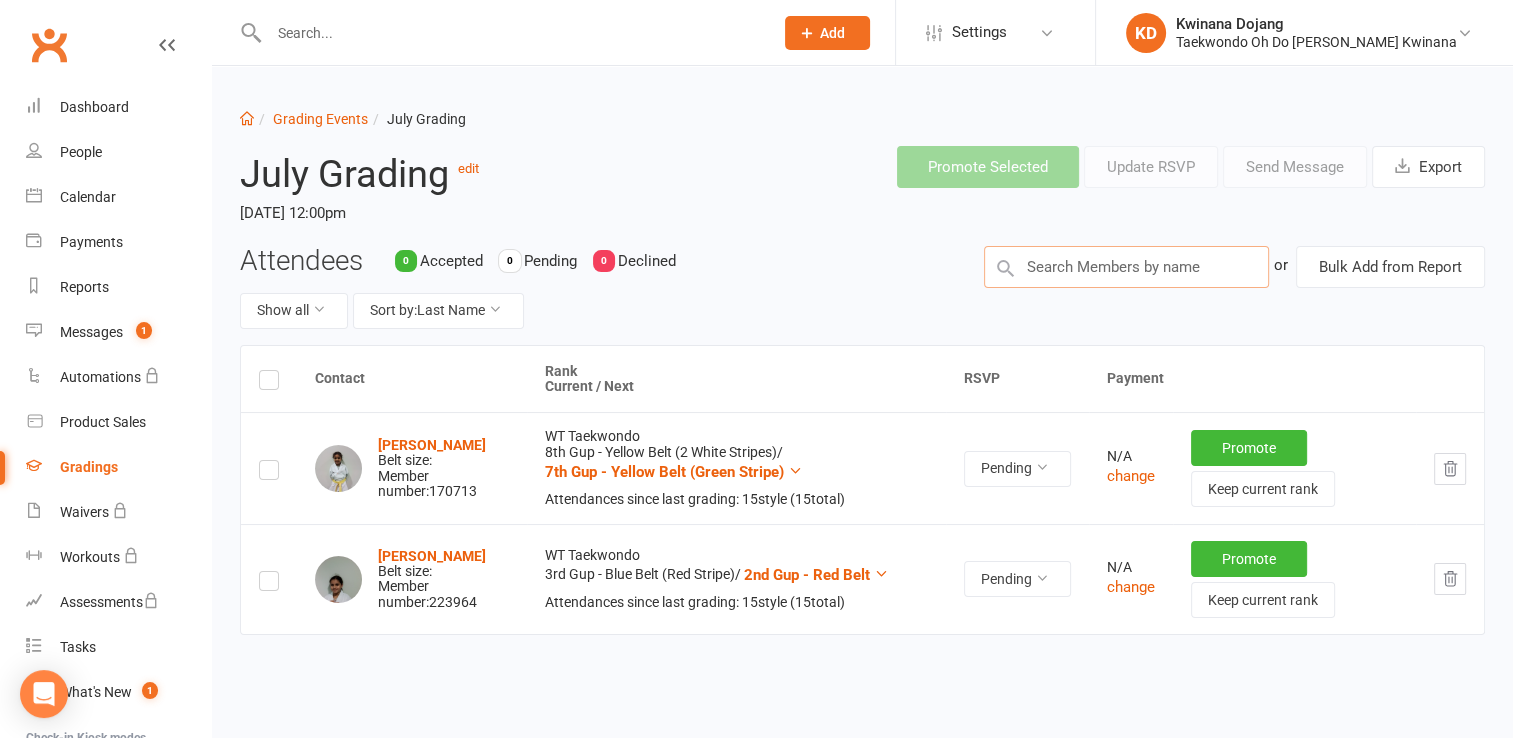 click at bounding box center (1126, 267) 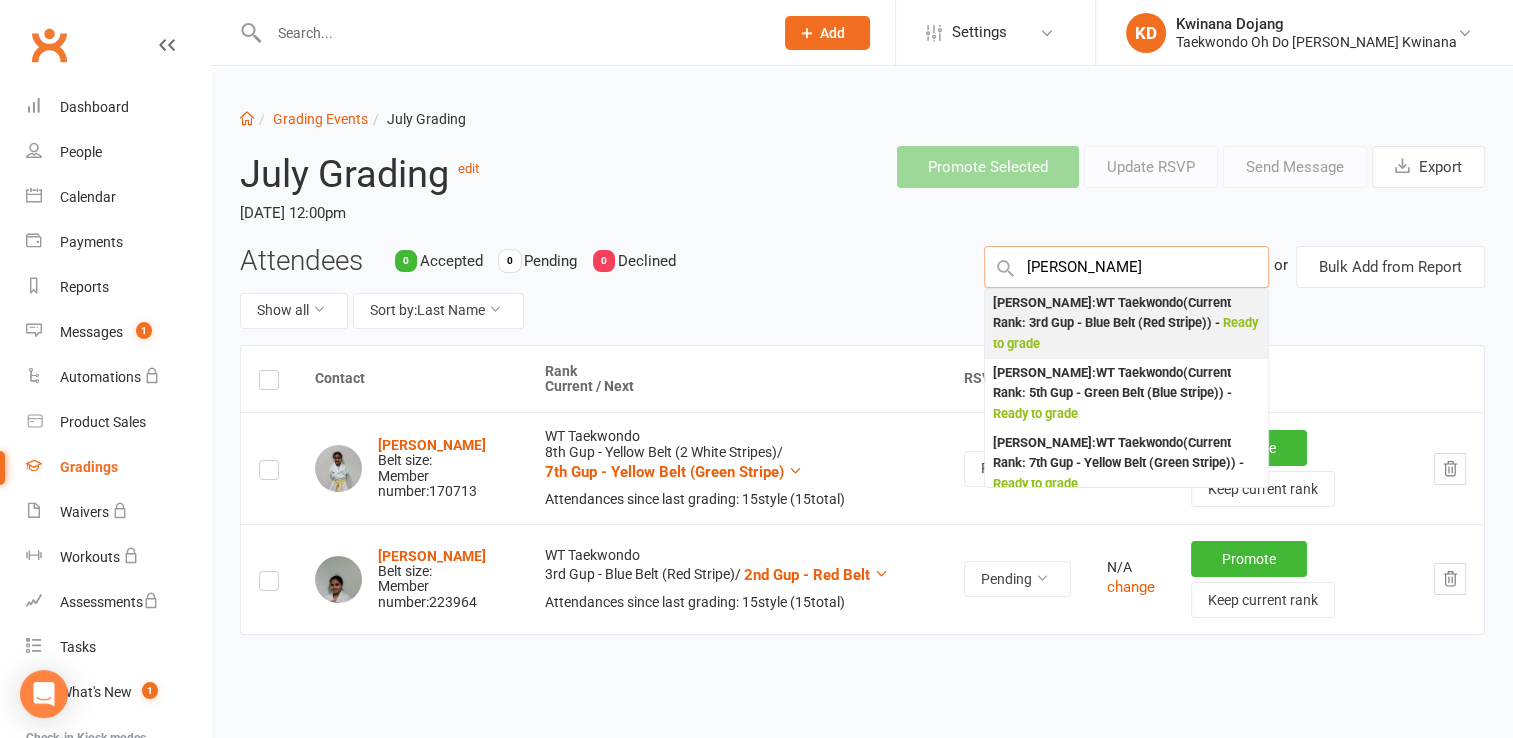 type on "[PERSON_NAME]" 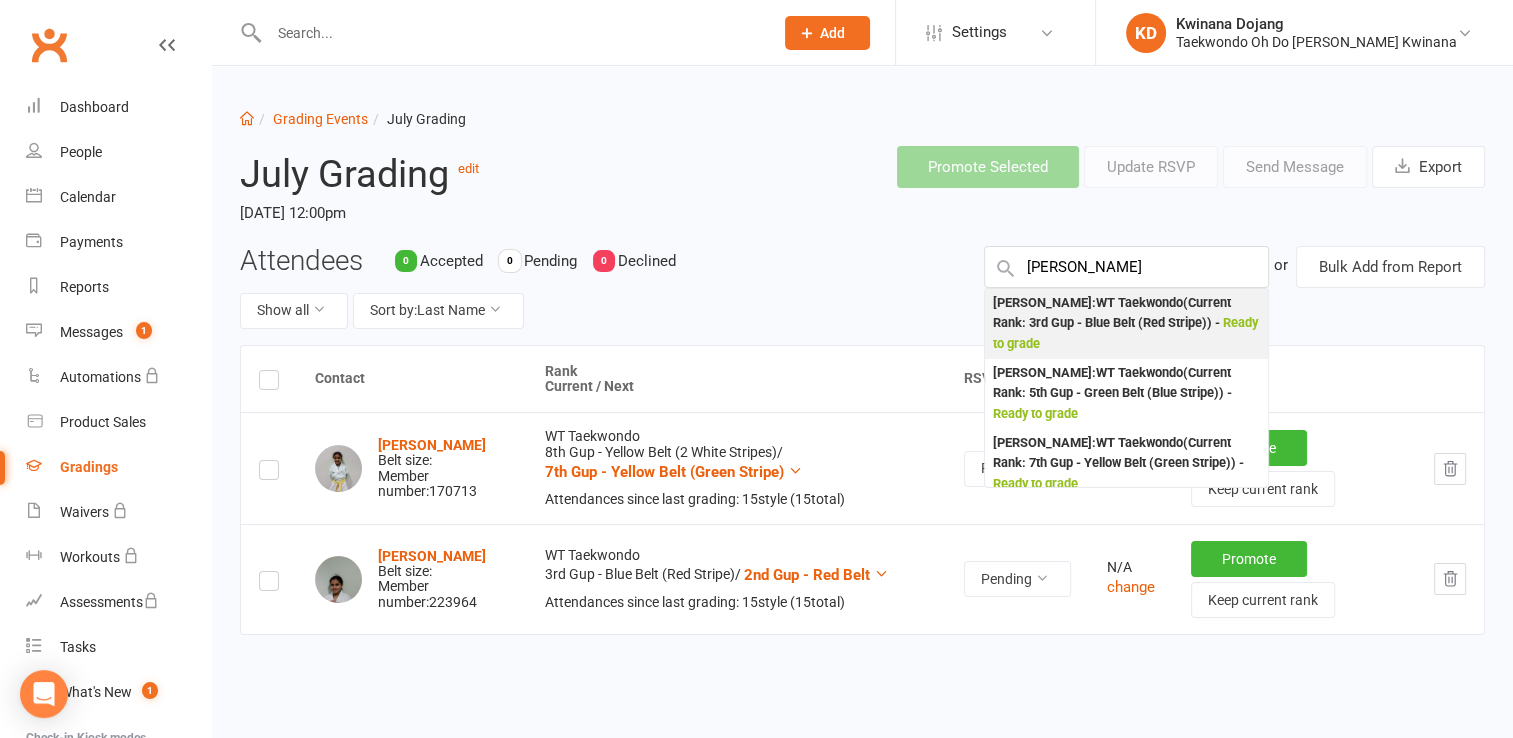 click on "Ready to grade" at bounding box center (1125, 333) 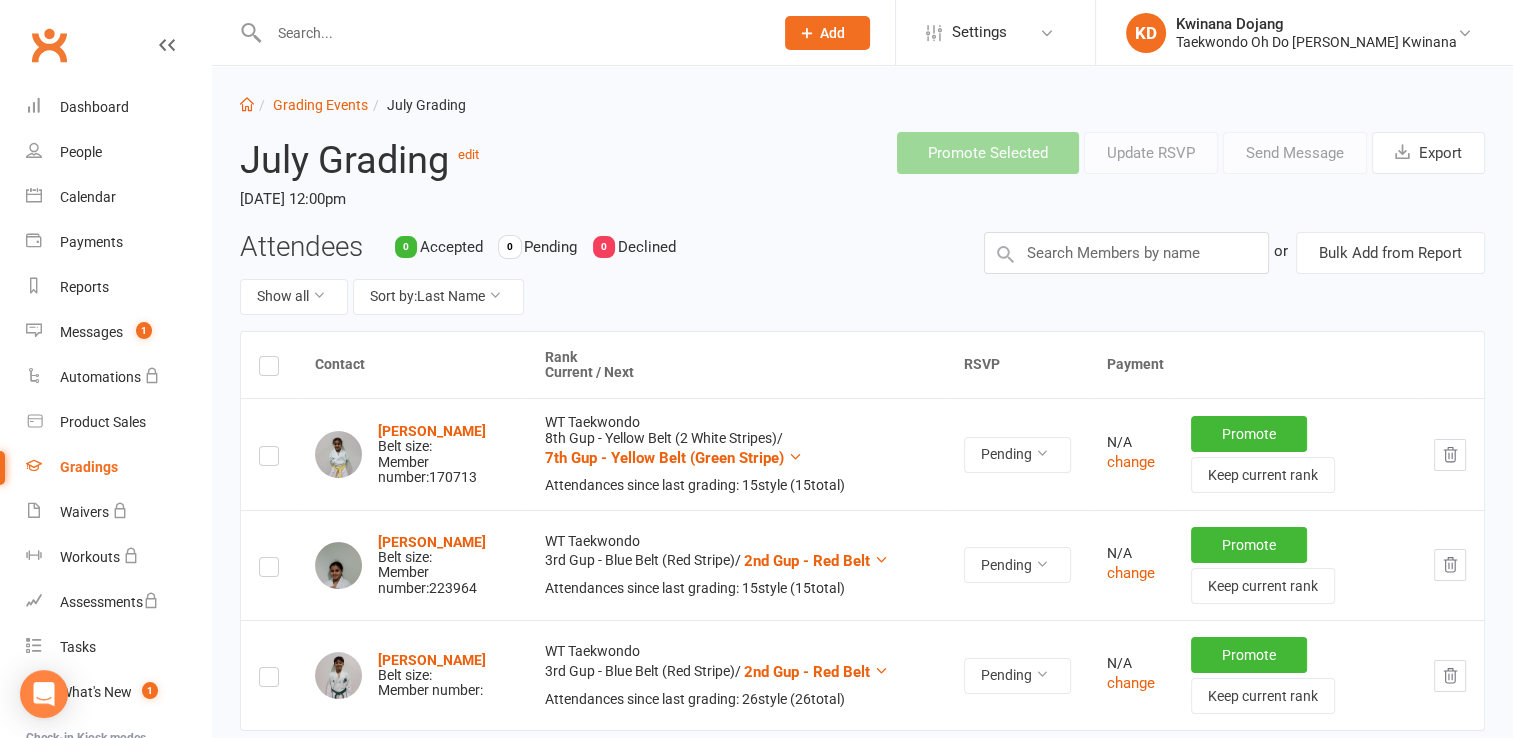 scroll, scrollTop: 0, scrollLeft: 0, axis: both 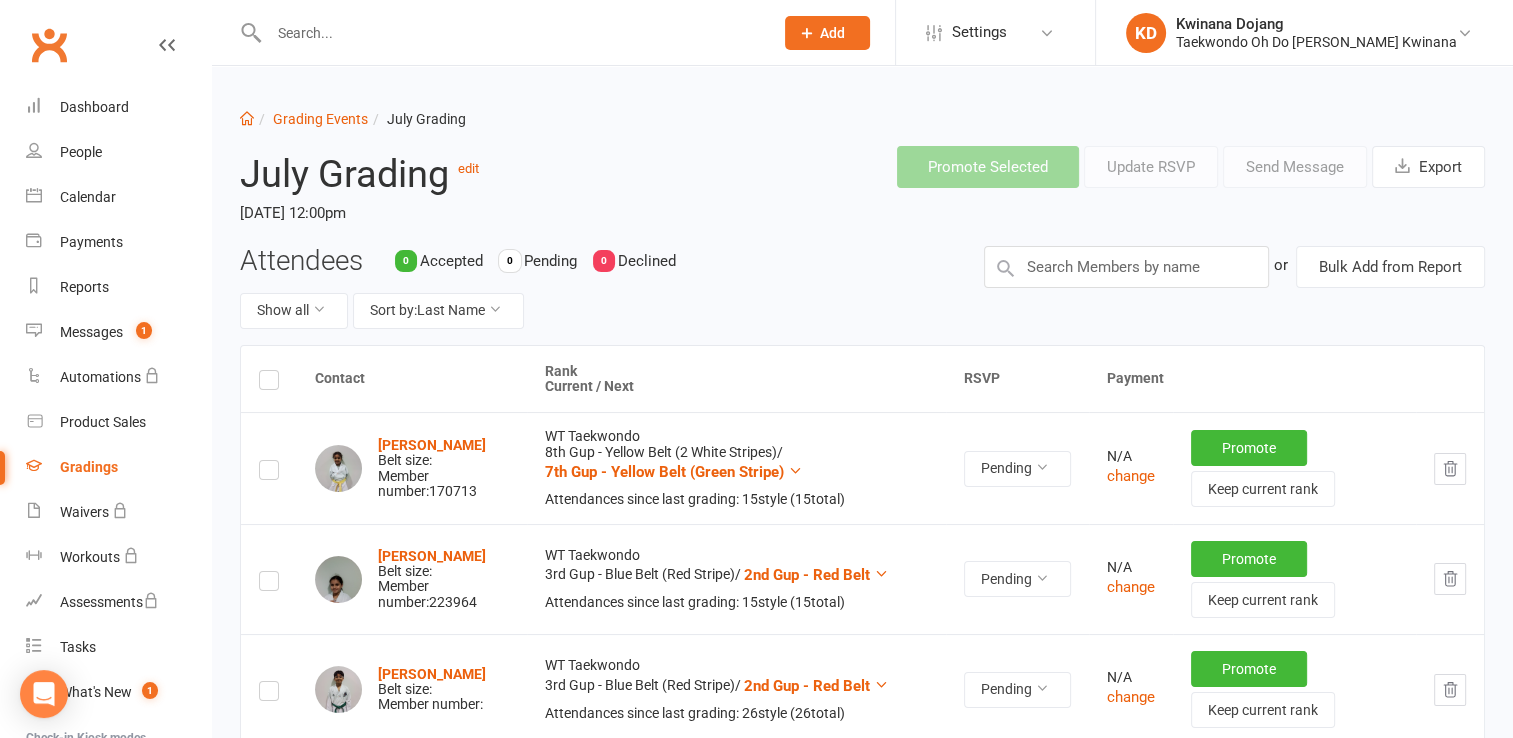 click on "Add" 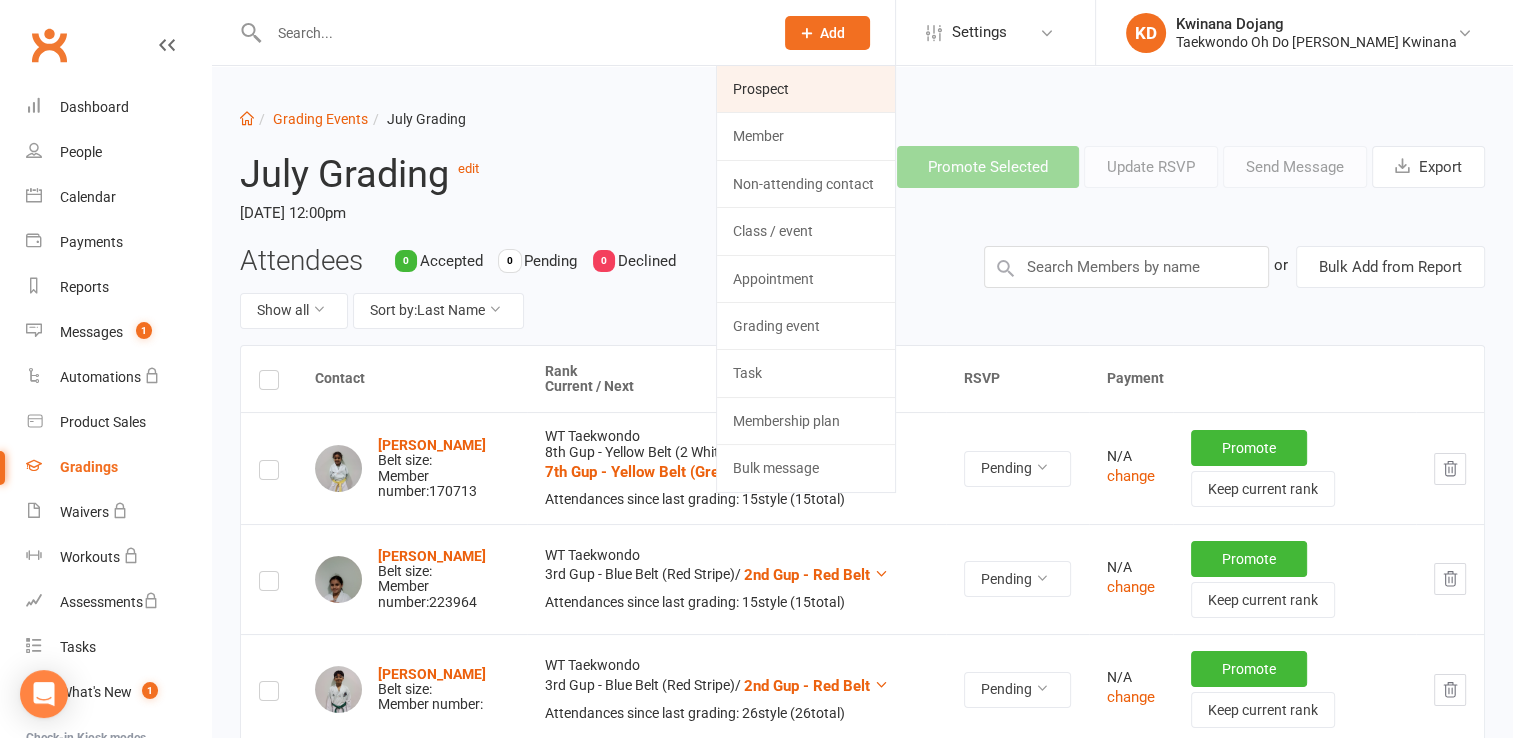 click on "Prospect" 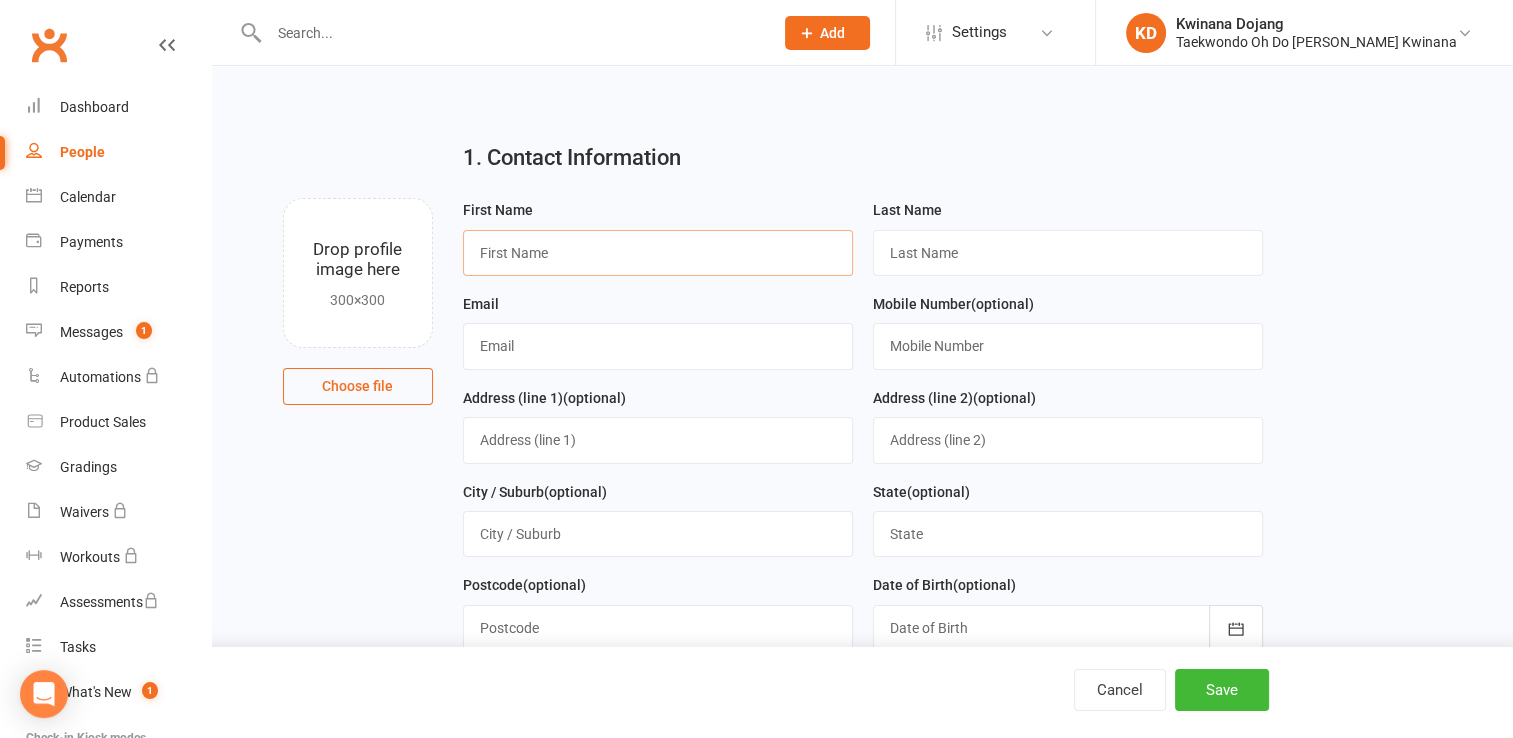 click at bounding box center (658, 253) 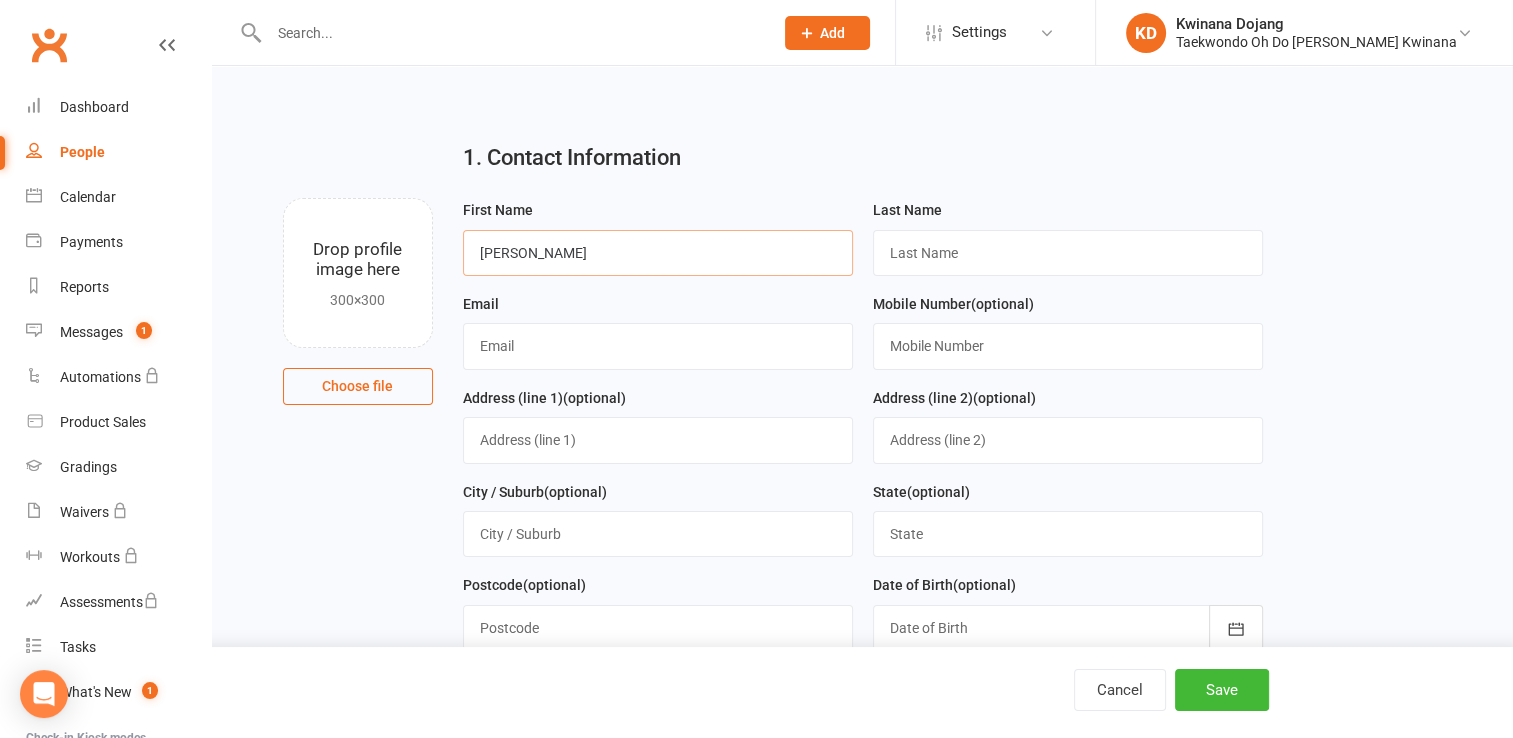 type on "[PERSON_NAME]" 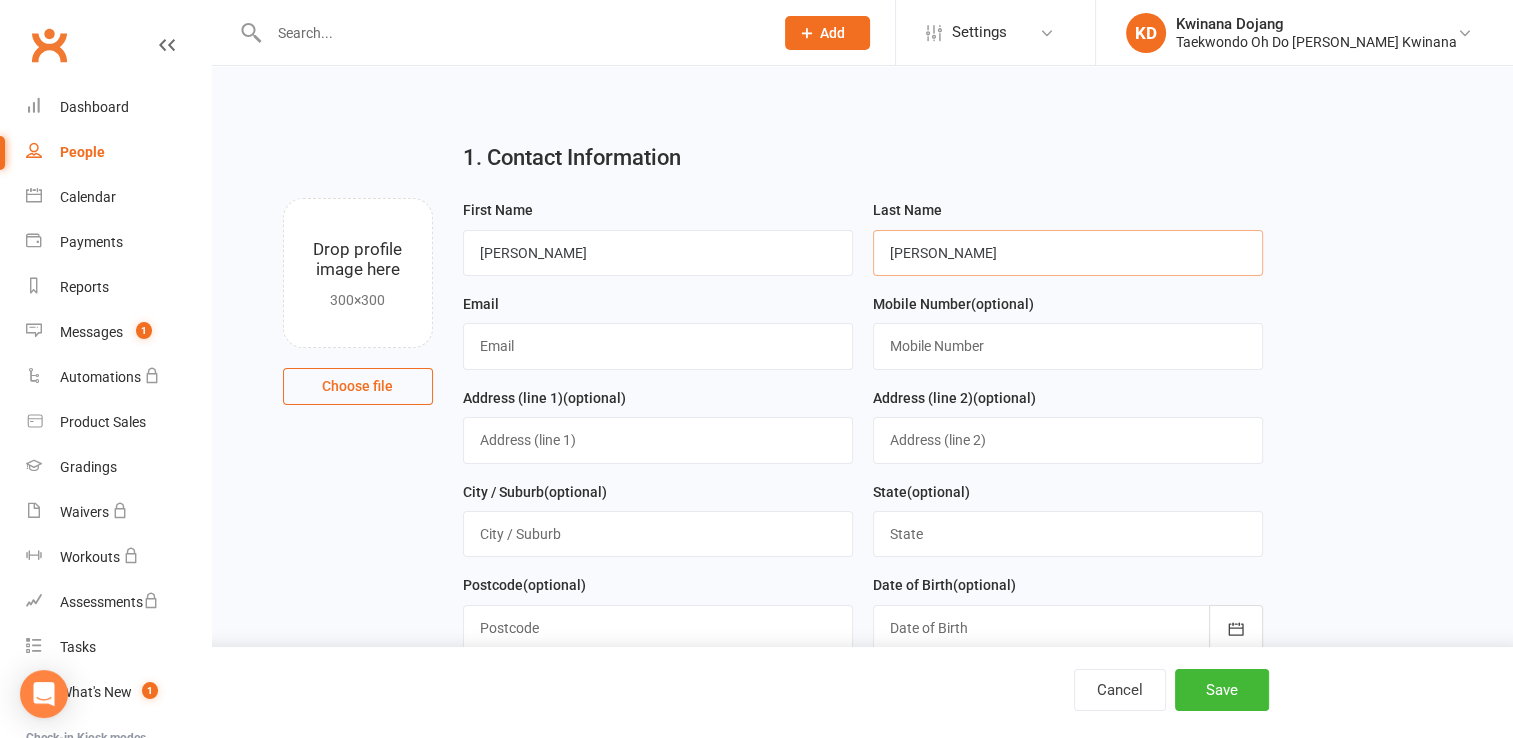 type on "[PERSON_NAME]" 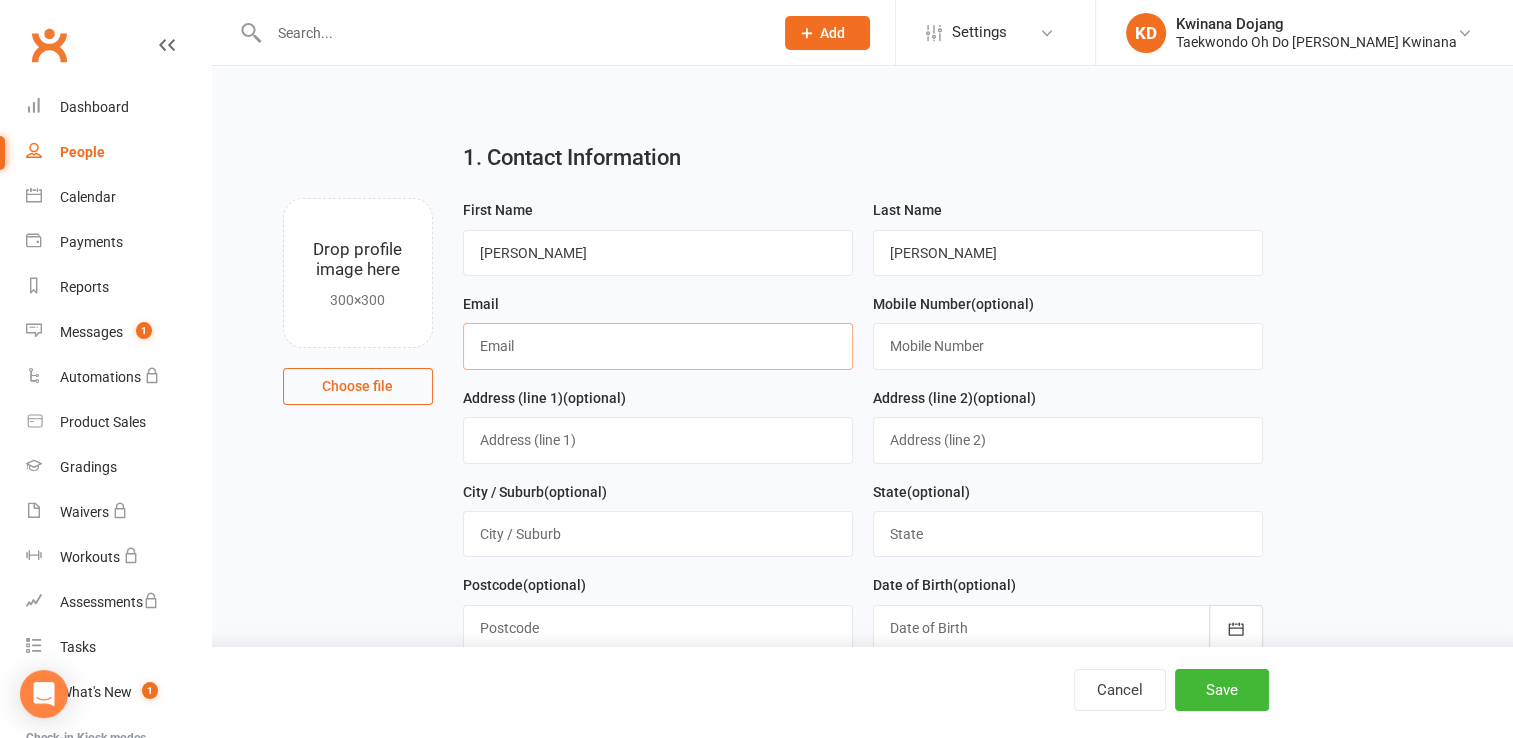 click at bounding box center [658, 346] 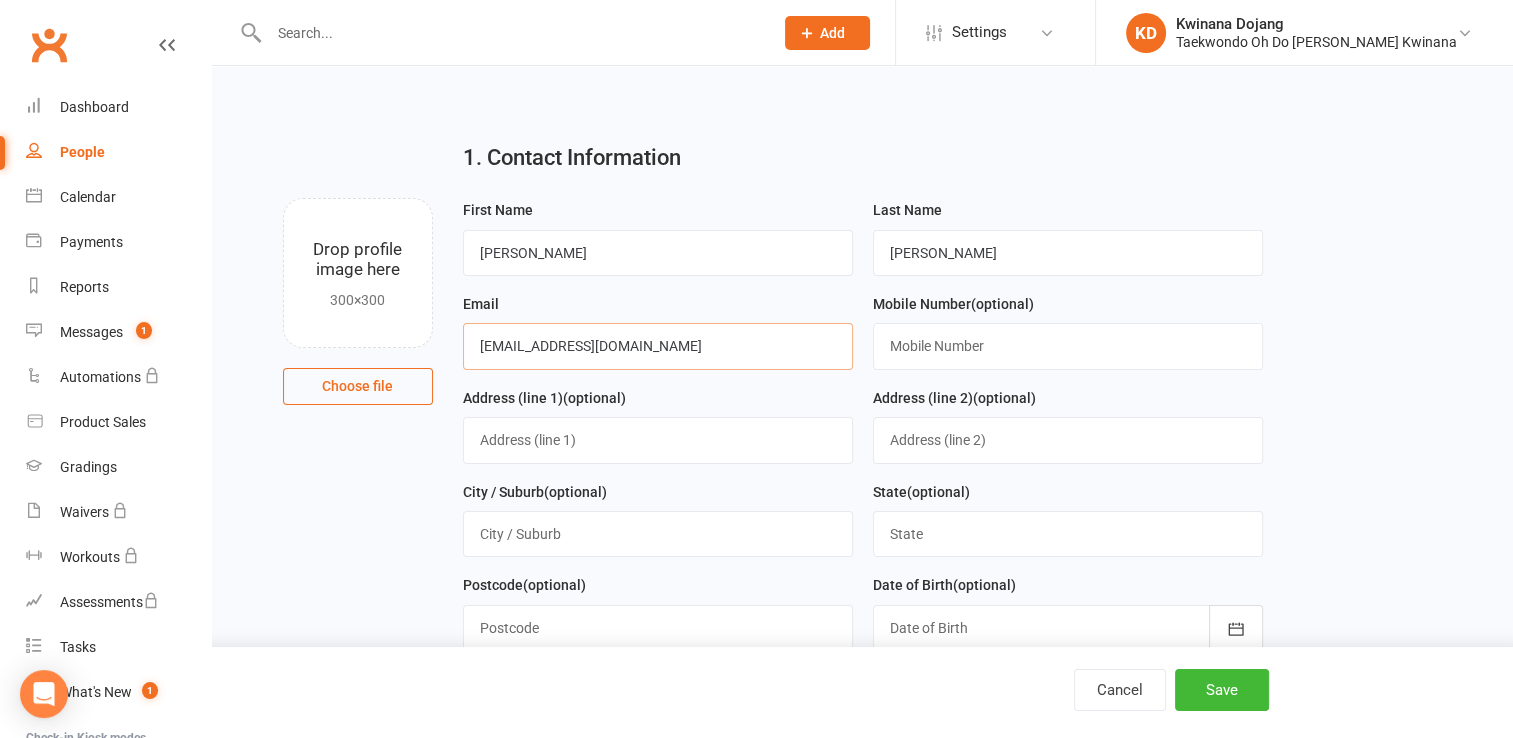 type on "[EMAIL_ADDRESS][DOMAIN_NAME]" 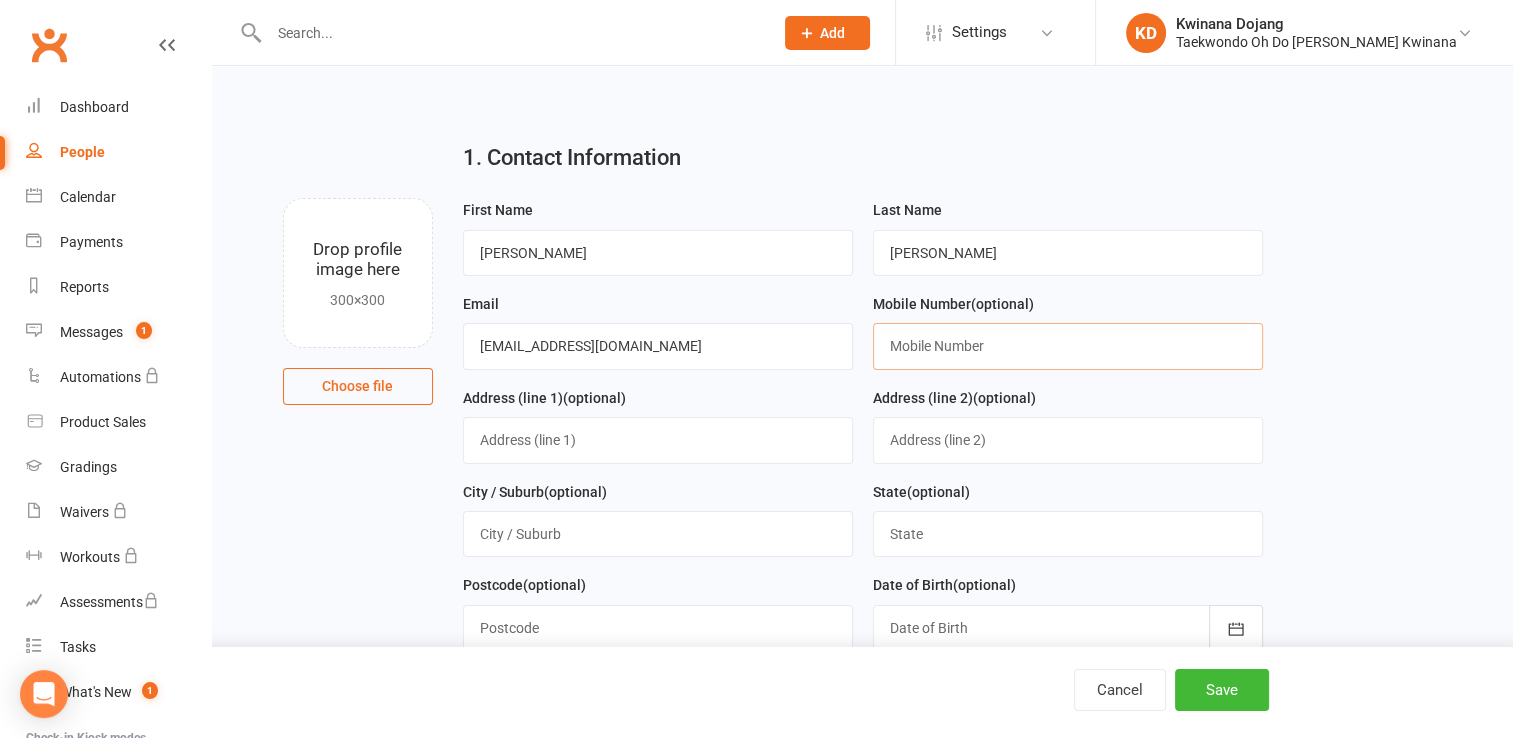 click at bounding box center (1068, 346) 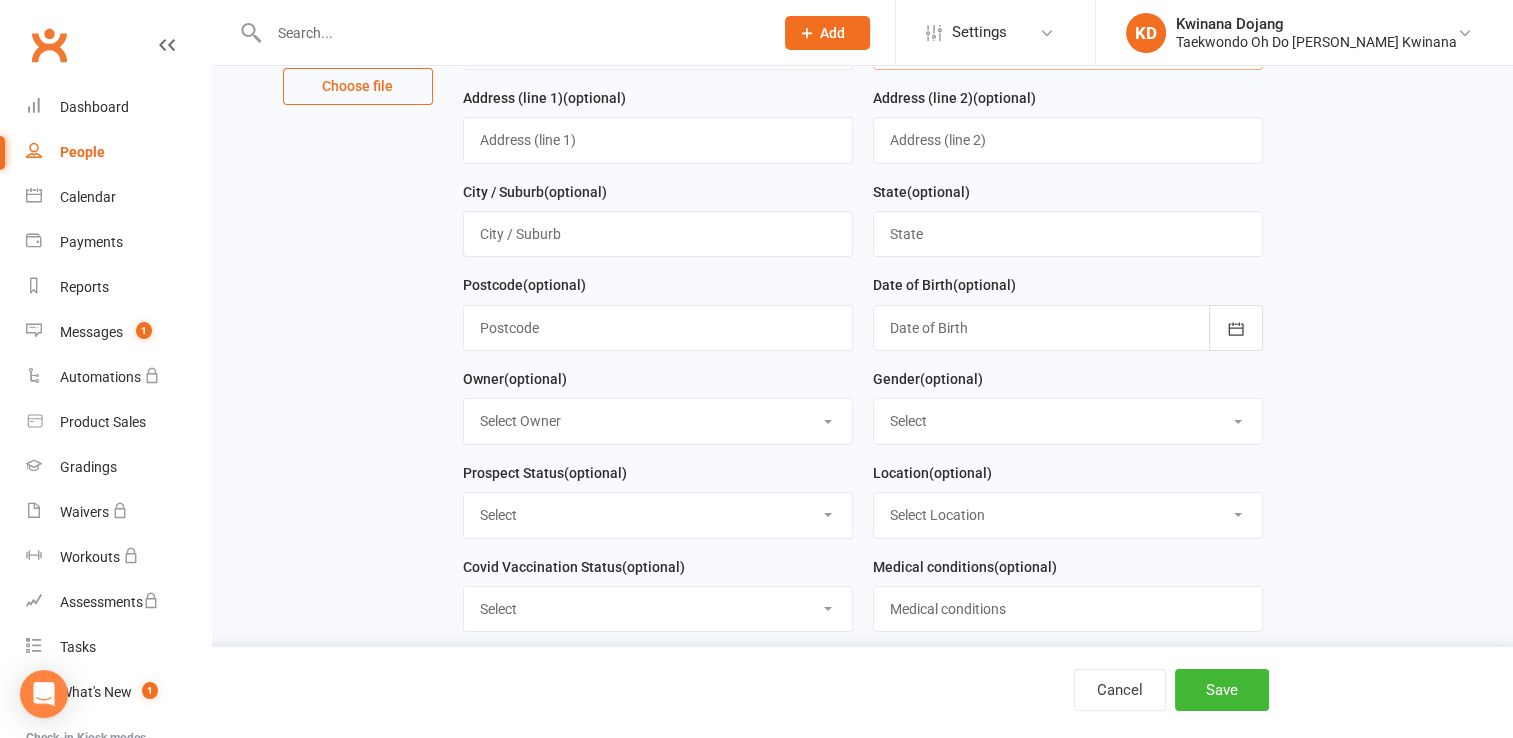 scroll, scrollTop: 300, scrollLeft: 0, axis: vertical 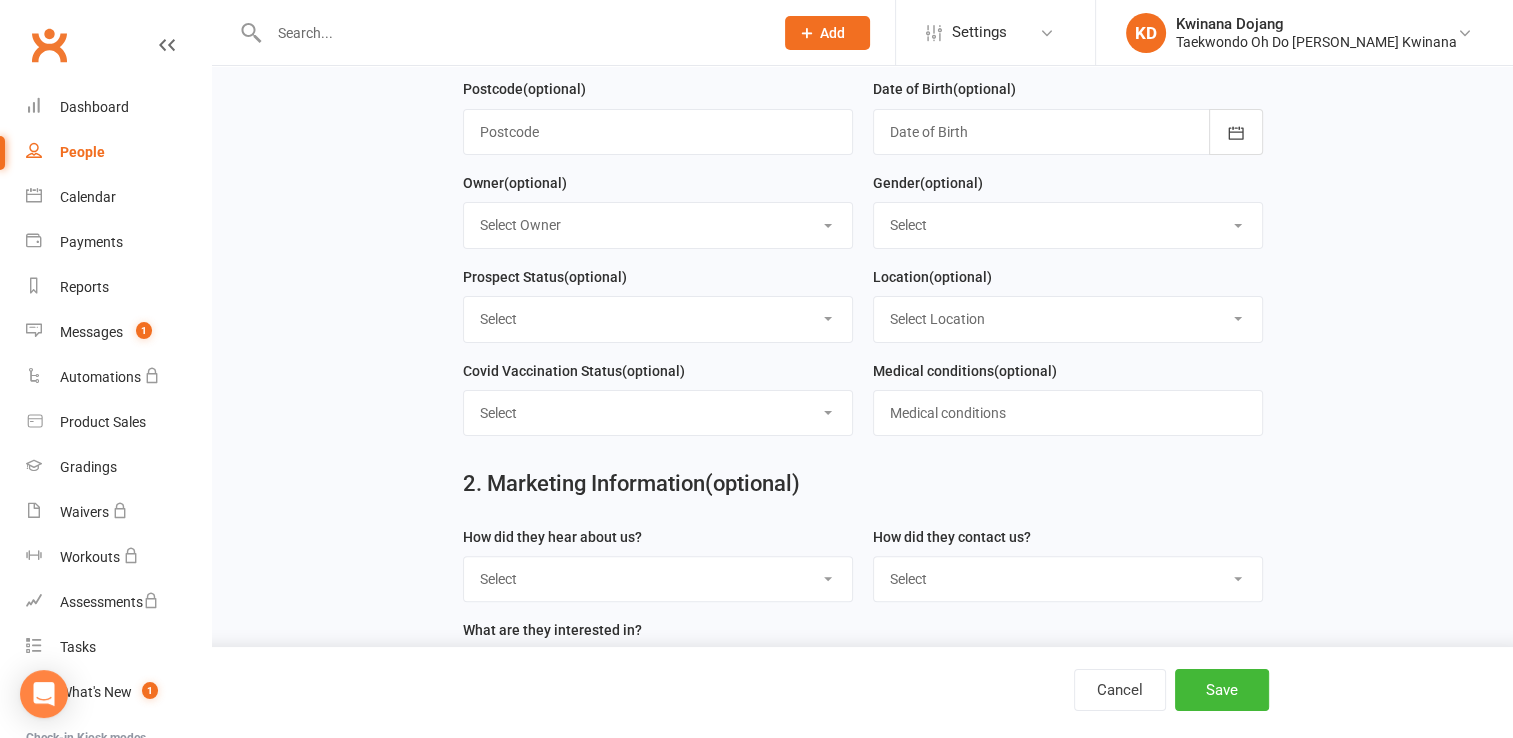 type on "0448369083" 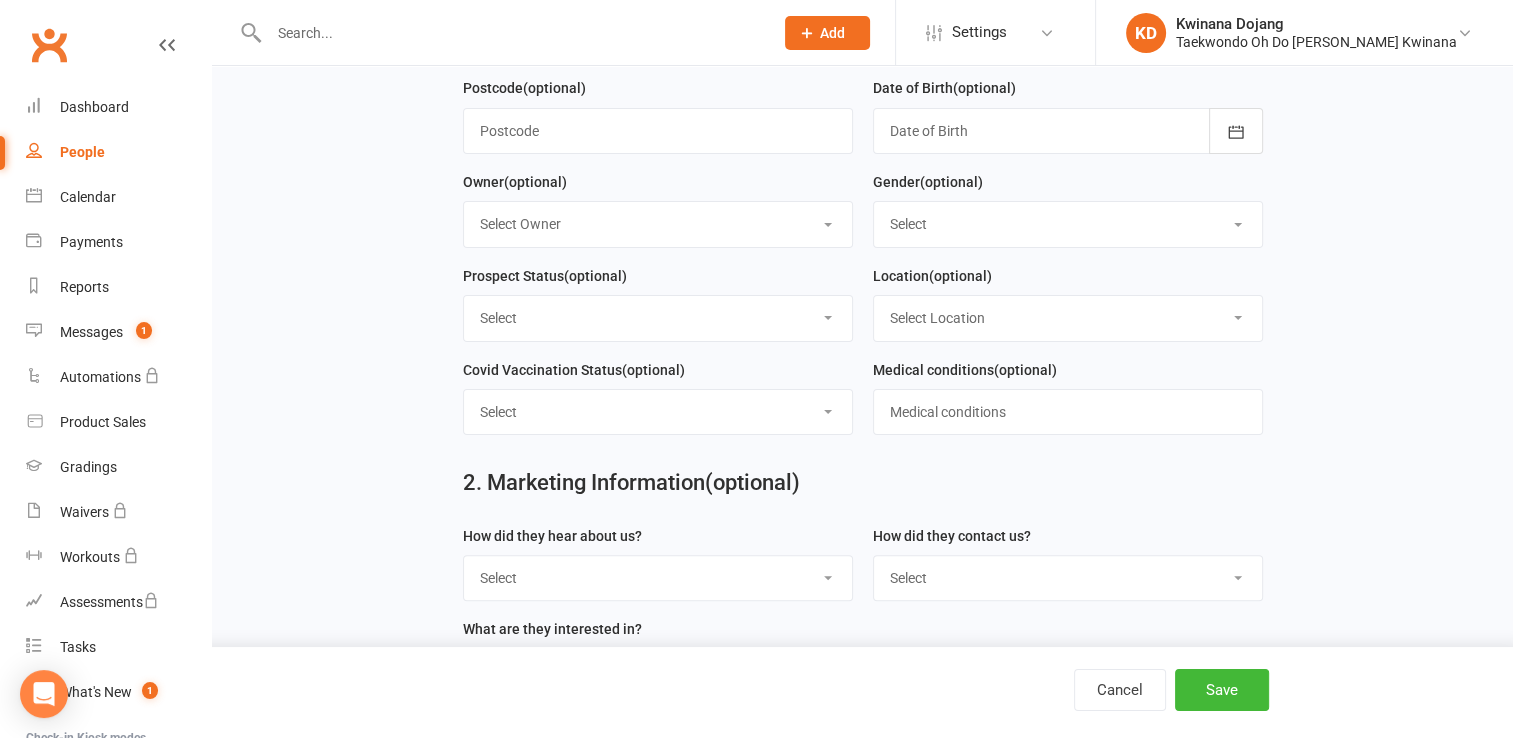 scroll, scrollTop: 498, scrollLeft: 0, axis: vertical 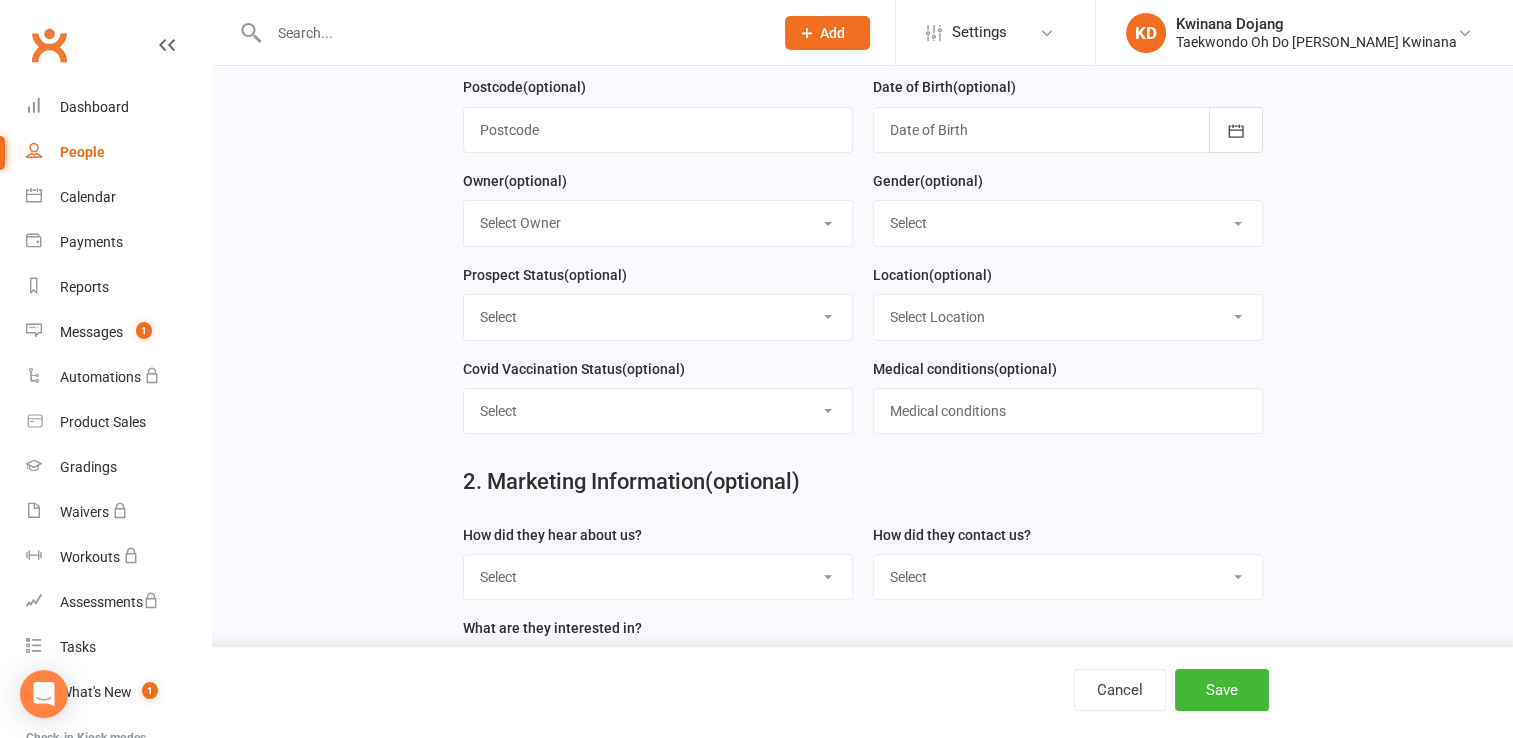 click on "Select Initial Contact Follow-up Call Follow-up Email Almost Ready Not Ready Not interested" at bounding box center (658, 317) 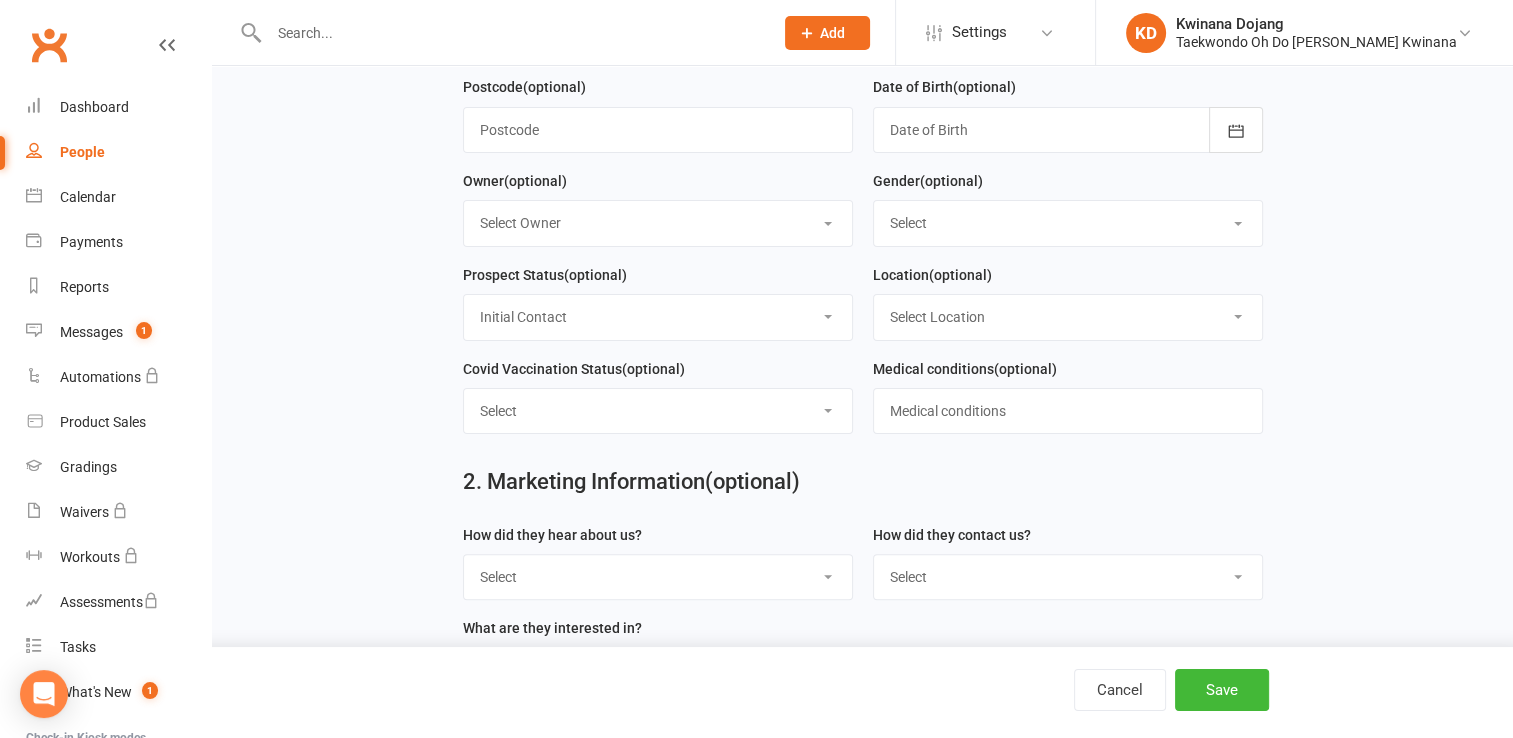 click on "Select Initial Contact Follow-up Call Follow-up Email Almost Ready Not Ready Not interested" at bounding box center [658, 317] 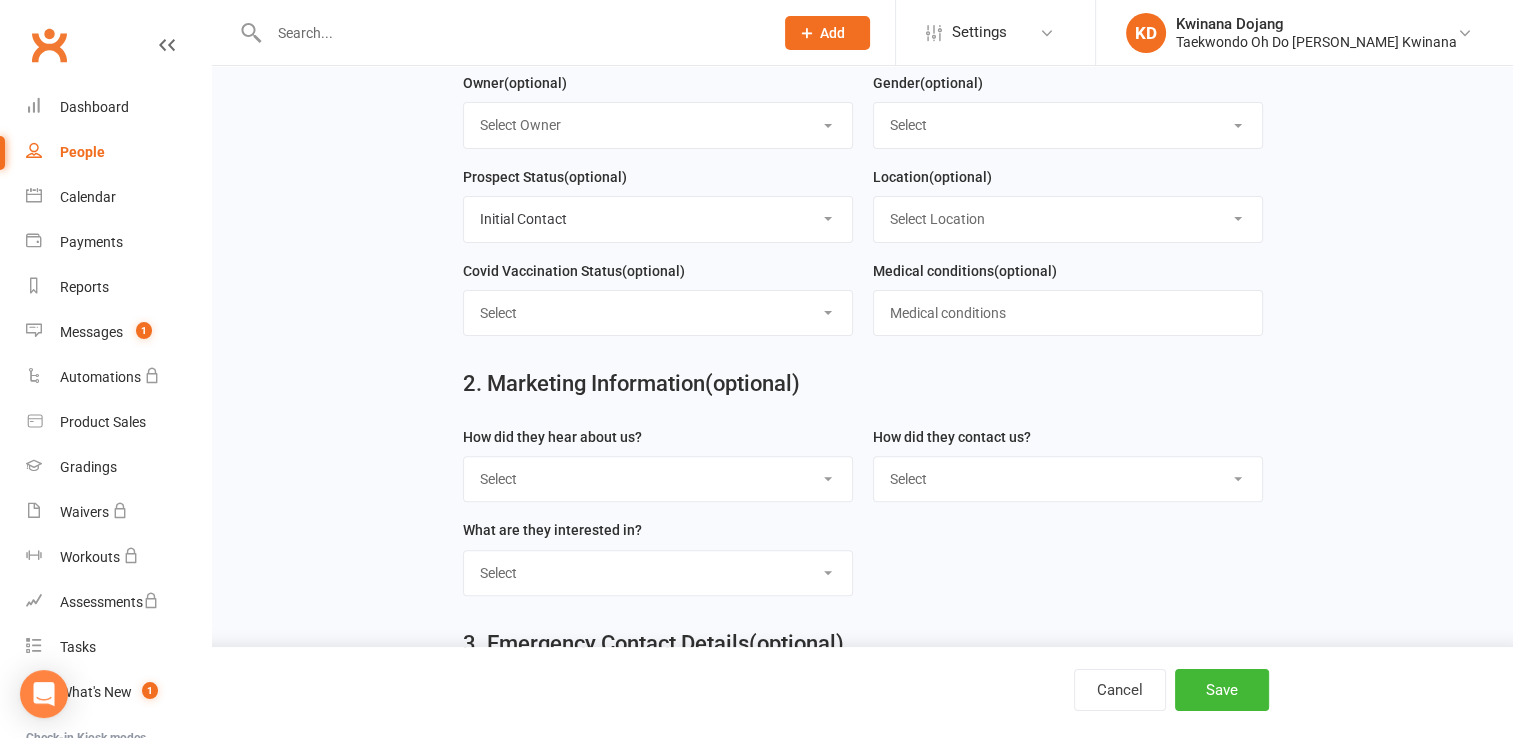 scroll, scrollTop: 597, scrollLeft: 0, axis: vertical 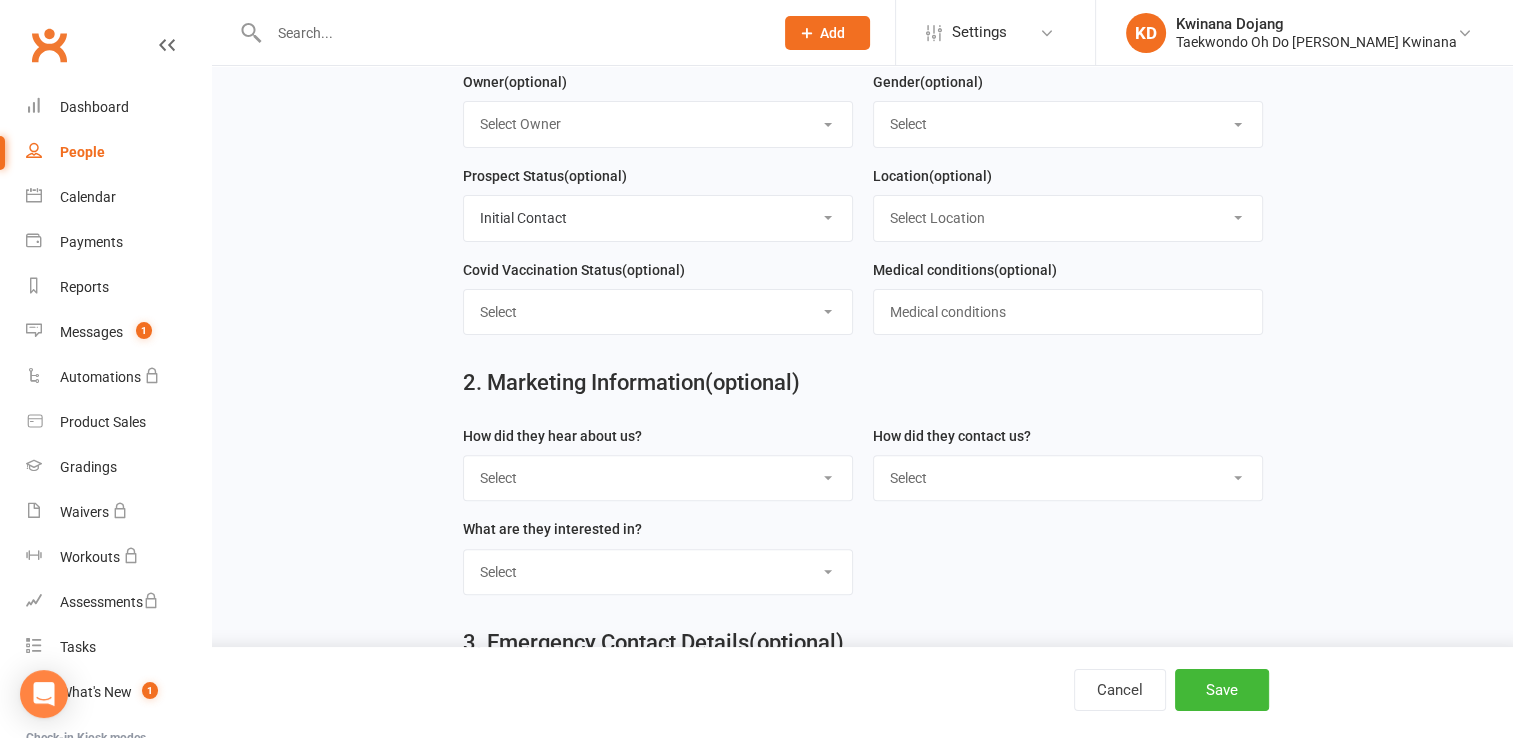 click on "Select [DEMOGRAPHIC_DATA] [DEMOGRAPHIC_DATA]" at bounding box center (1068, 124) 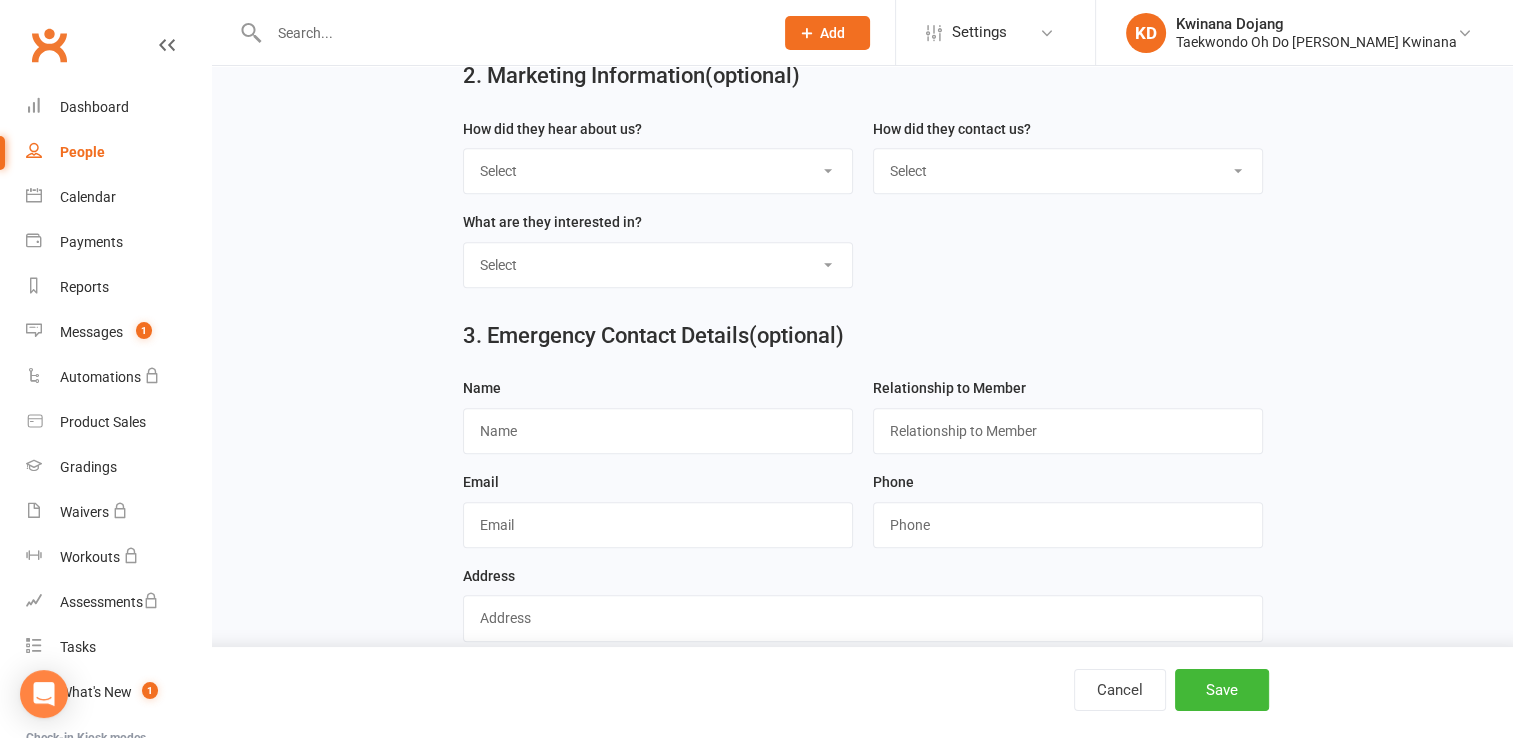scroll, scrollTop: 927, scrollLeft: 0, axis: vertical 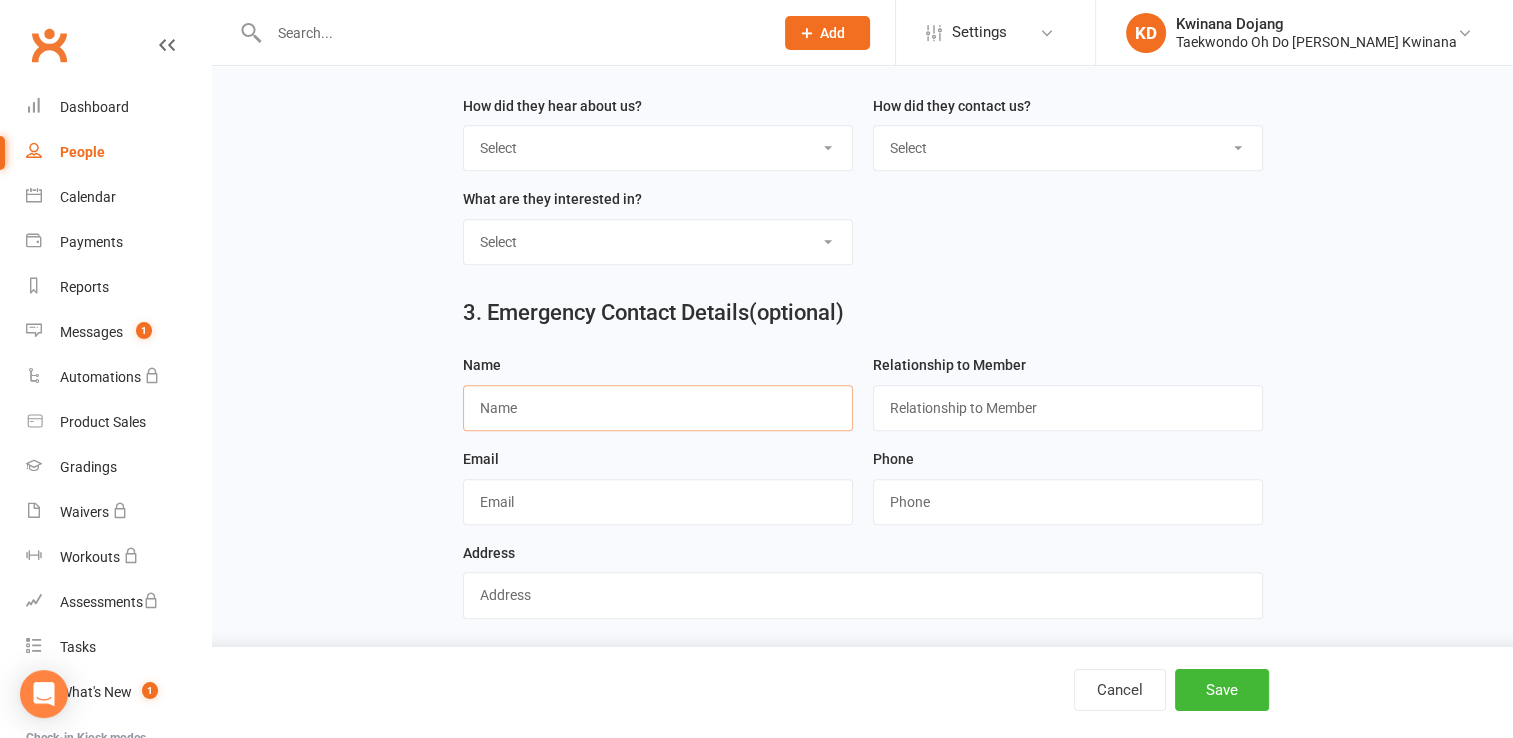 click at bounding box center (658, 408) 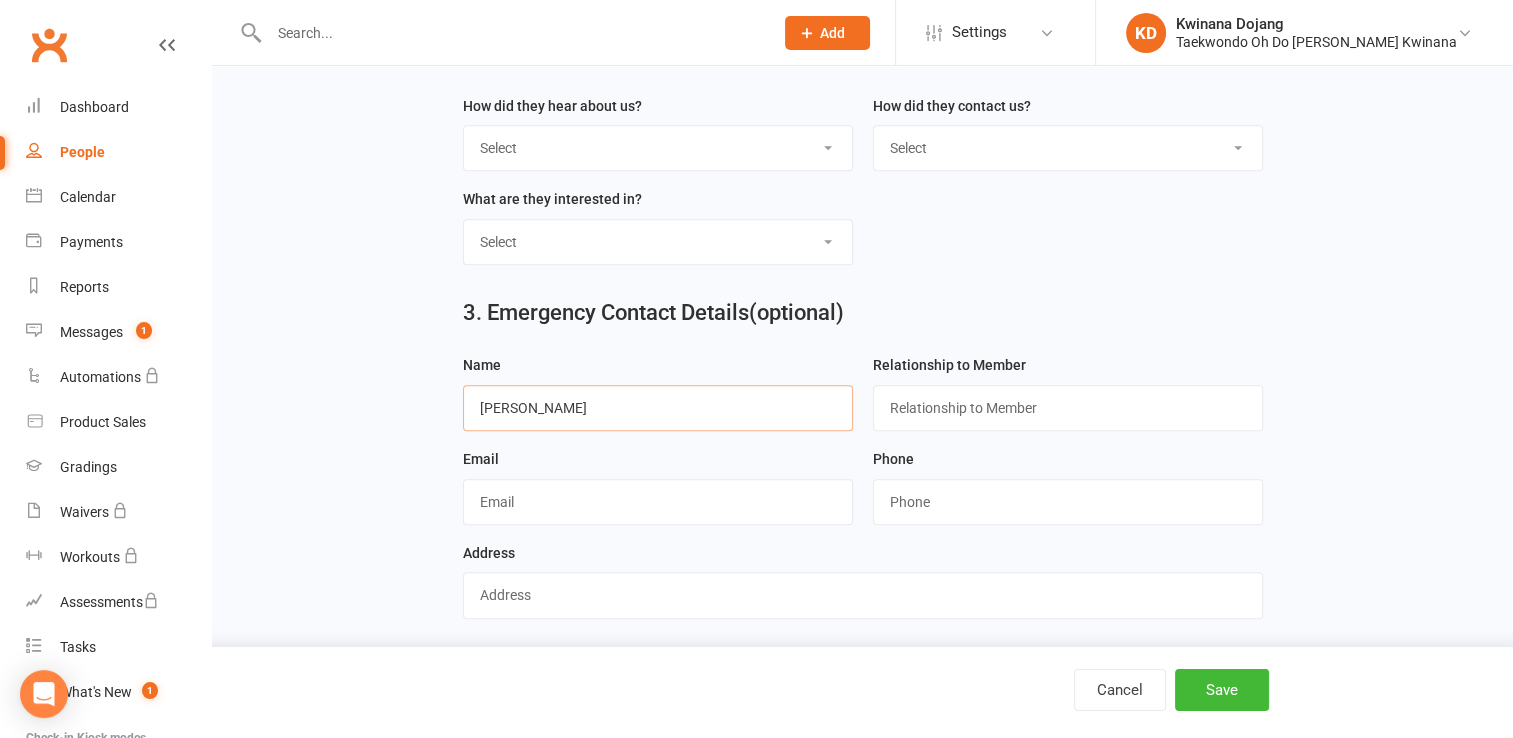 type on "[PERSON_NAME]" 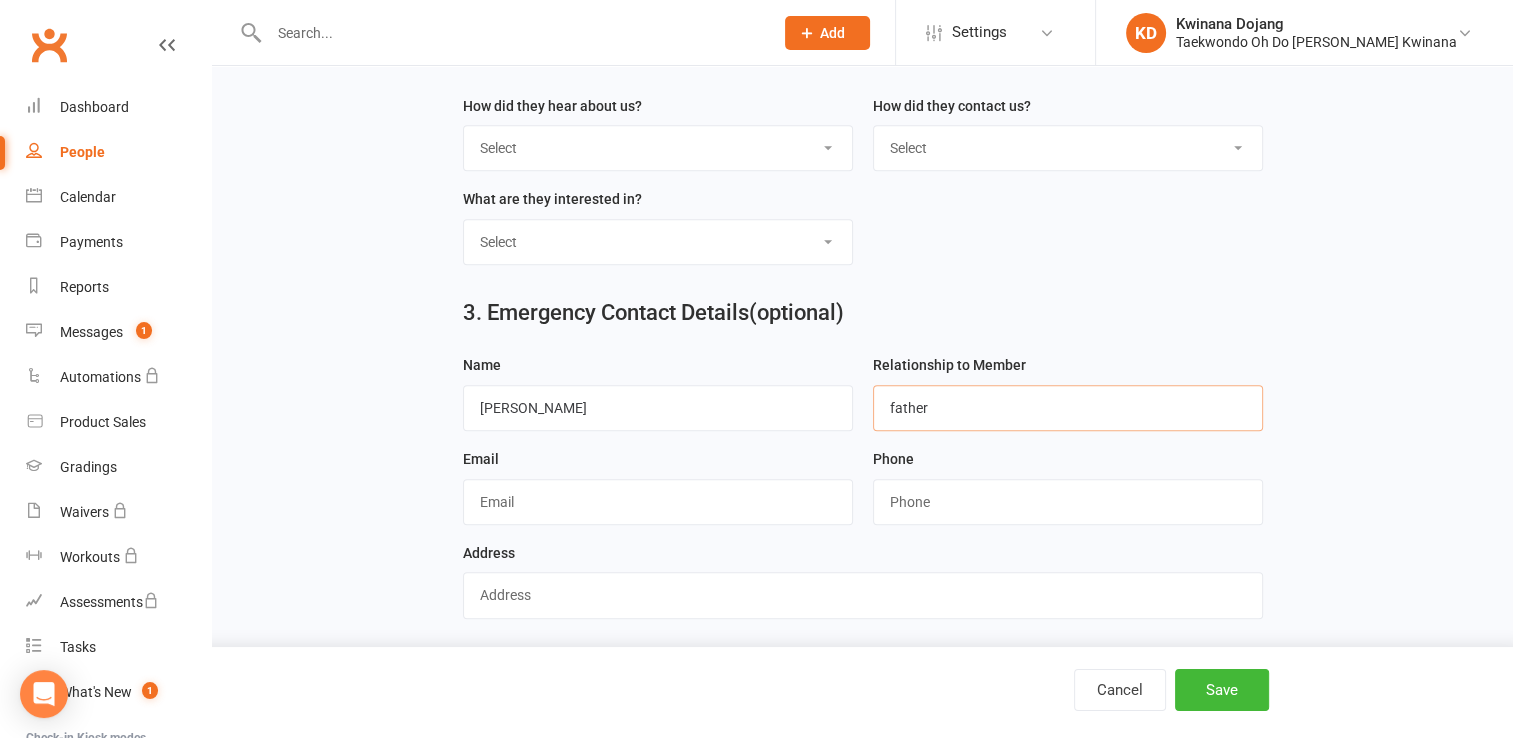 scroll, scrollTop: 900, scrollLeft: 0, axis: vertical 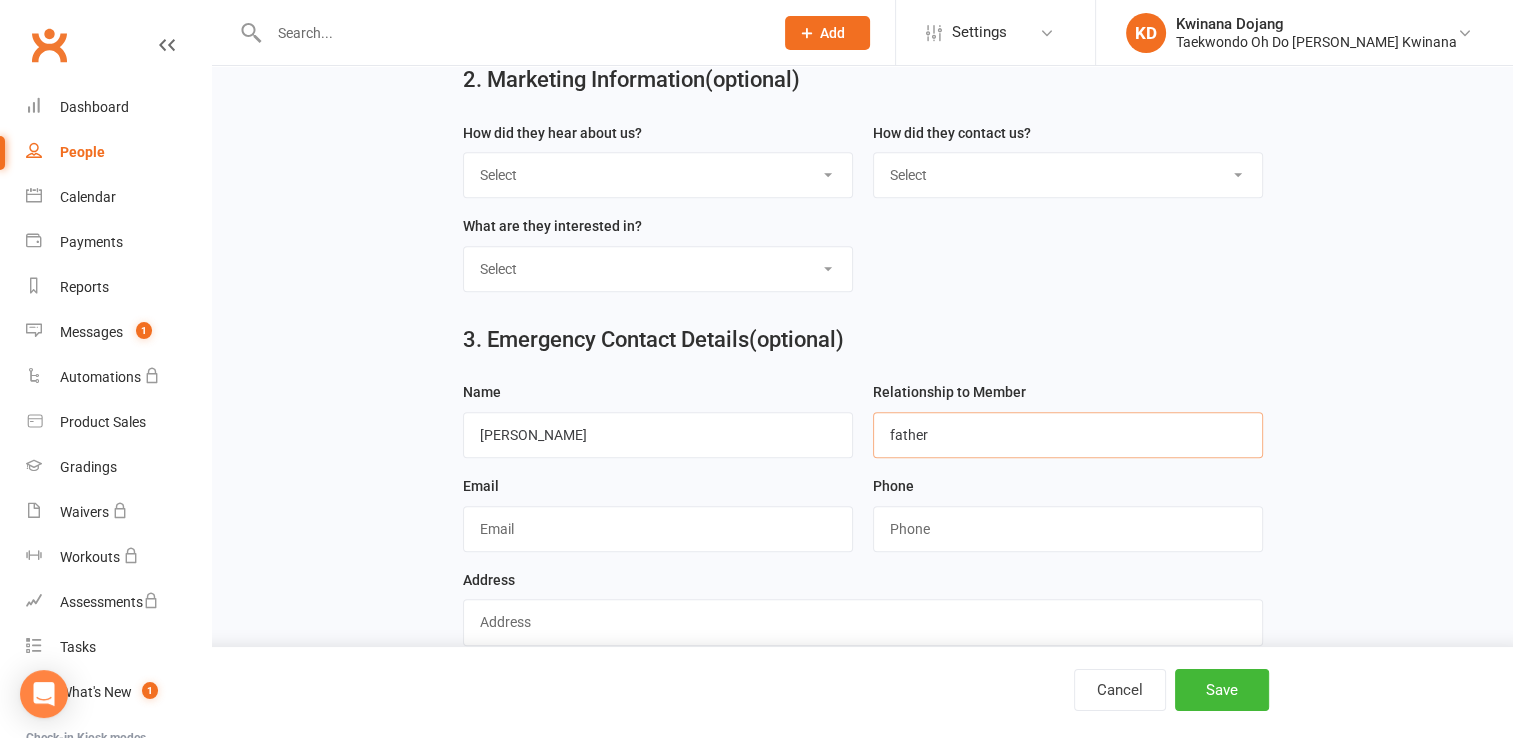 type on "father" 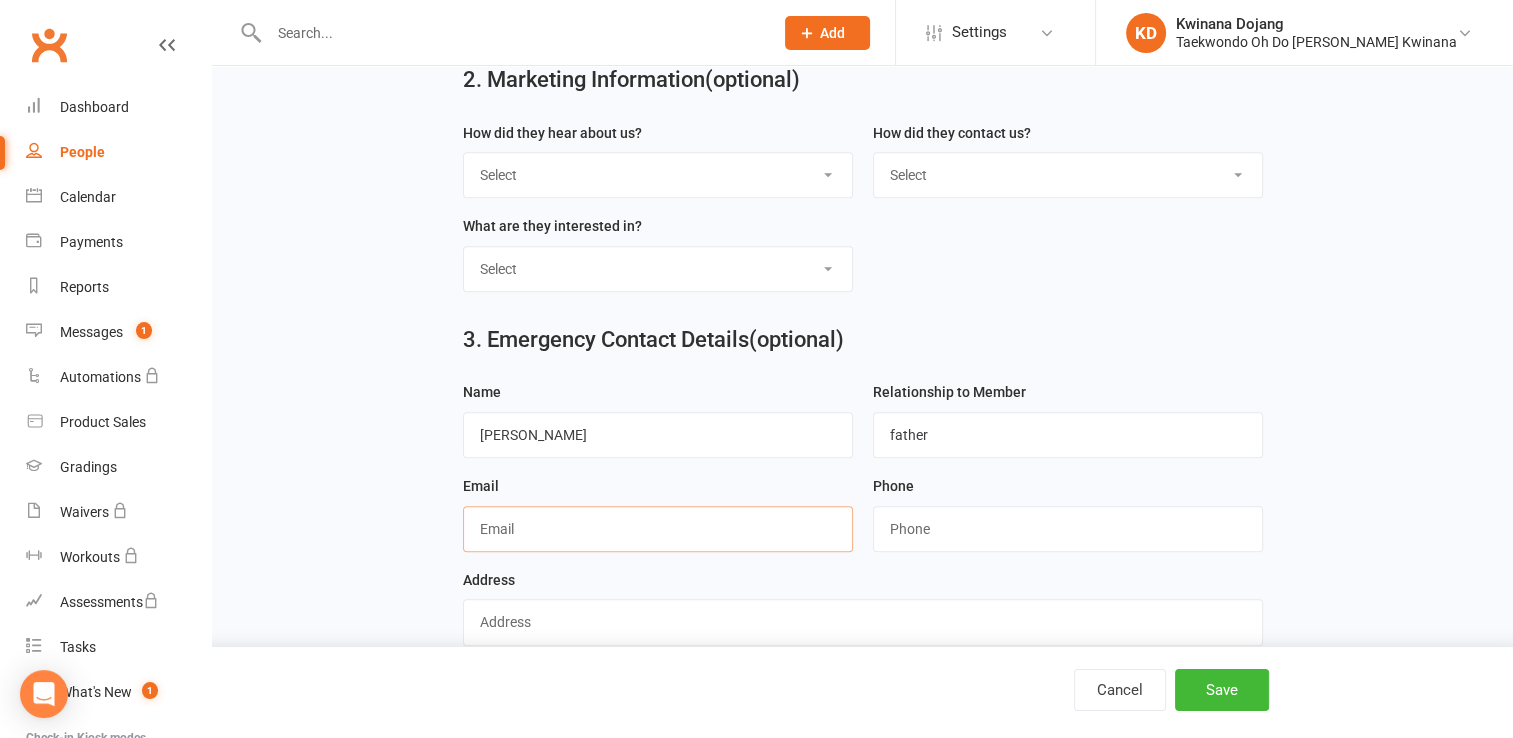 click at bounding box center [658, 529] 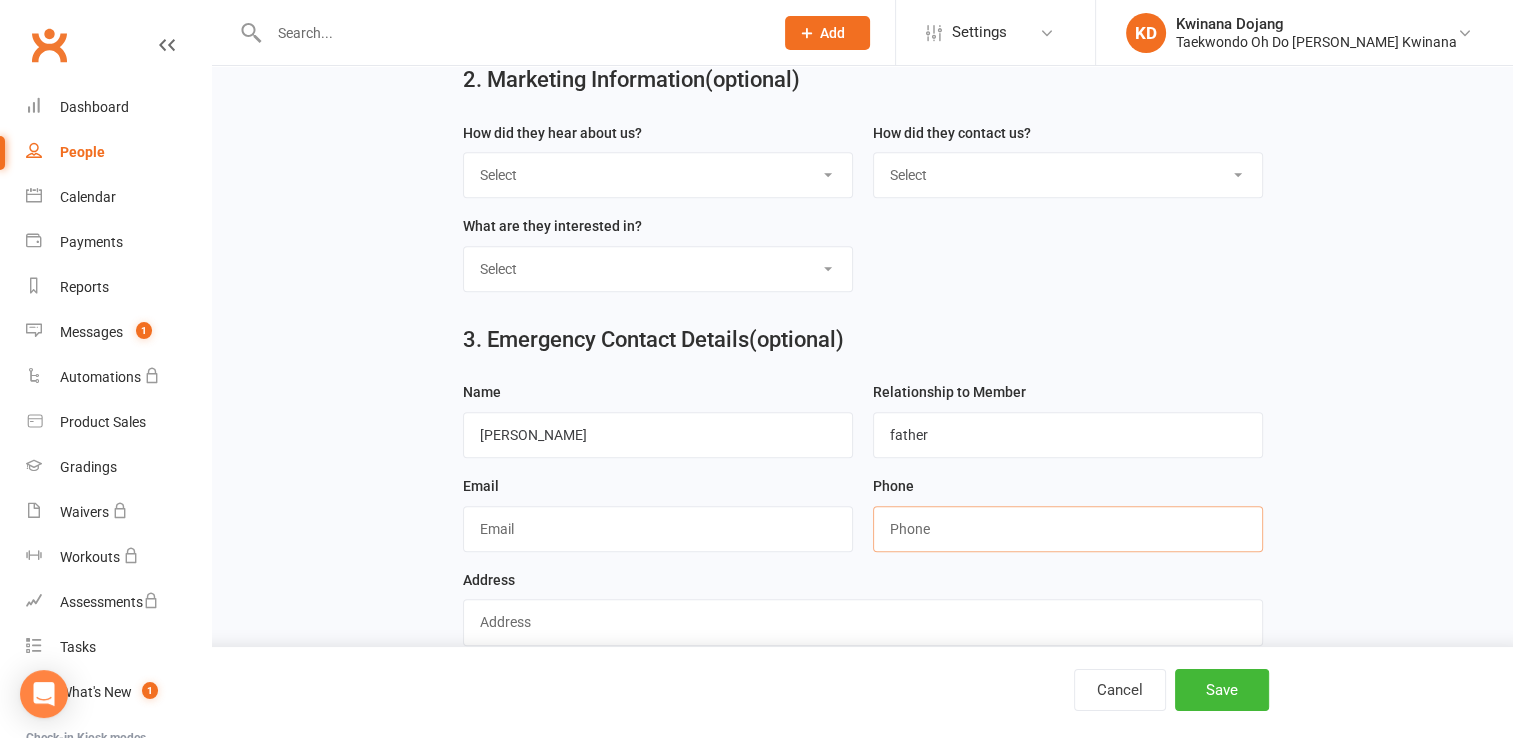 click at bounding box center (1068, 529) 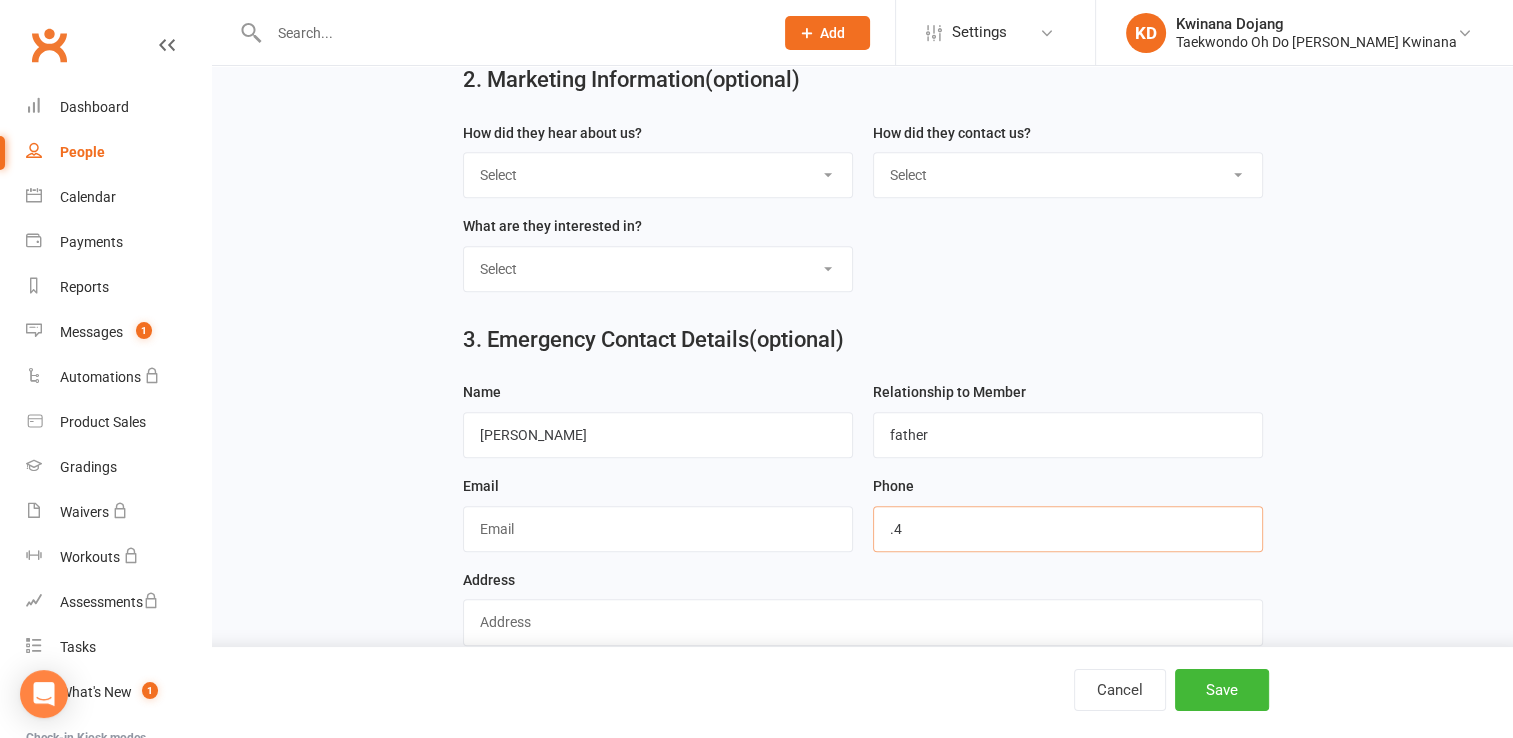 type on "." 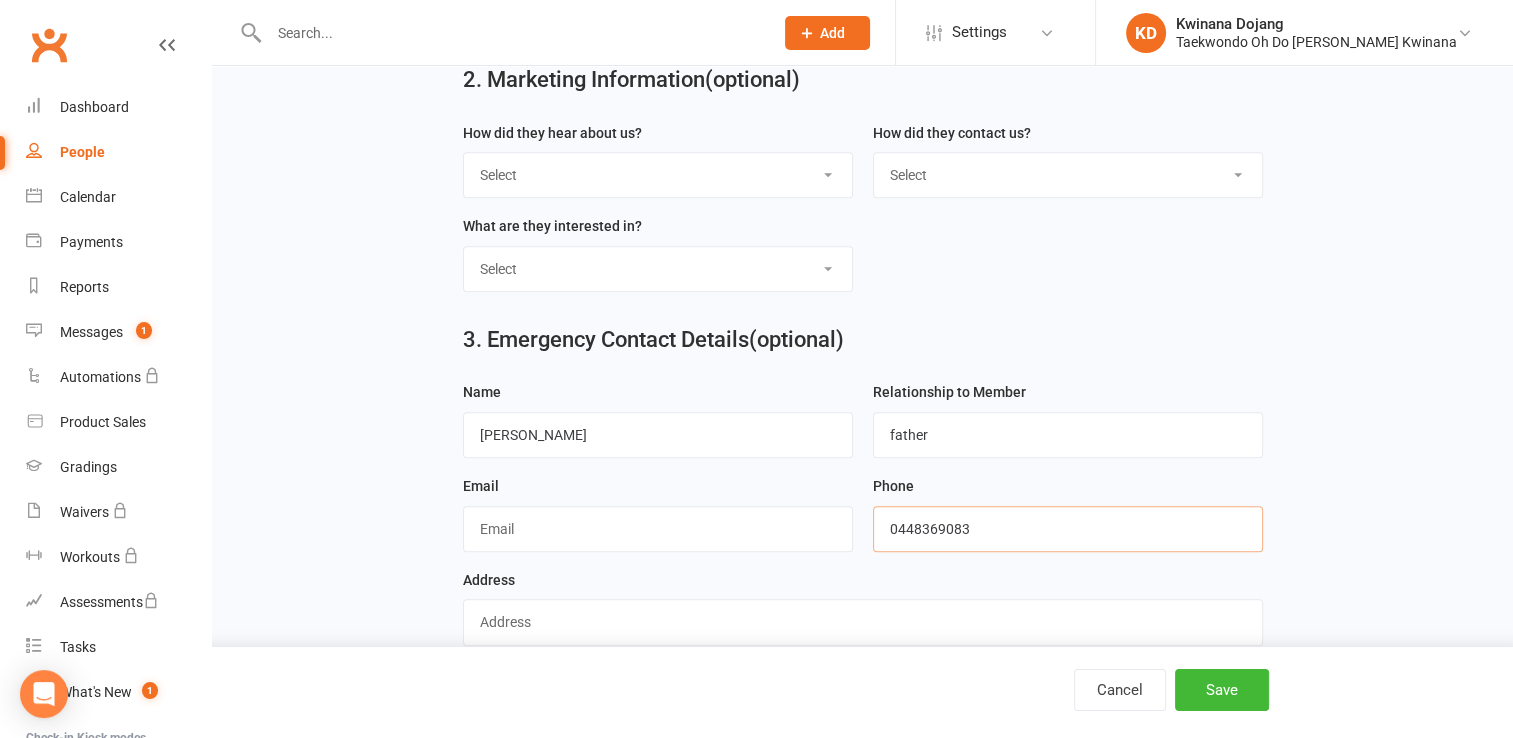 type on "0448369083" 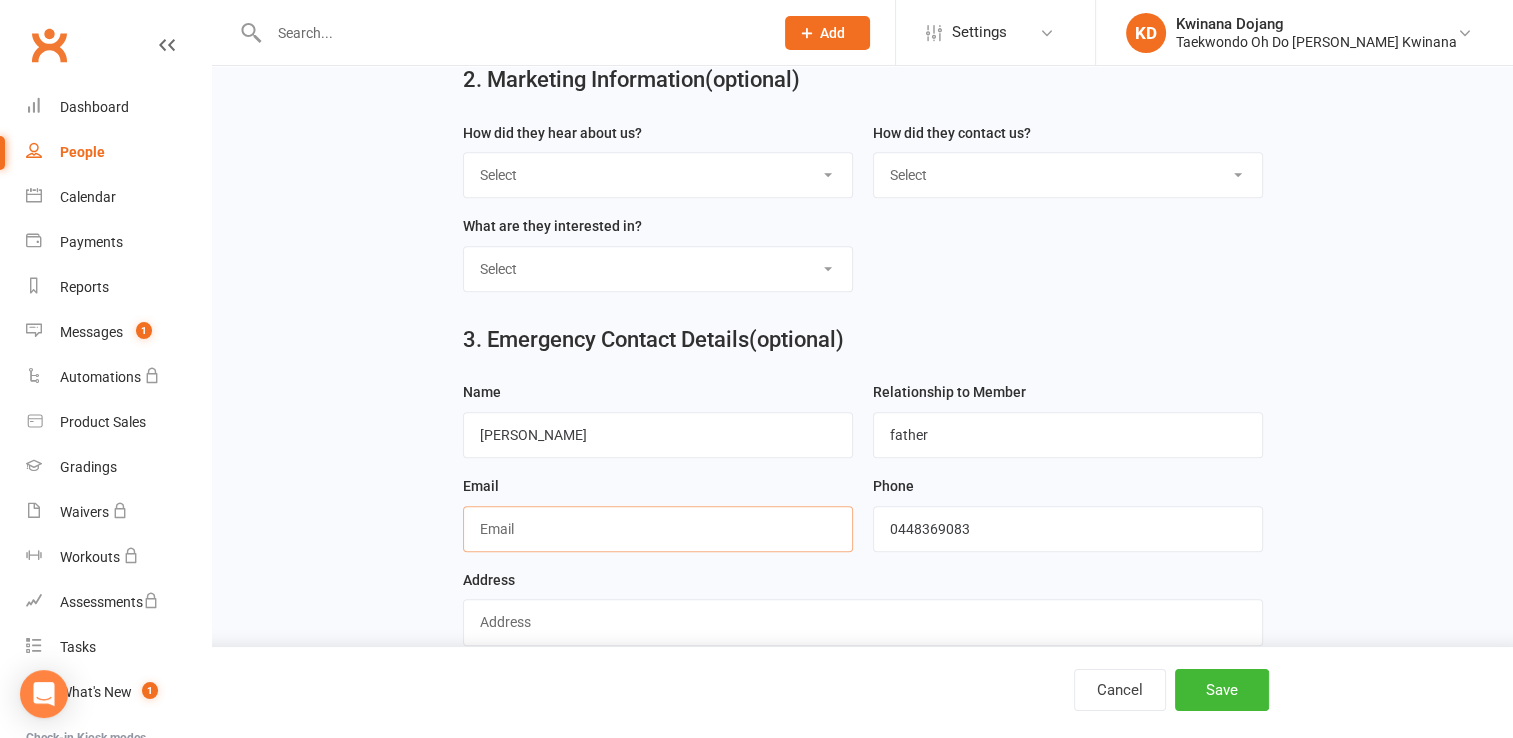 click at bounding box center [658, 529] 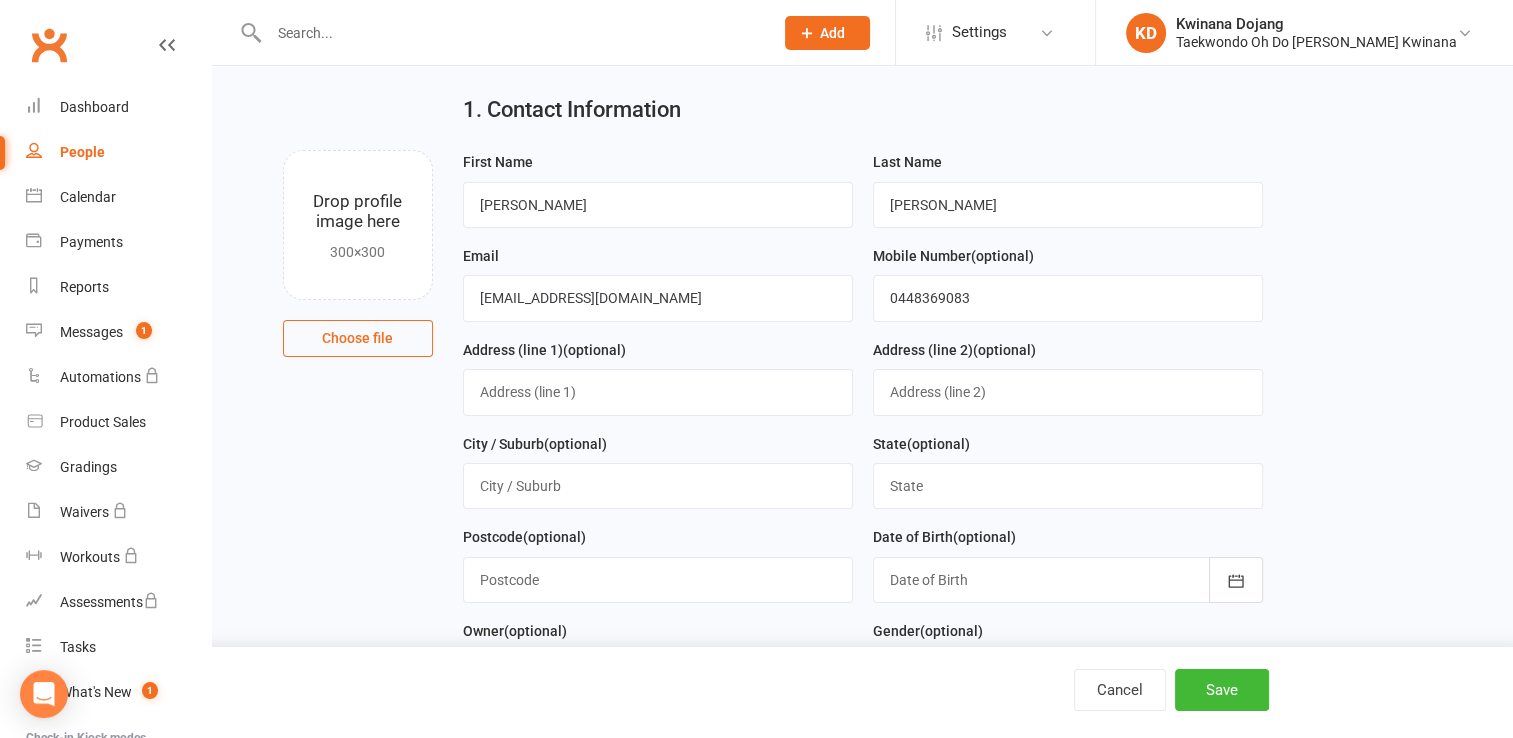 scroll, scrollTop: 0, scrollLeft: 0, axis: both 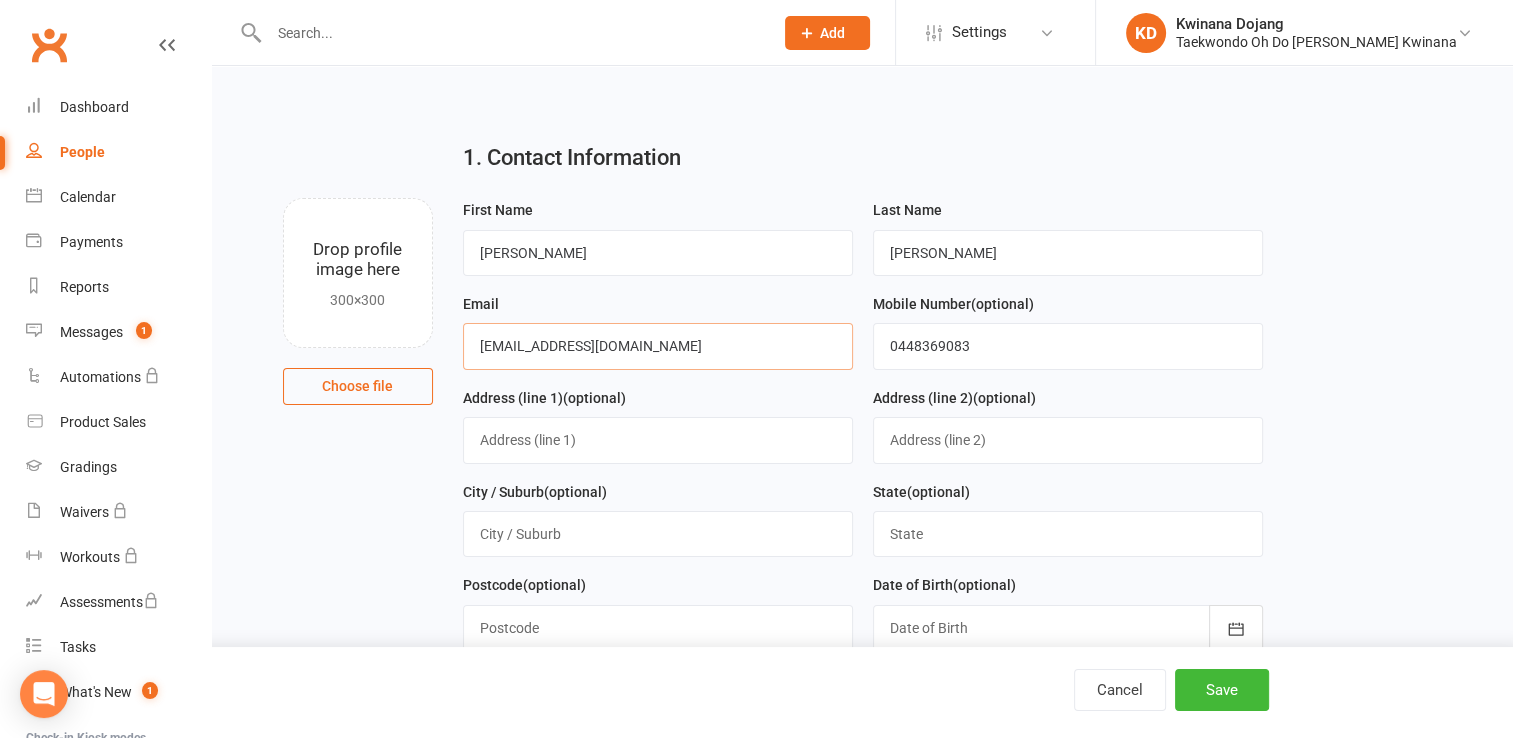 drag, startPoint x: 671, startPoint y: 349, endPoint x: 477, endPoint y: 355, distance: 194.09276 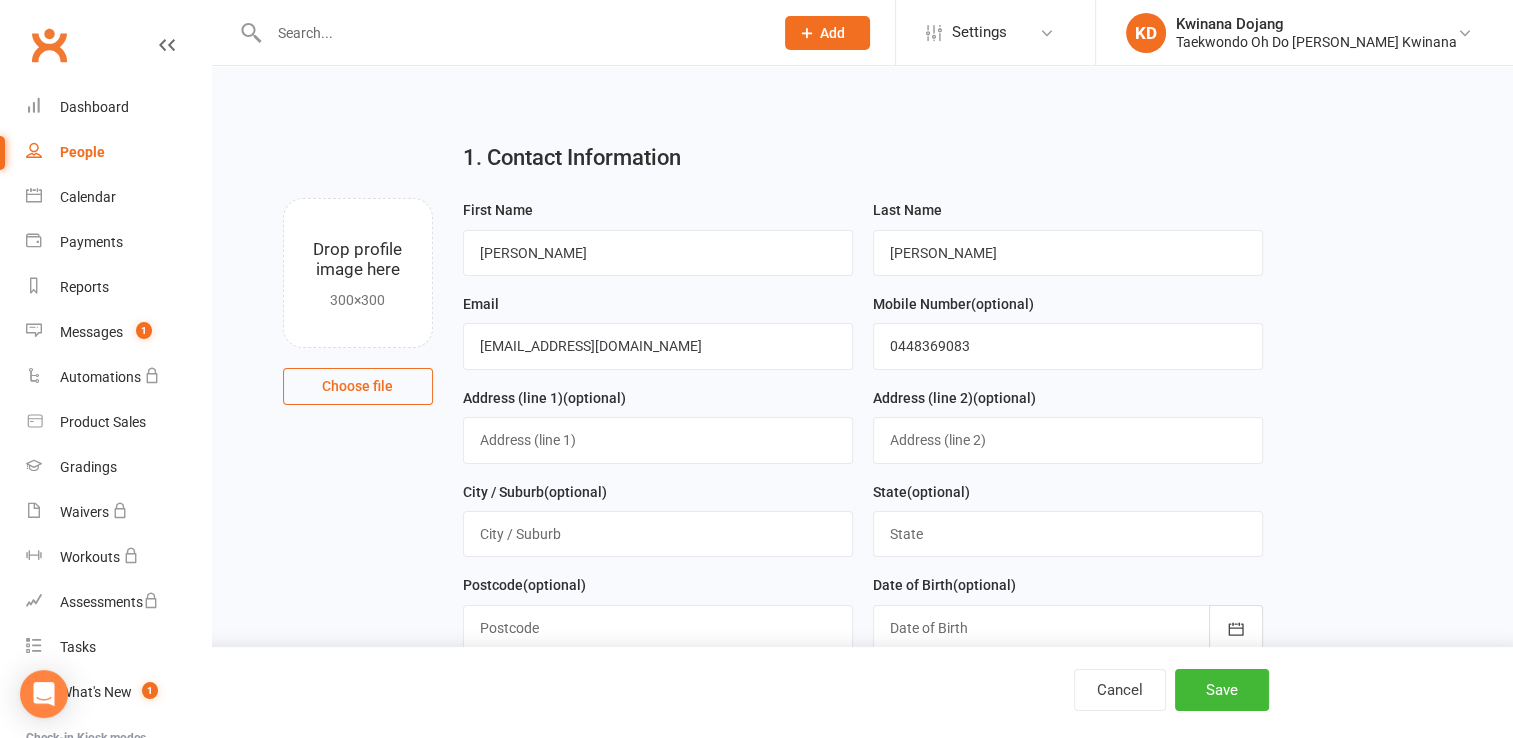 drag, startPoint x: 401, startPoint y: 461, endPoint x: 410, endPoint y: 455, distance: 10.816654 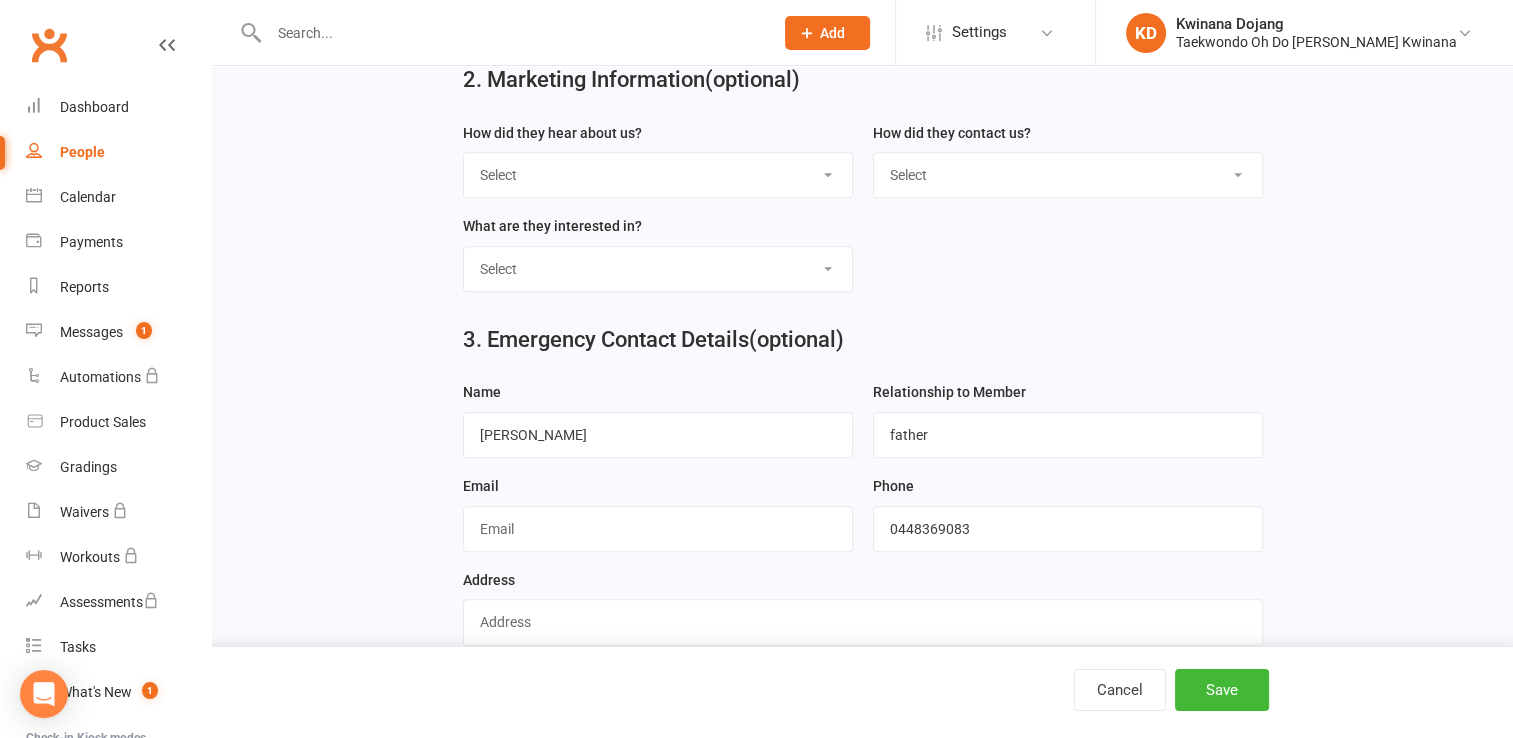 scroll, scrollTop: 927, scrollLeft: 0, axis: vertical 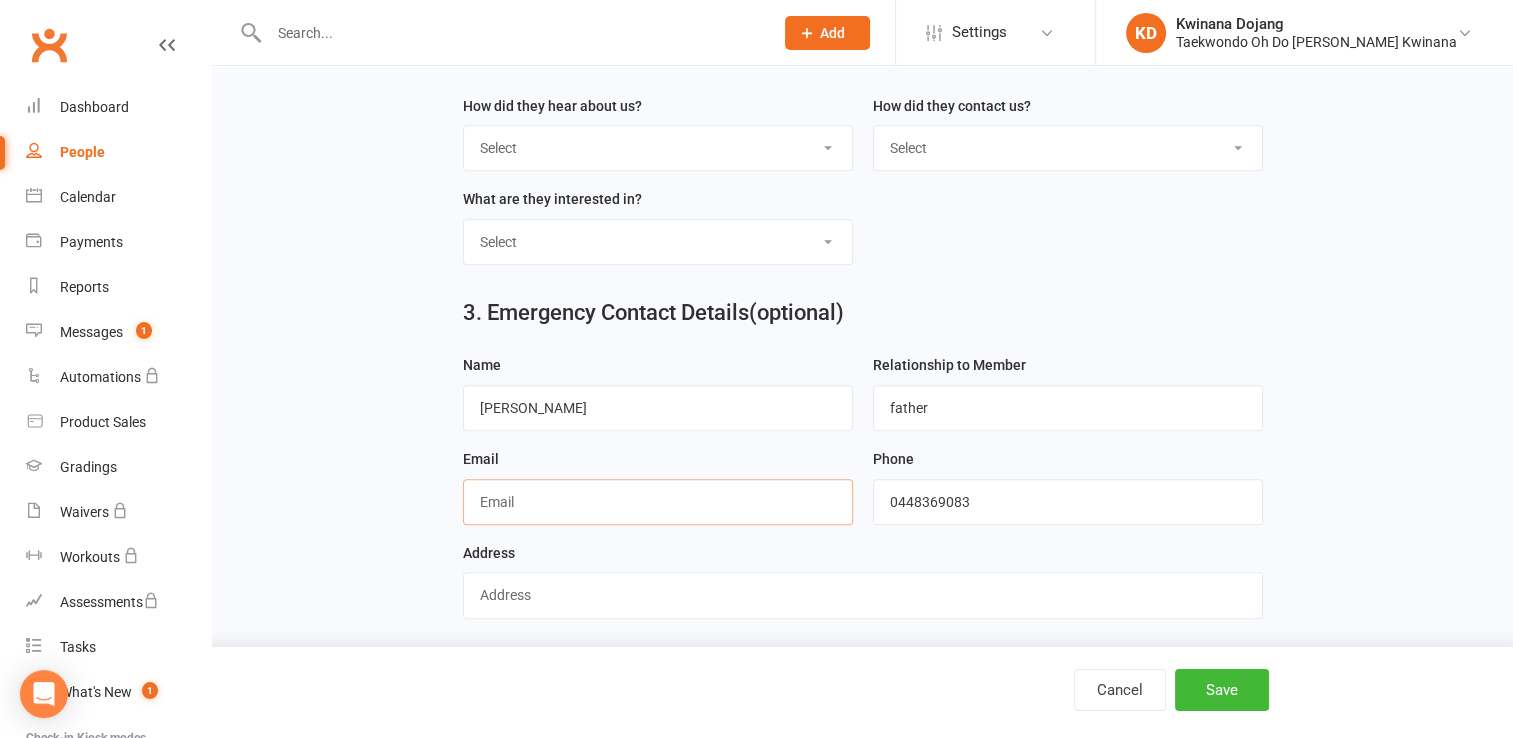 click at bounding box center (658, 502) 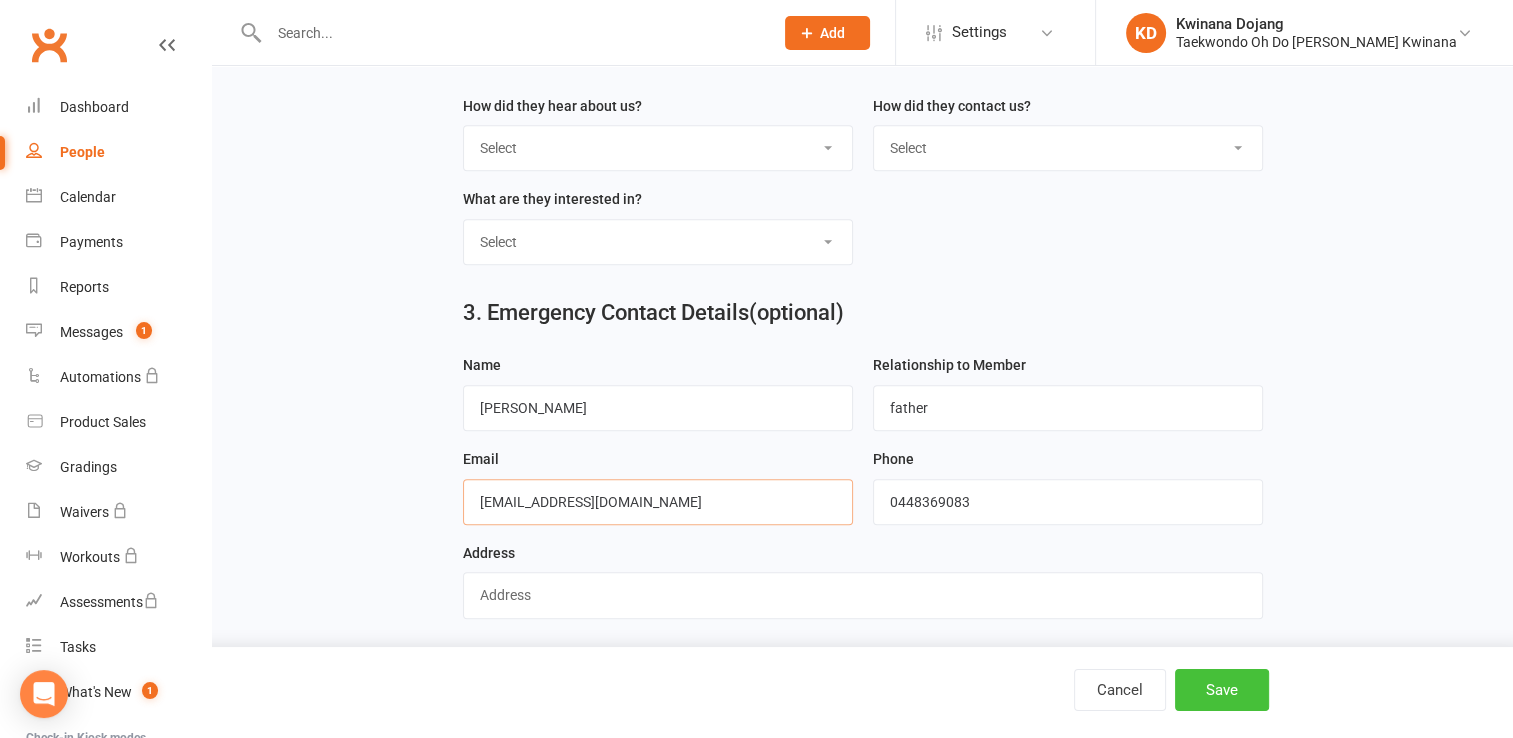 type on "[EMAIL_ADDRESS][DOMAIN_NAME]" 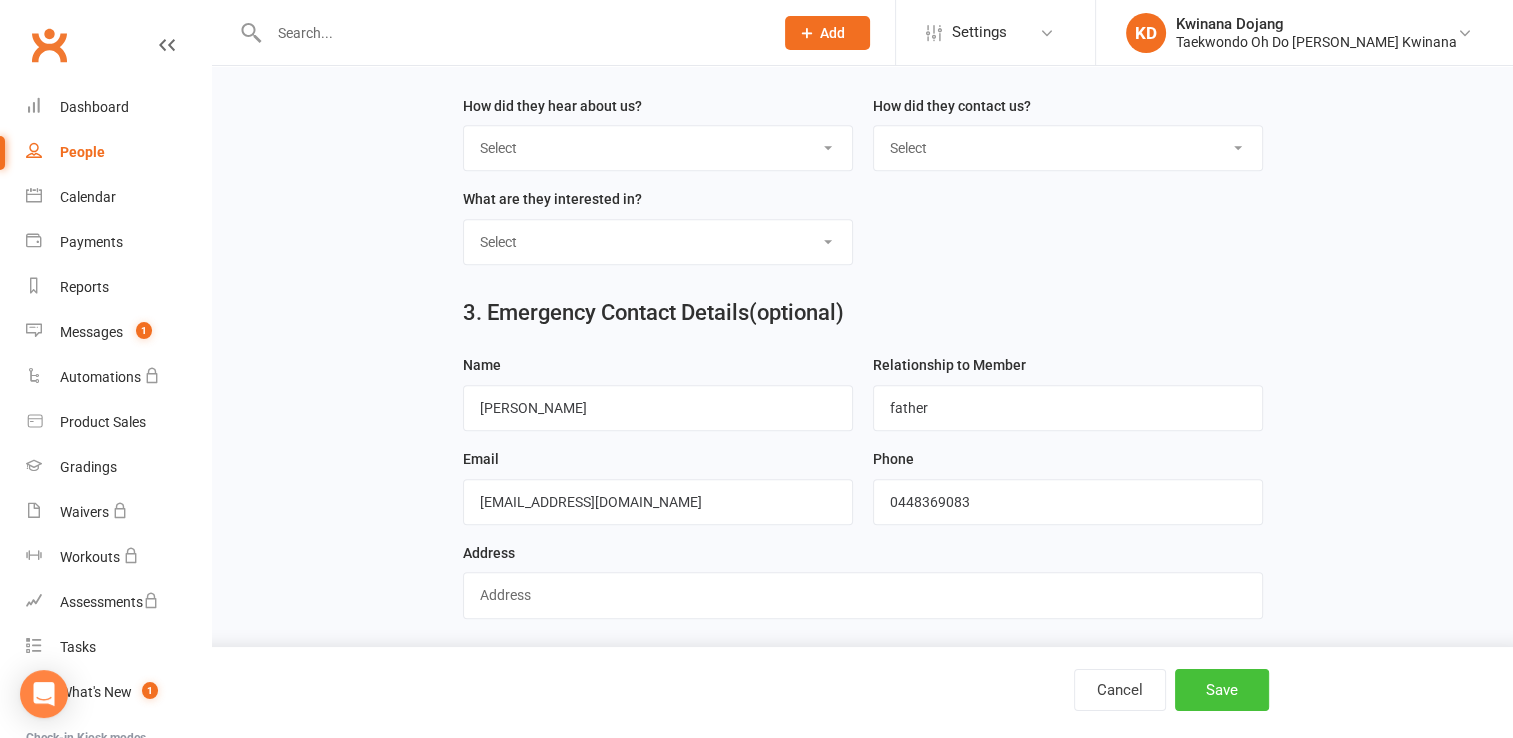 click on "Save" at bounding box center [1222, 690] 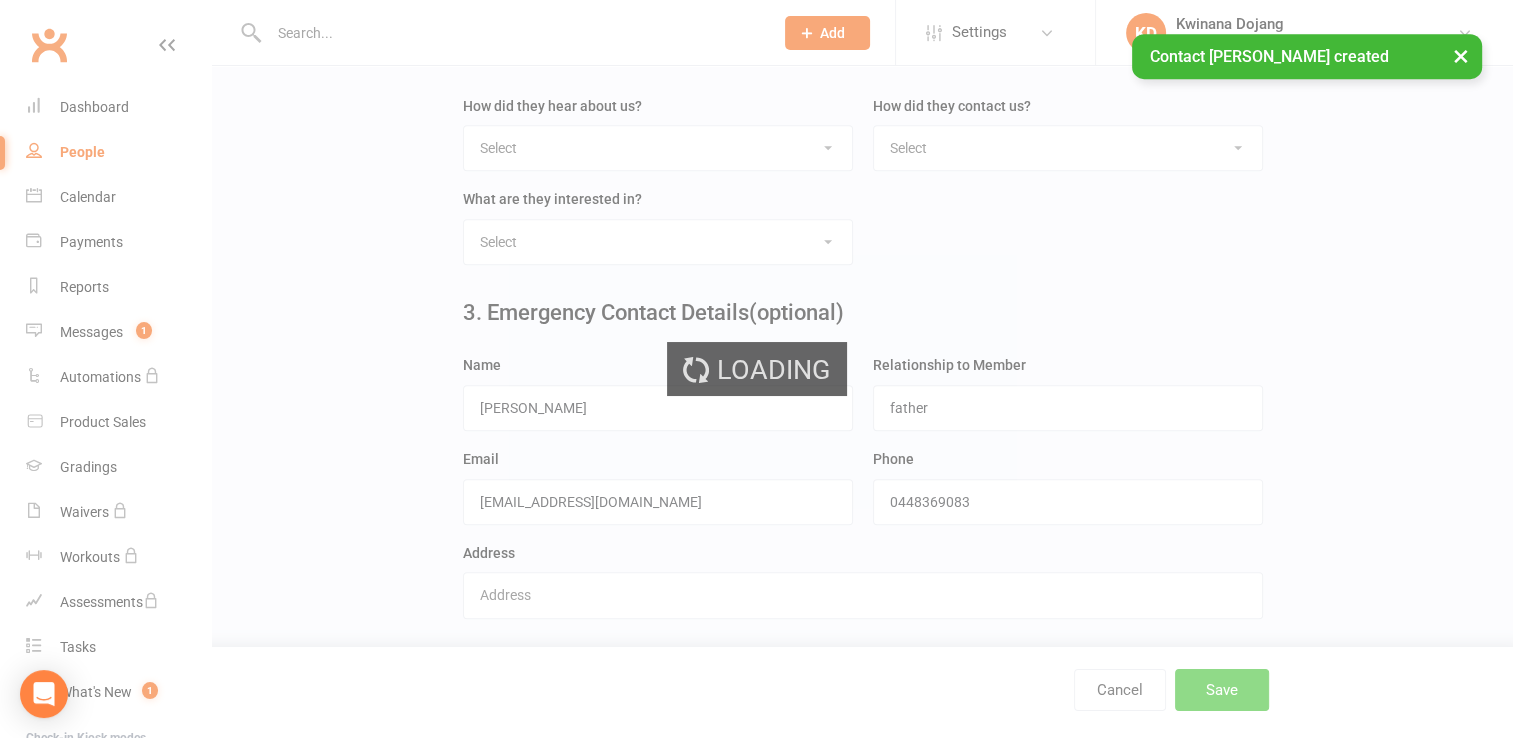 scroll, scrollTop: 0, scrollLeft: 0, axis: both 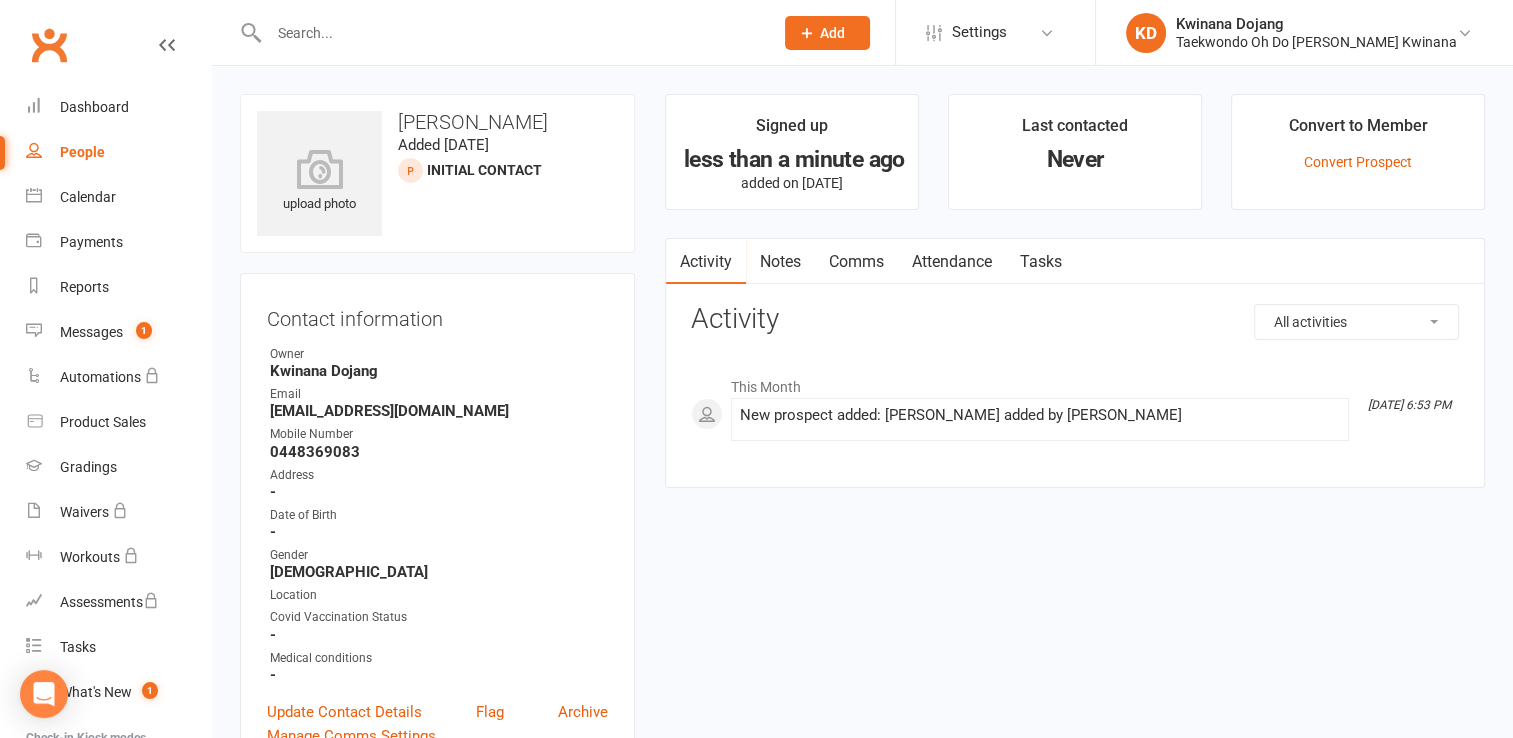 click on "Add" 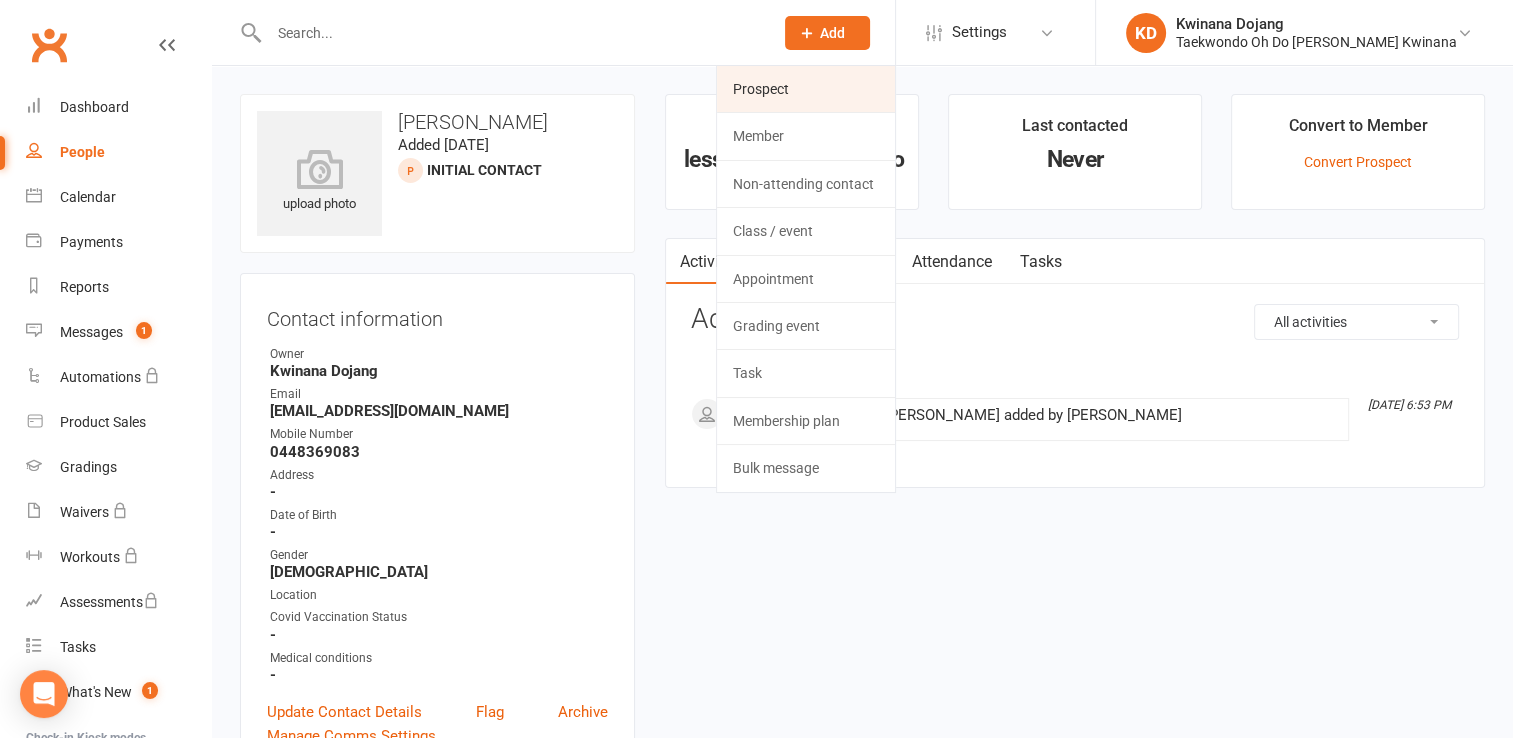 click on "Prospect" 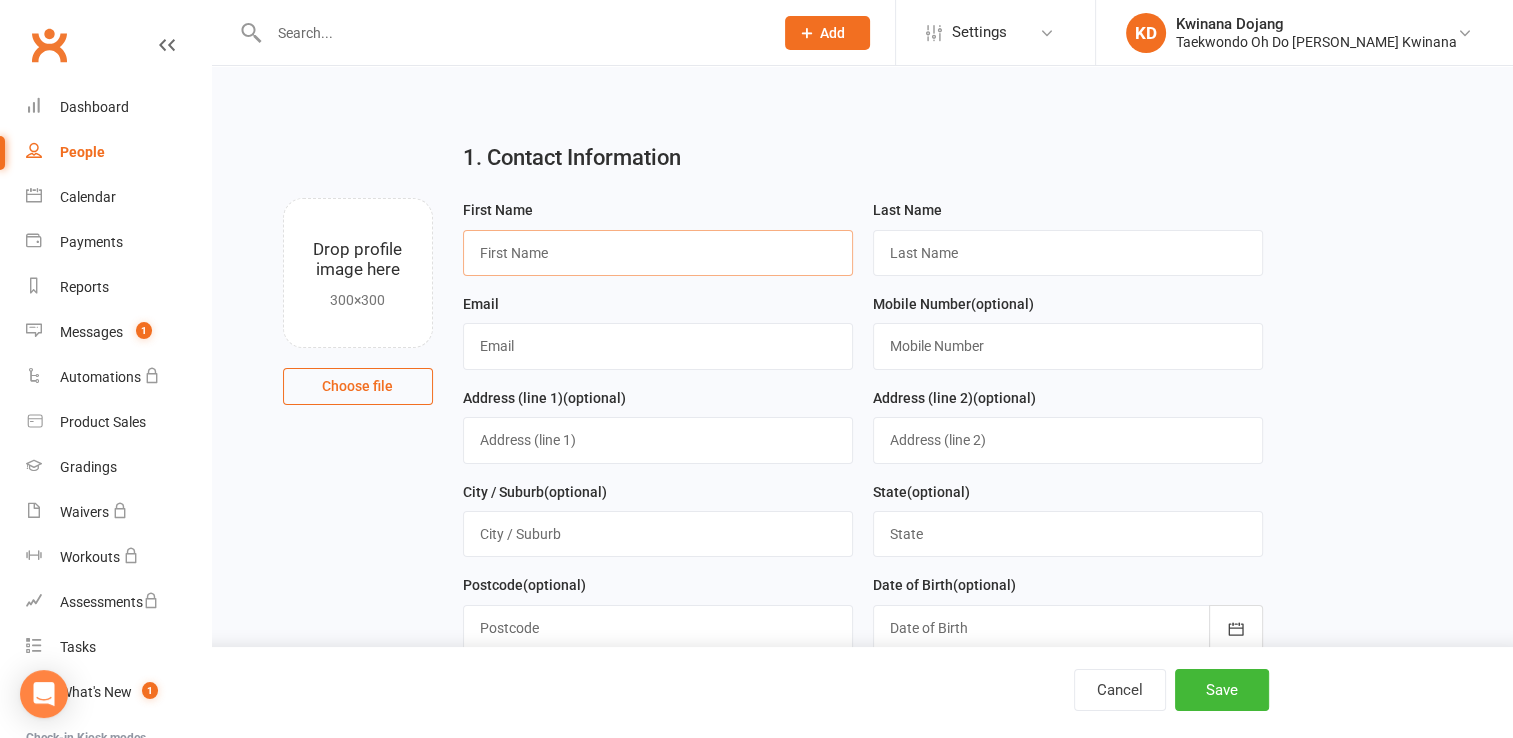 click at bounding box center (658, 253) 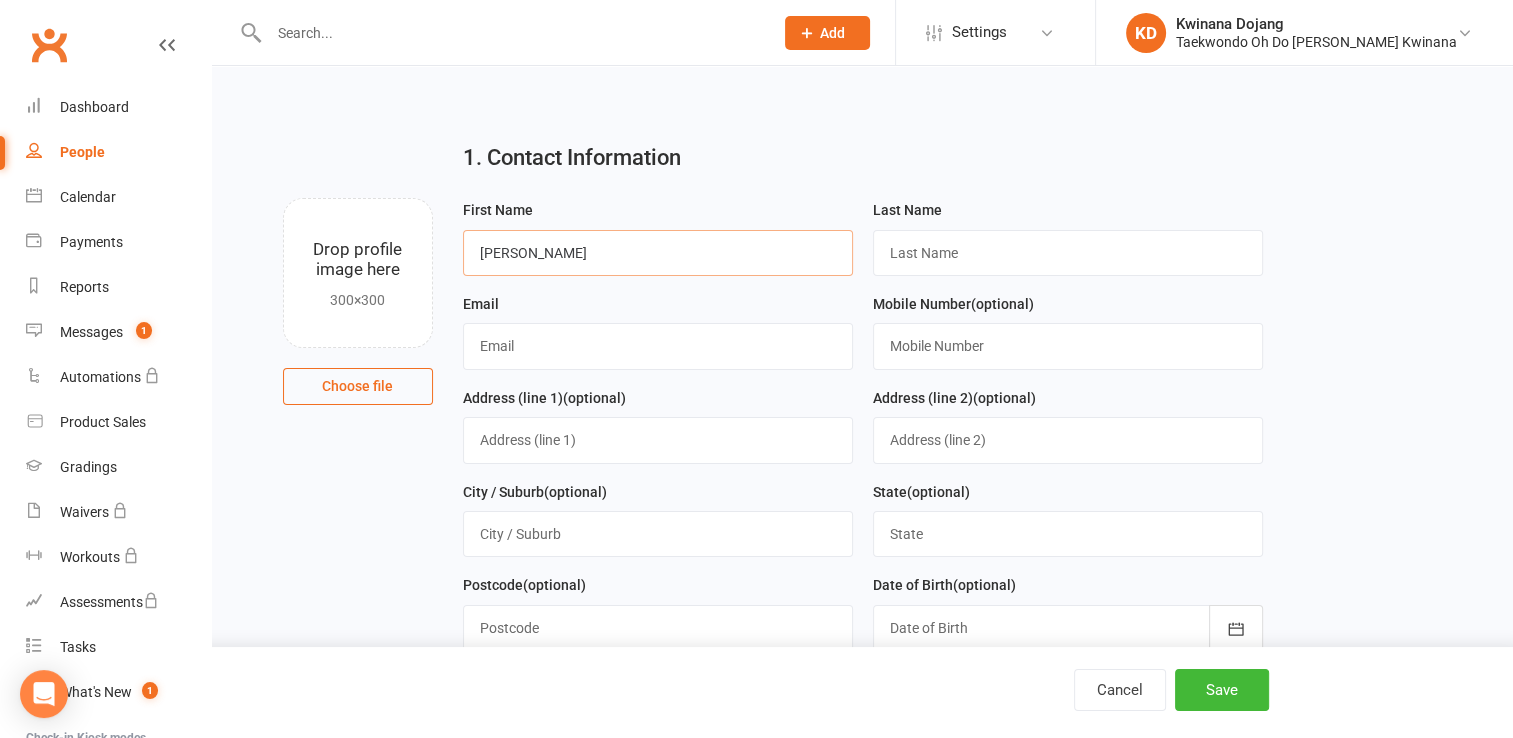 type on "[PERSON_NAME]" 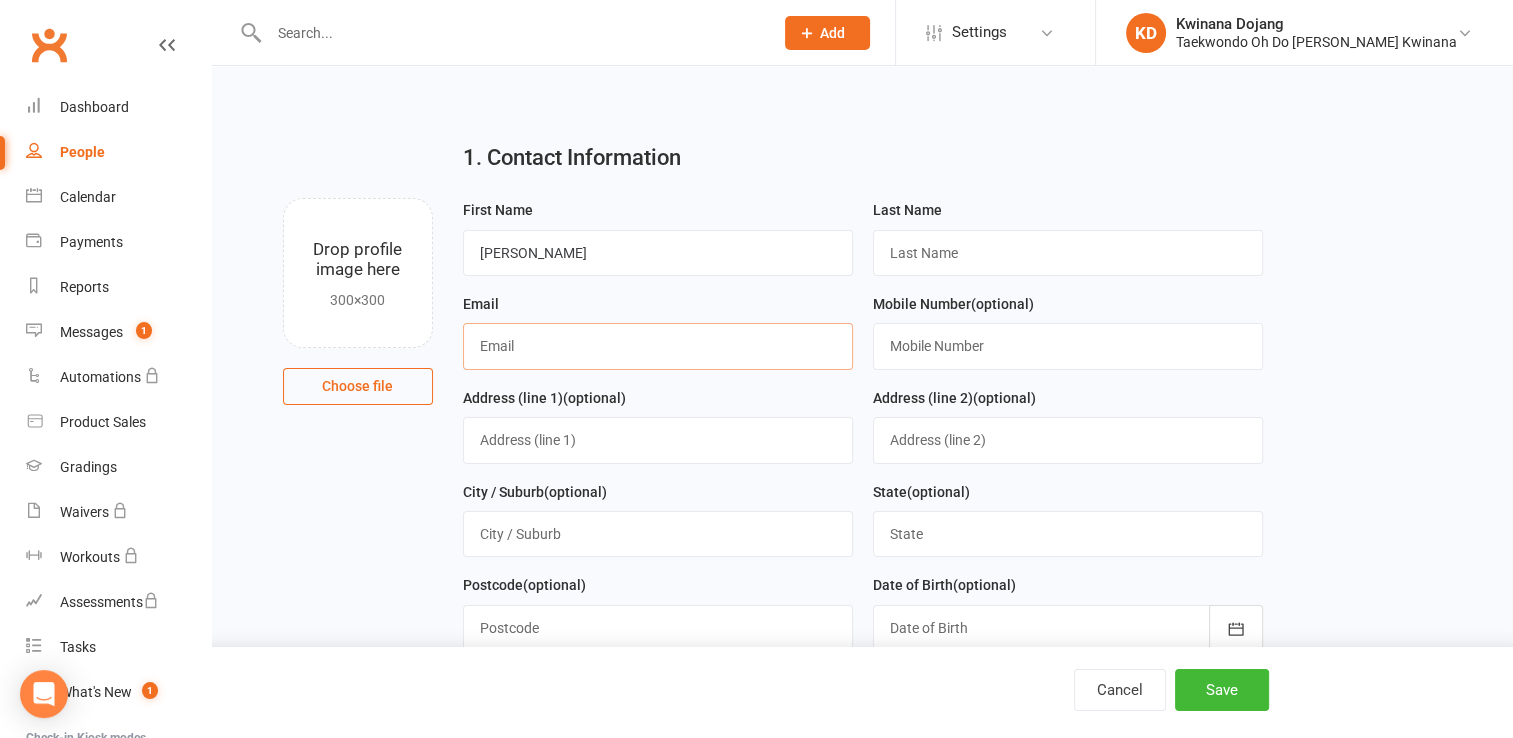 drag, startPoint x: 580, startPoint y: 342, endPoint x: 592, endPoint y: 342, distance: 12 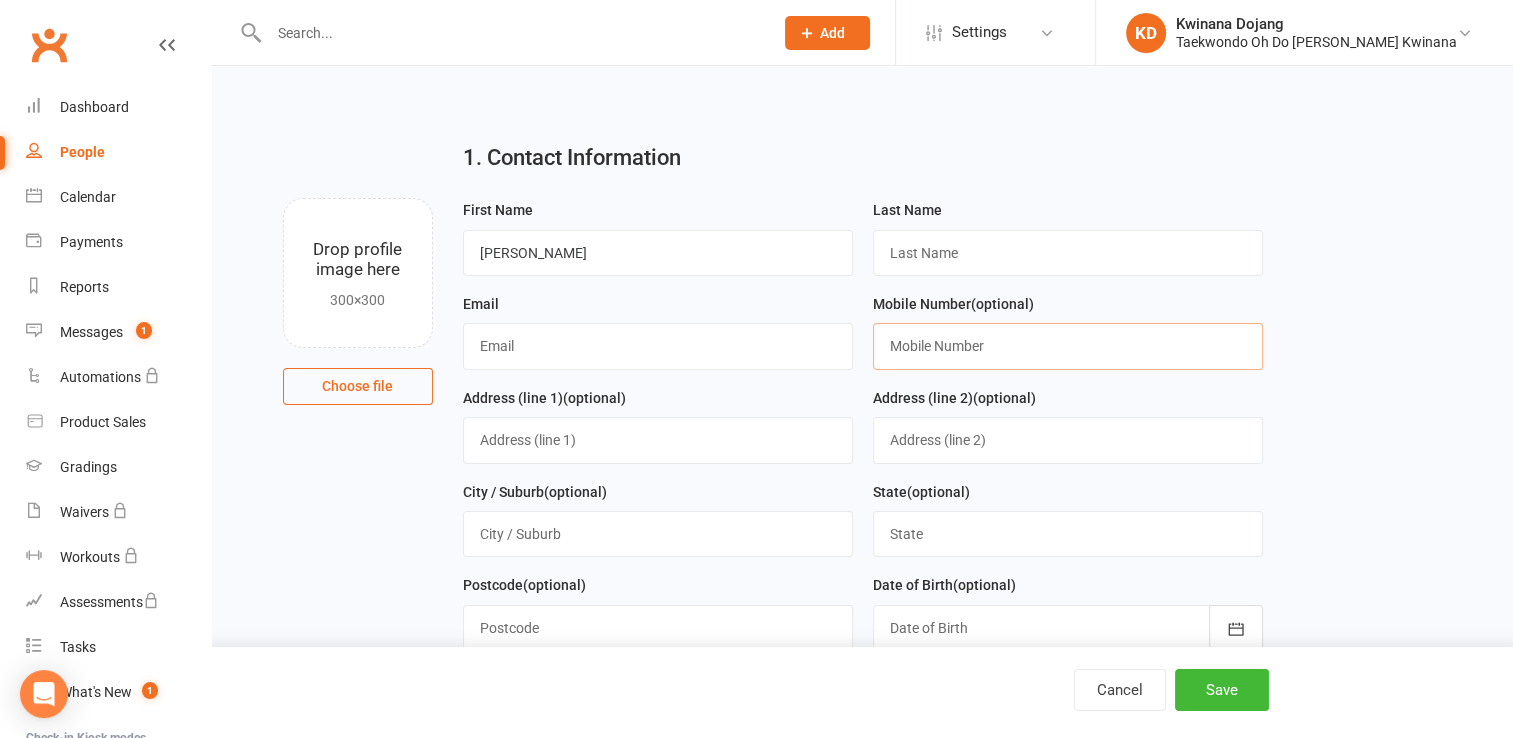 click at bounding box center [1068, 346] 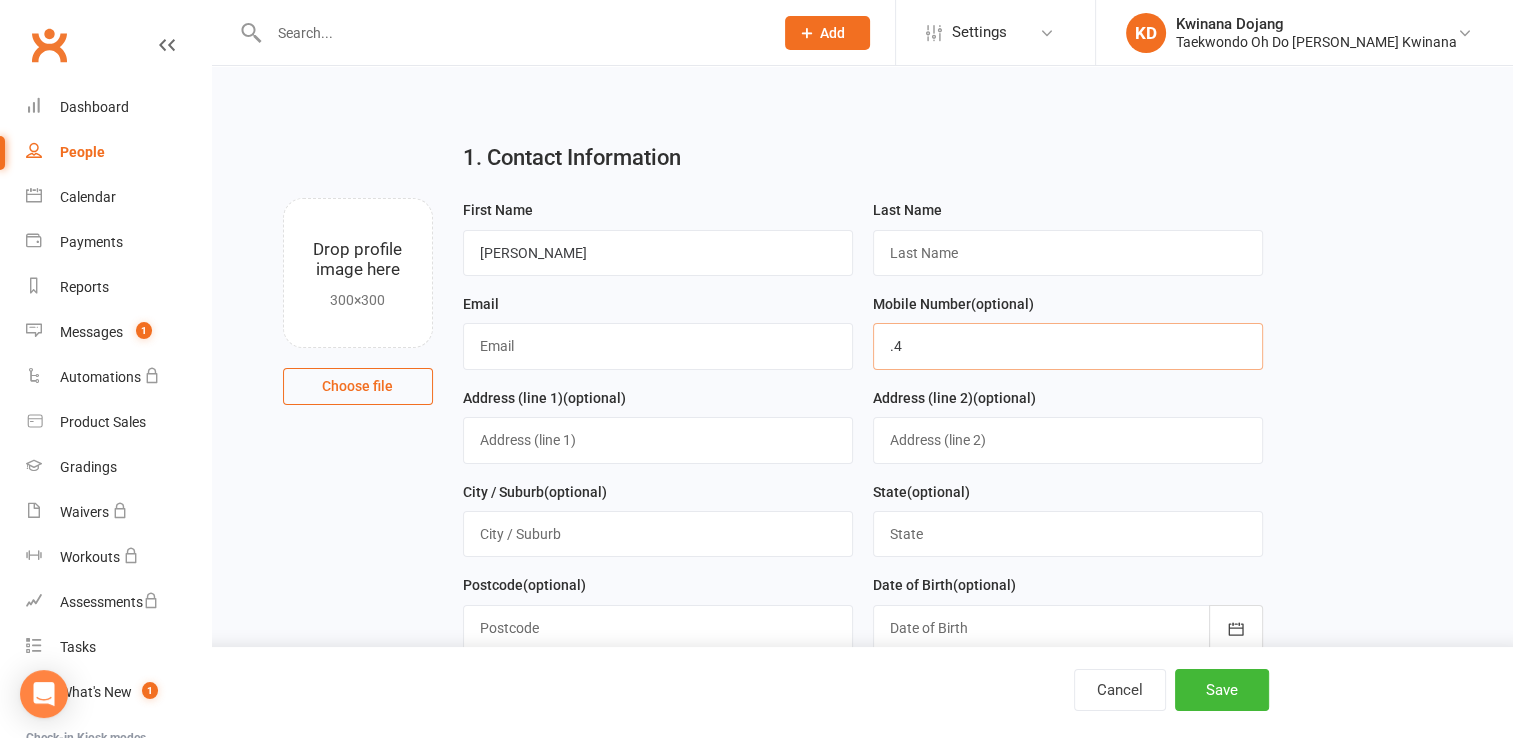 type on "." 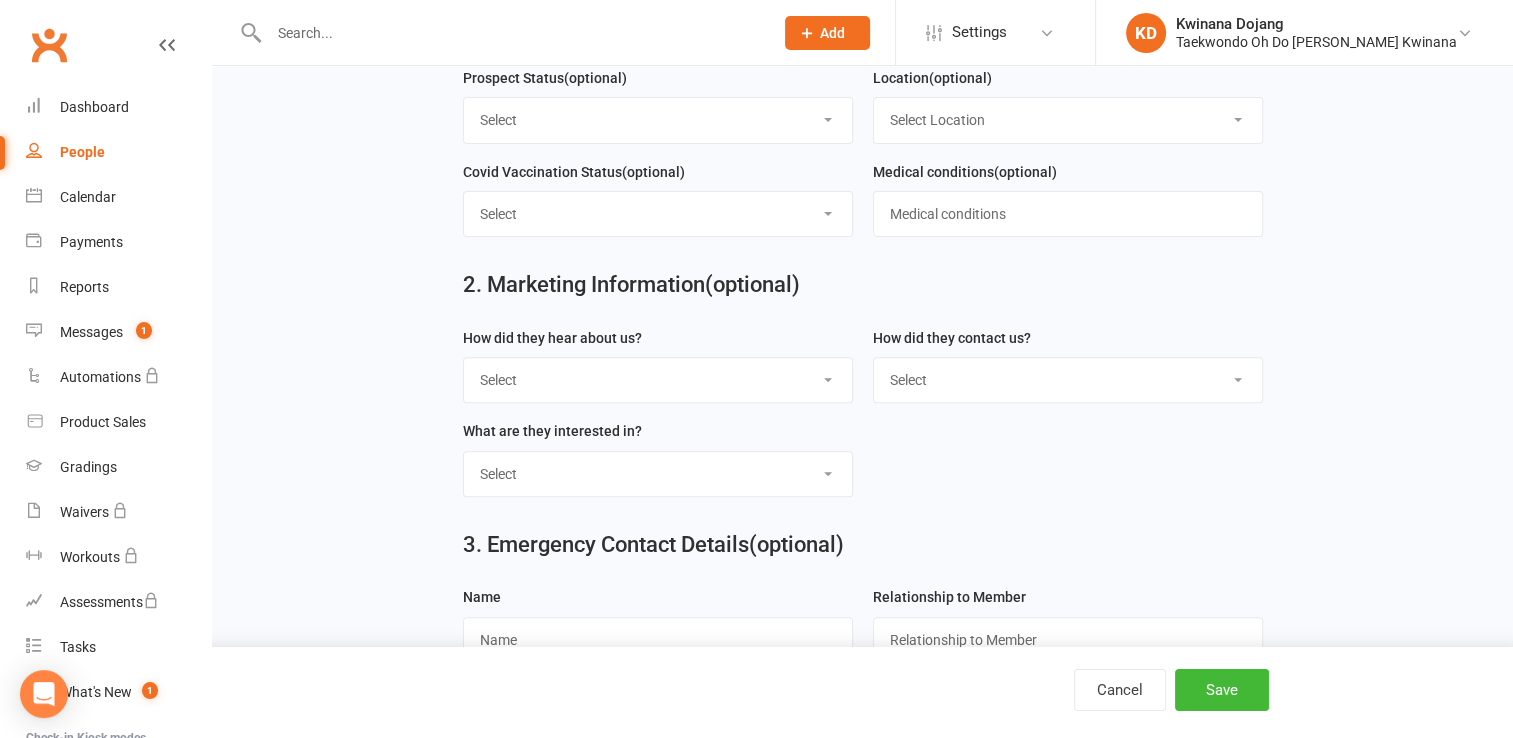 scroll, scrollTop: 699, scrollLeft: 0, axis: vertical 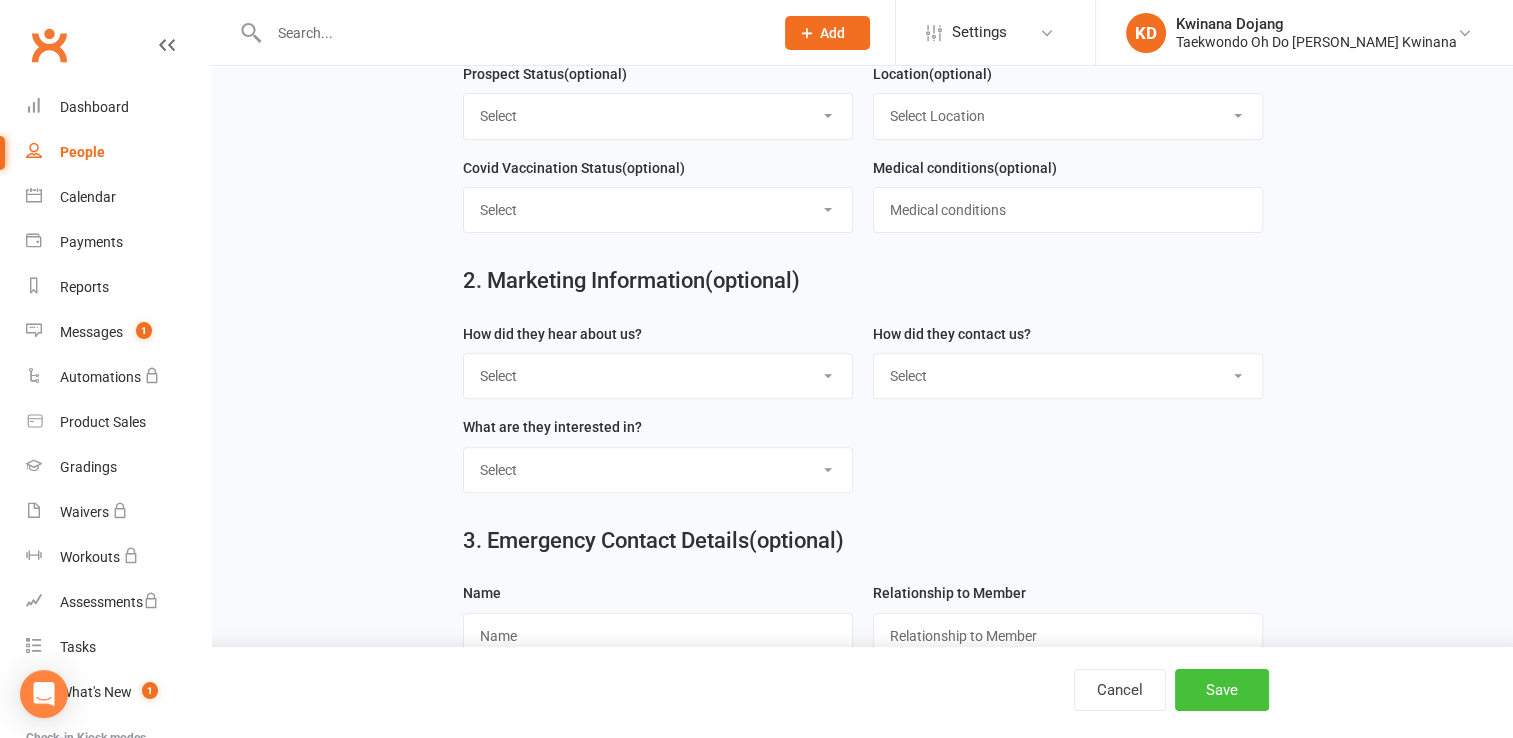 type on "0466362543" 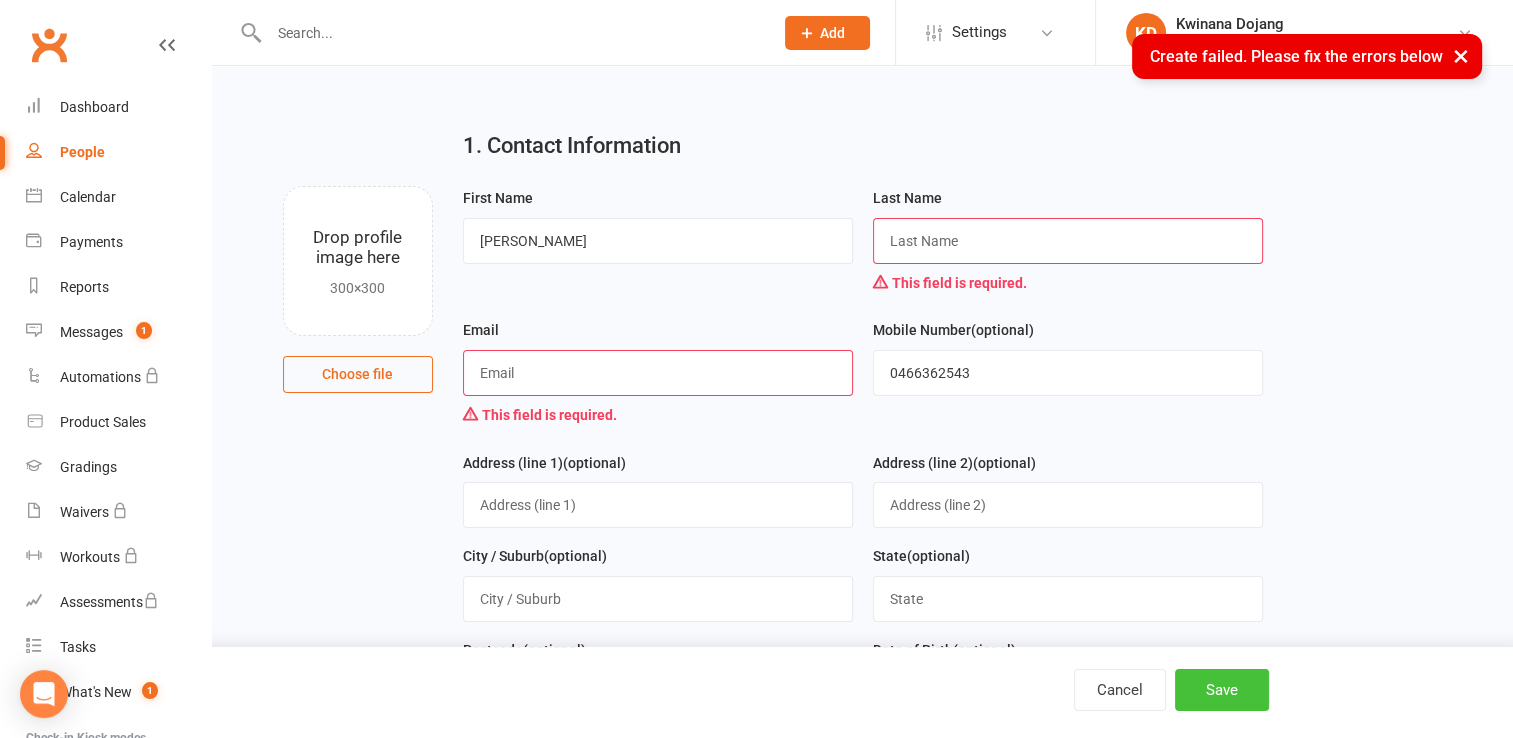 scroll, scrollTop: 0, scrollLeft: 0, axis: both 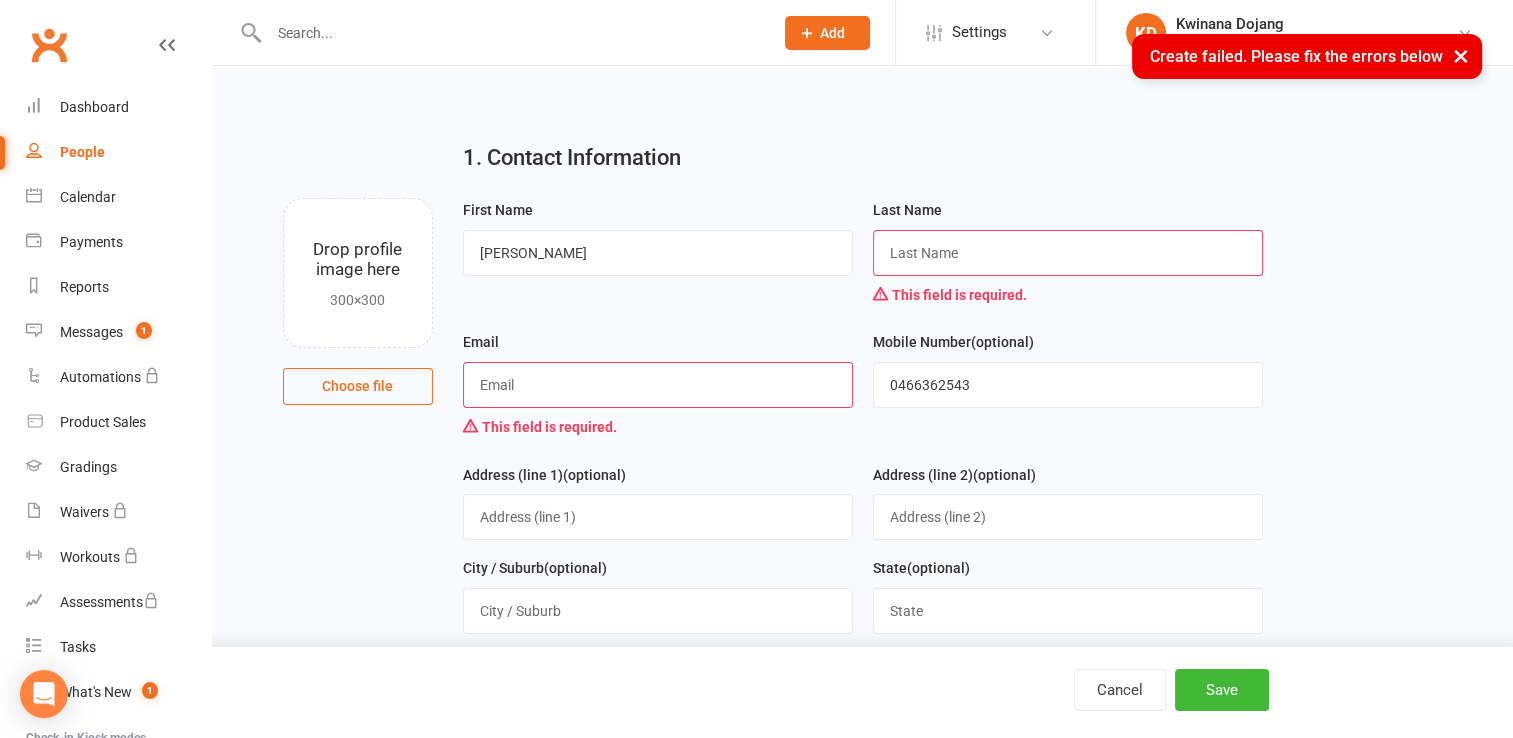 click at bounding box center (658, 385) 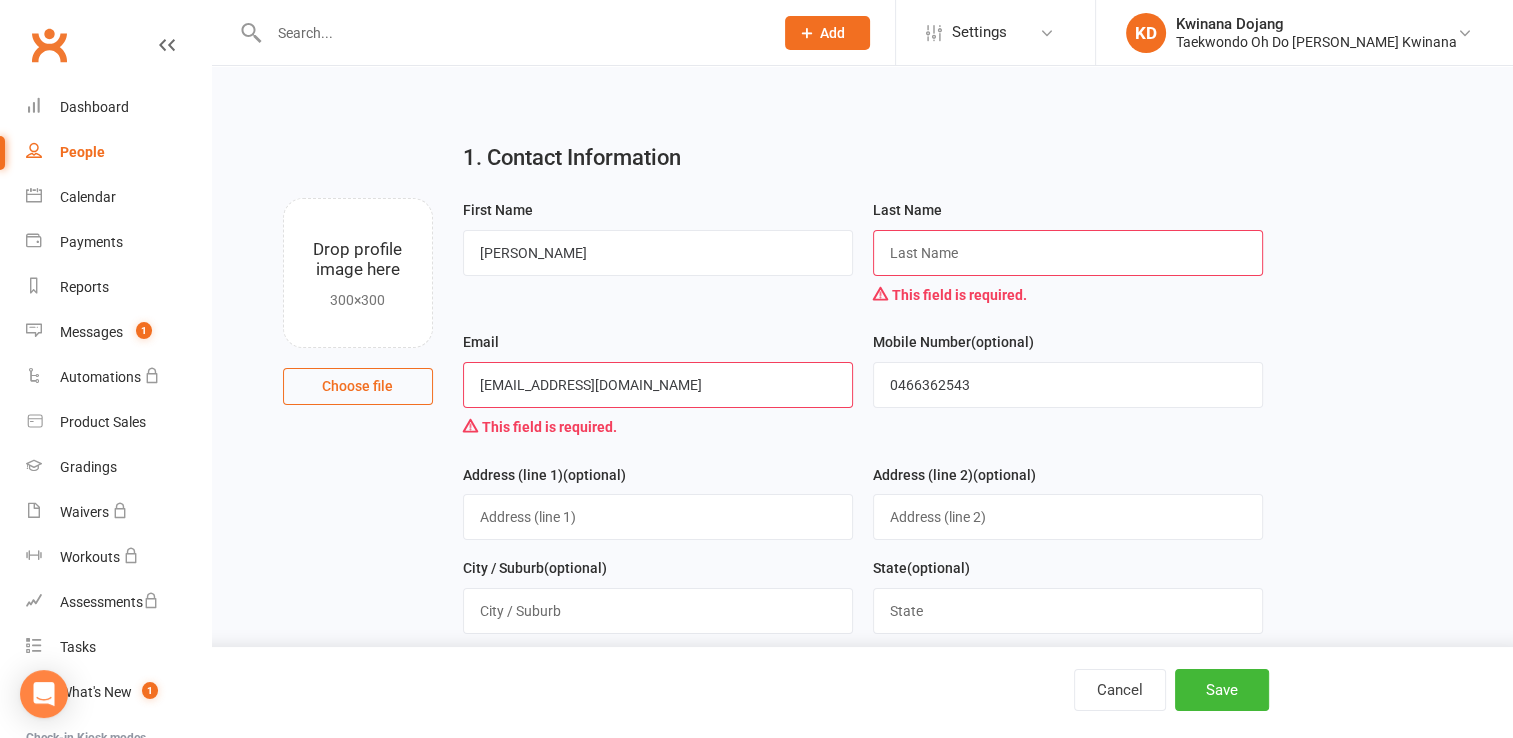 type on "[EMAIL_ADDRESS][DOMAIN_NAME]" 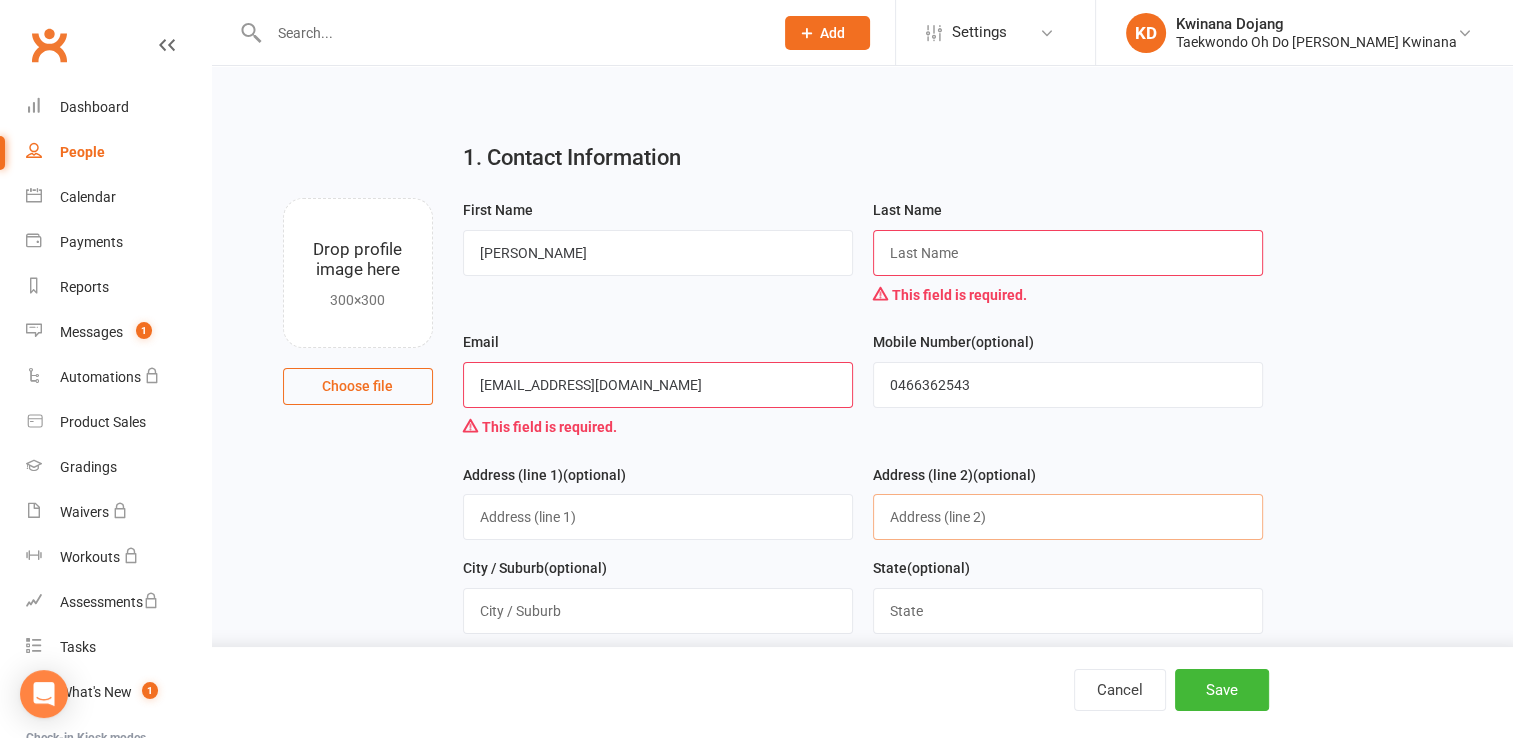 drag, startPoint x: 697, startPoint y: 439, endPoint x: 948, endPoint y: 614, distance: 305.98367 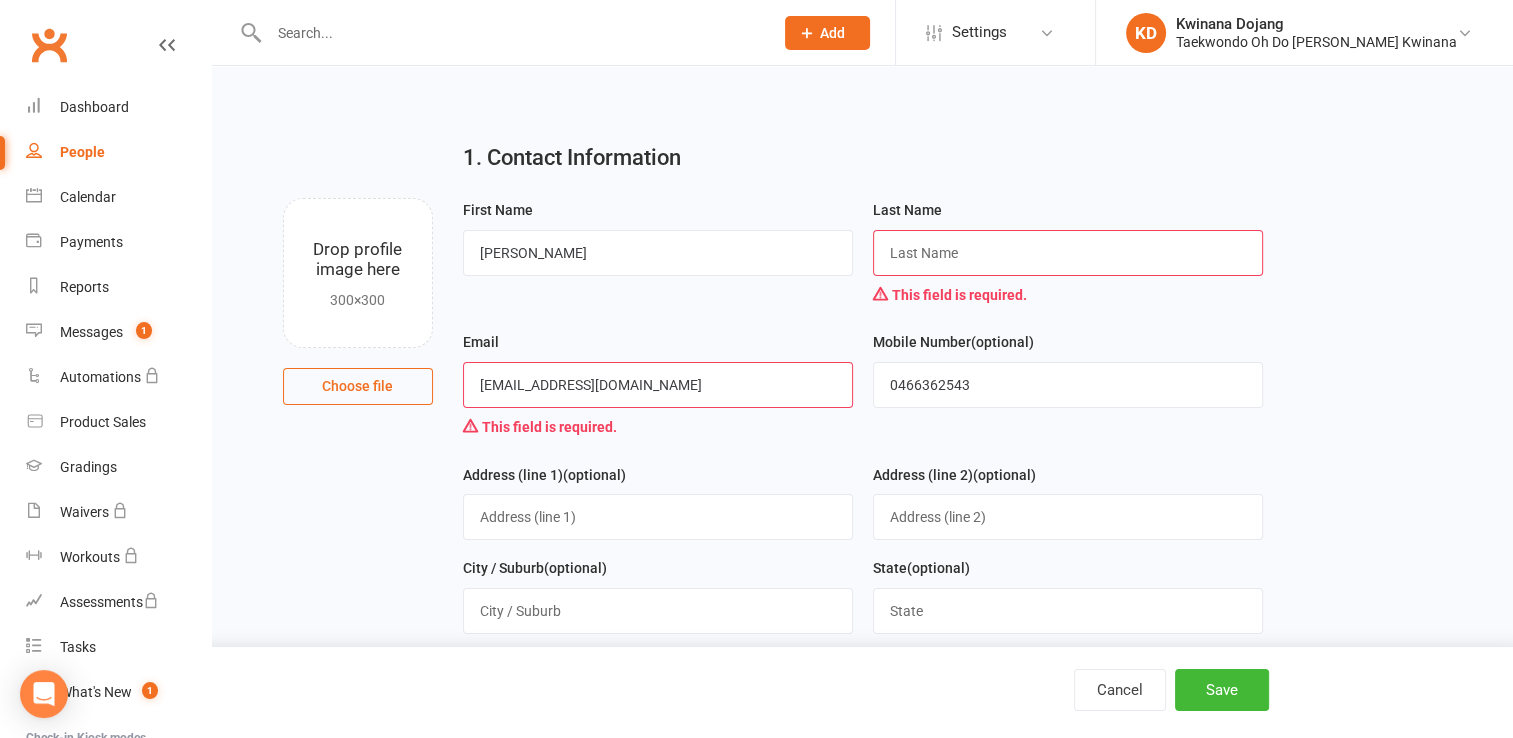 click at bounding box center [1068, 253] 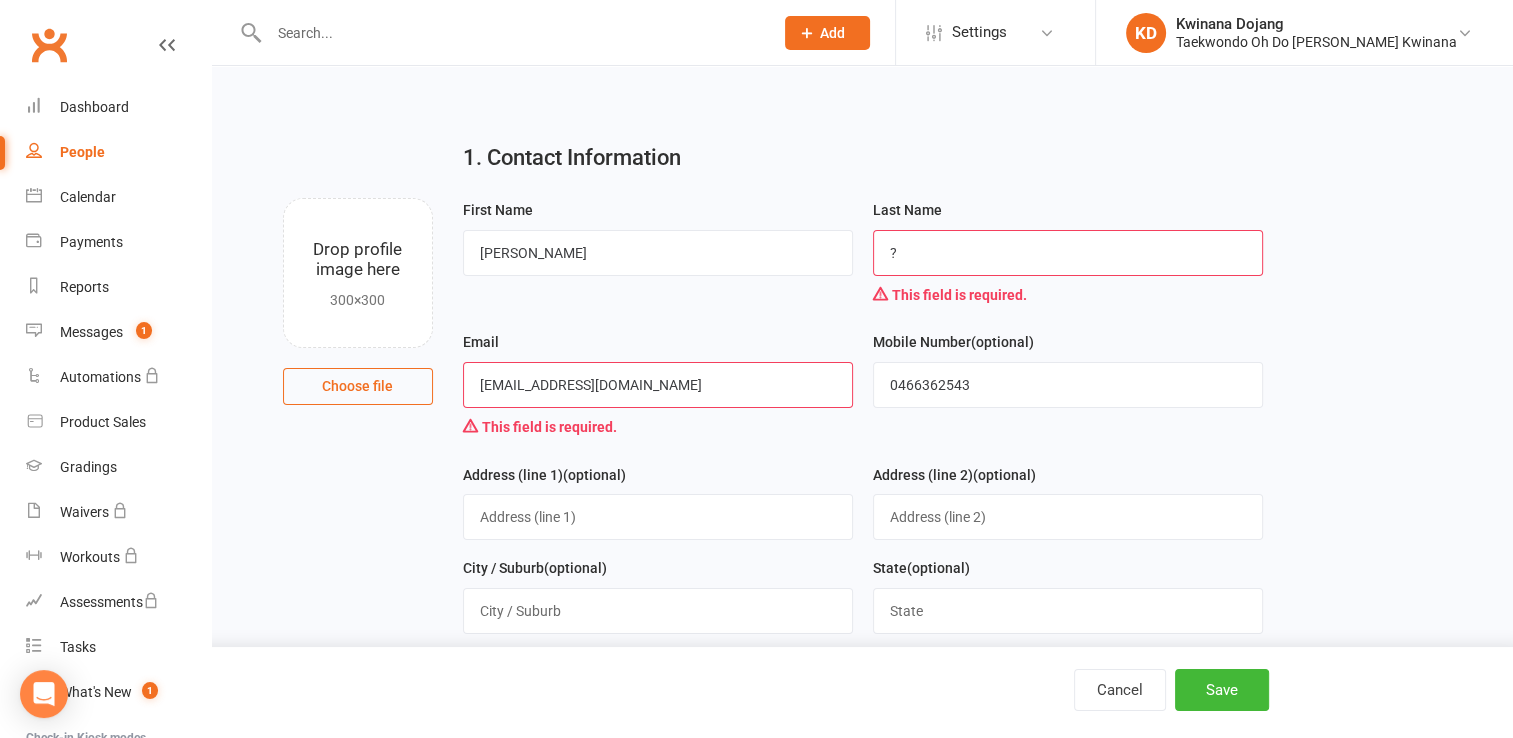 type on "?" 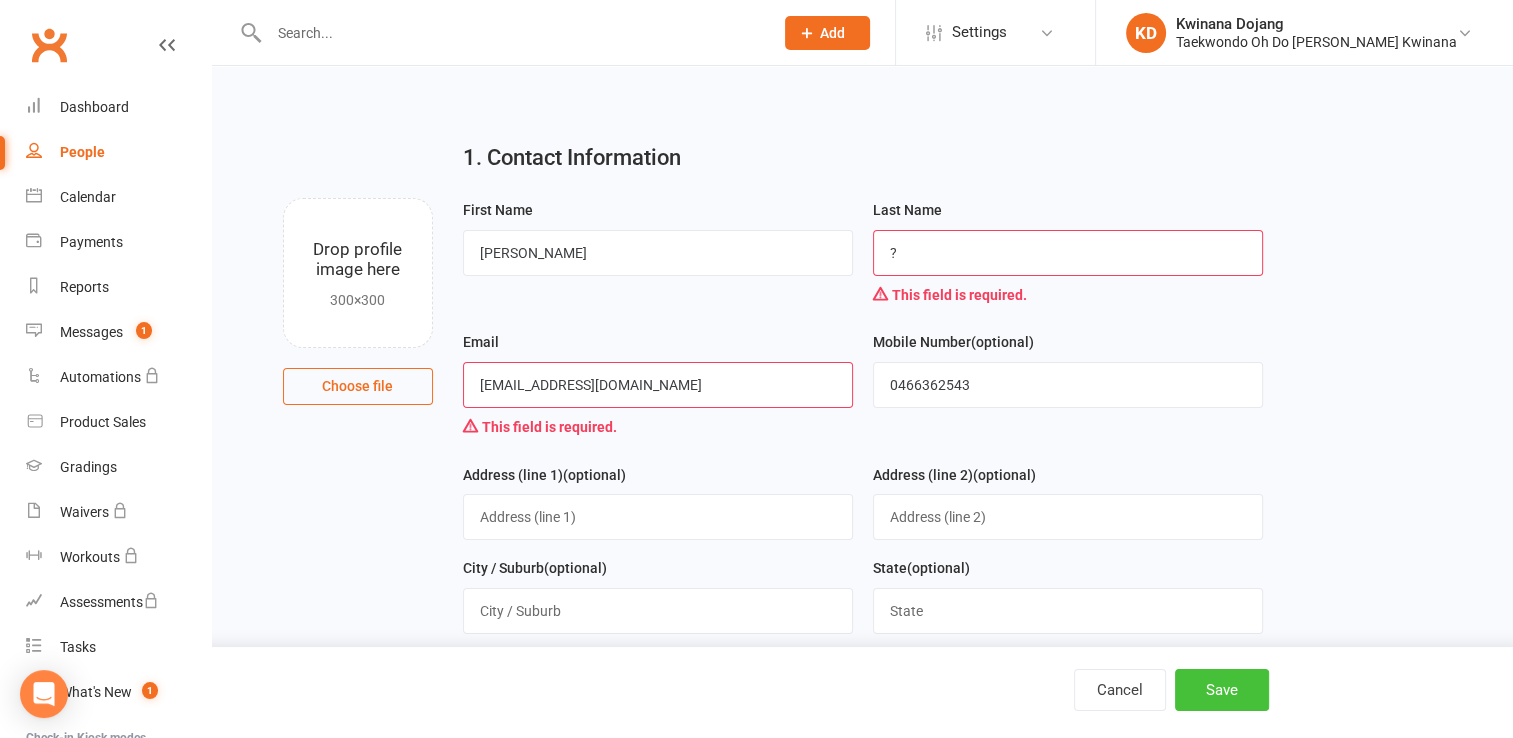 click on "Save" at bounding box center [1222, 690] 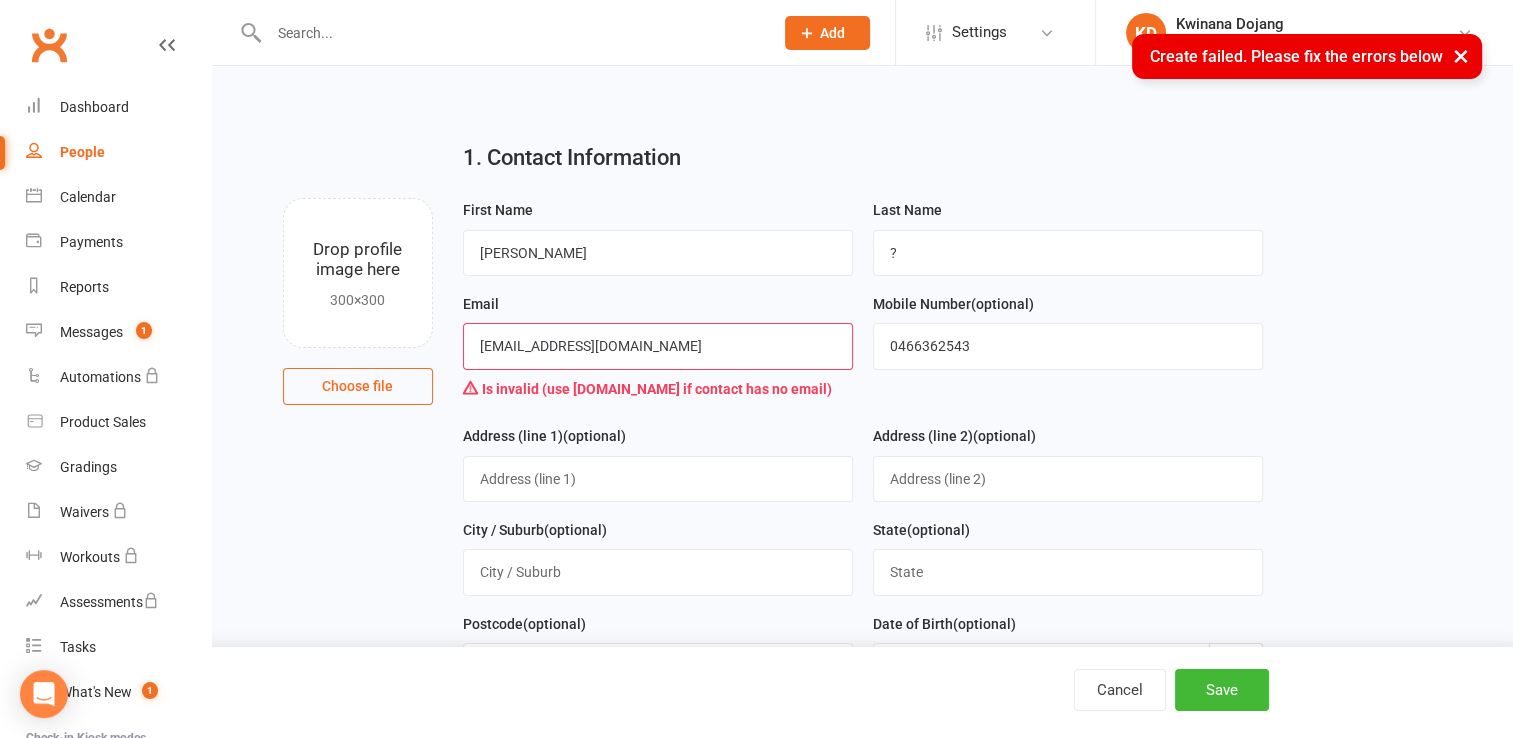 click on "[EMAIL_ADDRESS][DOMAIN_NAME]" at bounding box center [658, 346] 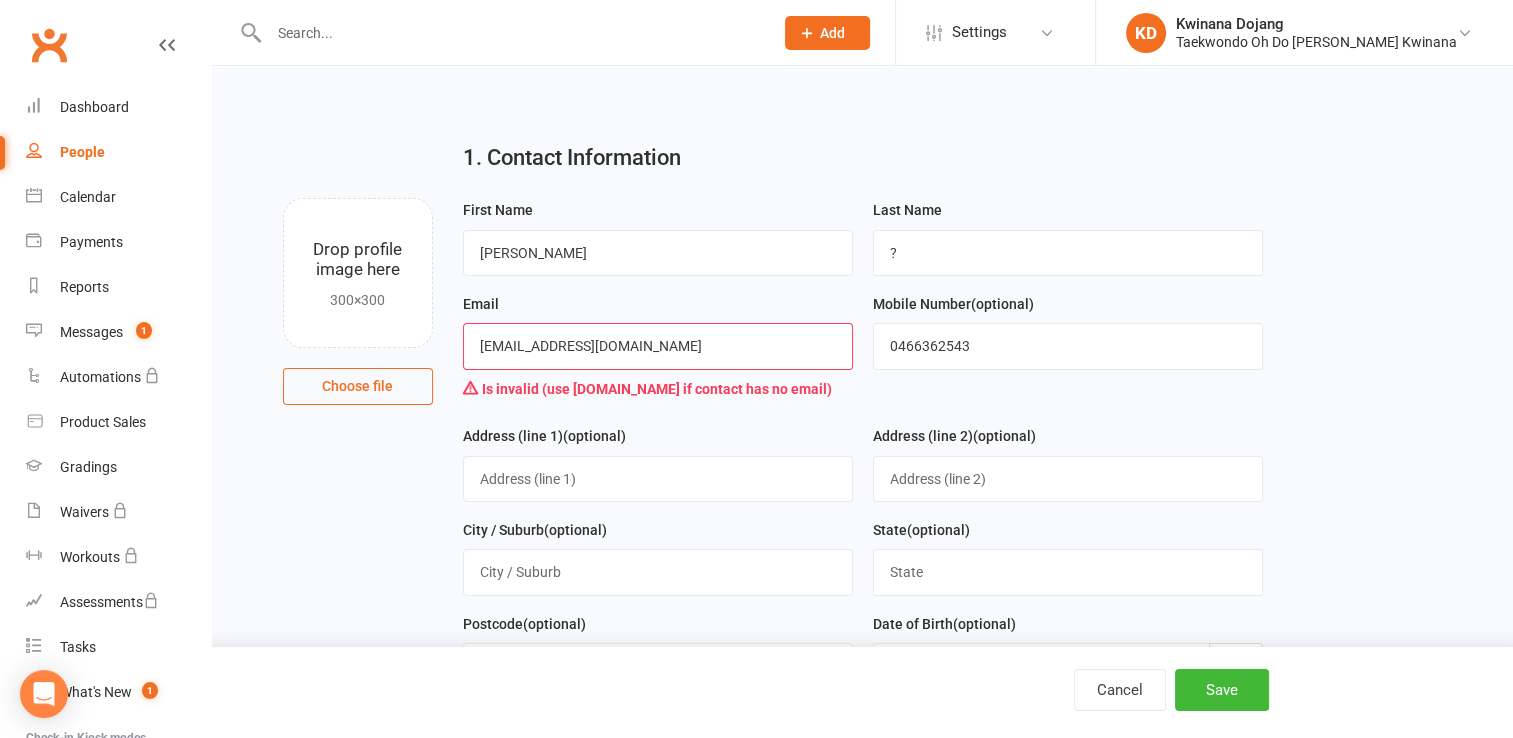 click on "[EMAIL_ADDRESS][DOMAIN_NAME]" at bounding box center (658, 346) 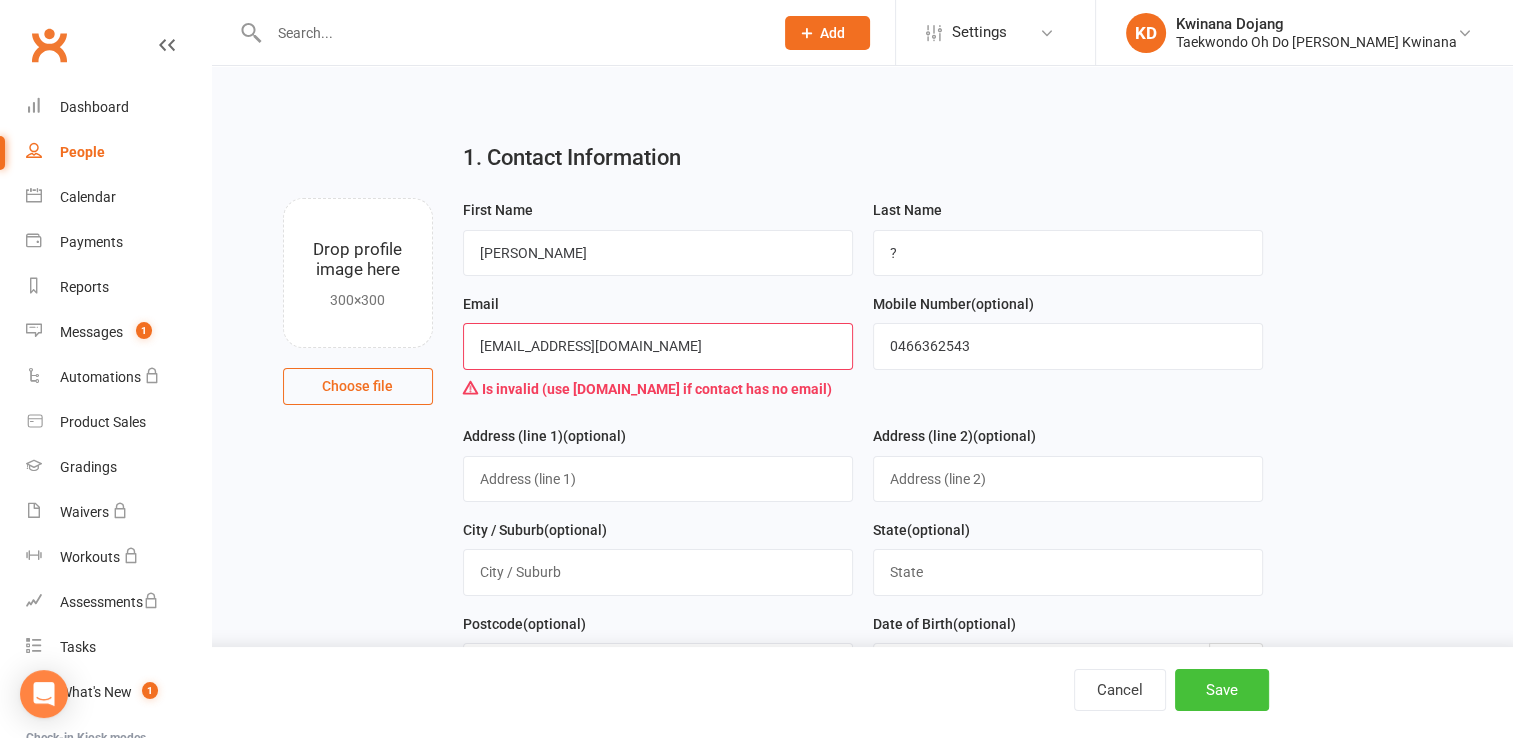 type on "[EMAIL_ADDRESS][DOMAIN_NAME]" 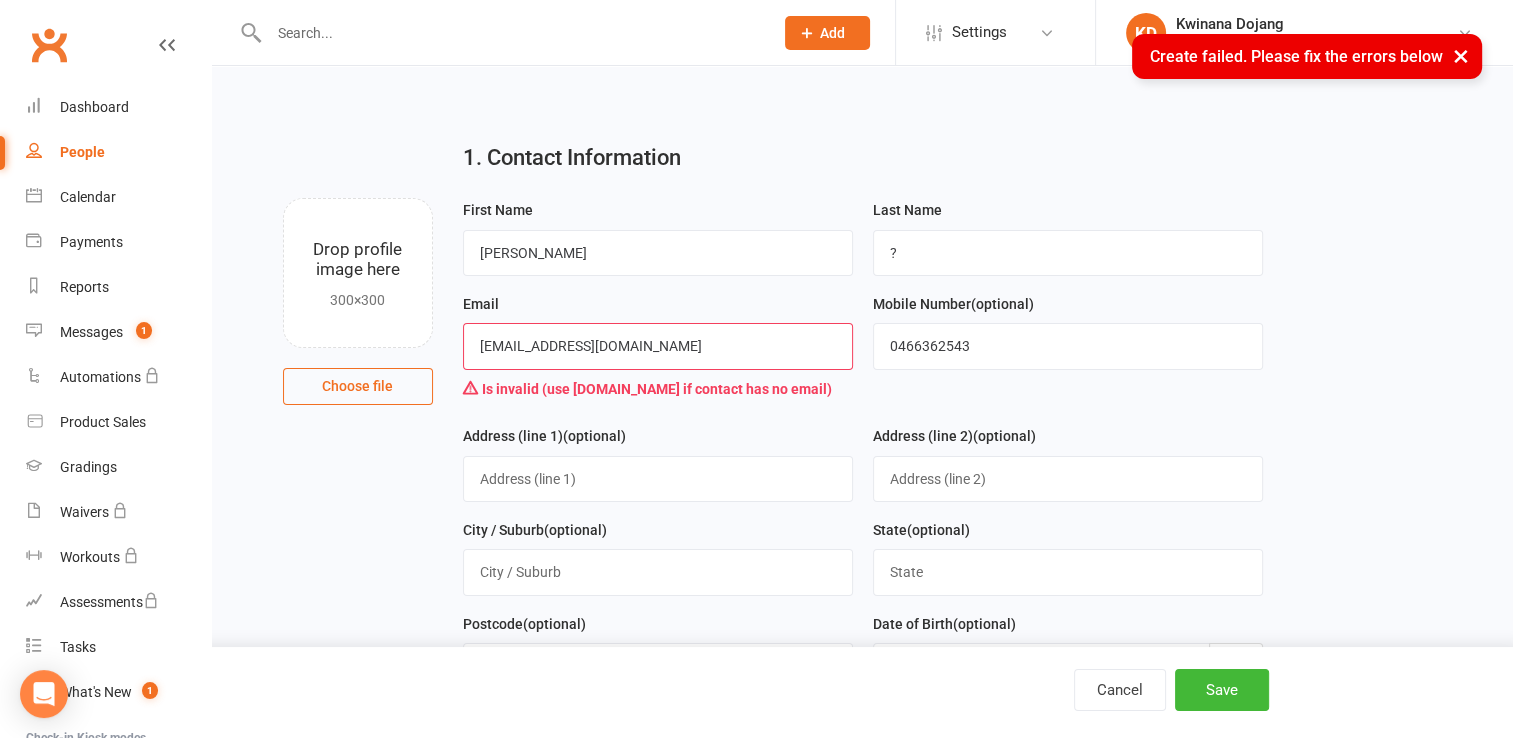 click on "[EMAIL_ADDRESS][DOMAIN_NAME]" at bounding box center [658, 346] 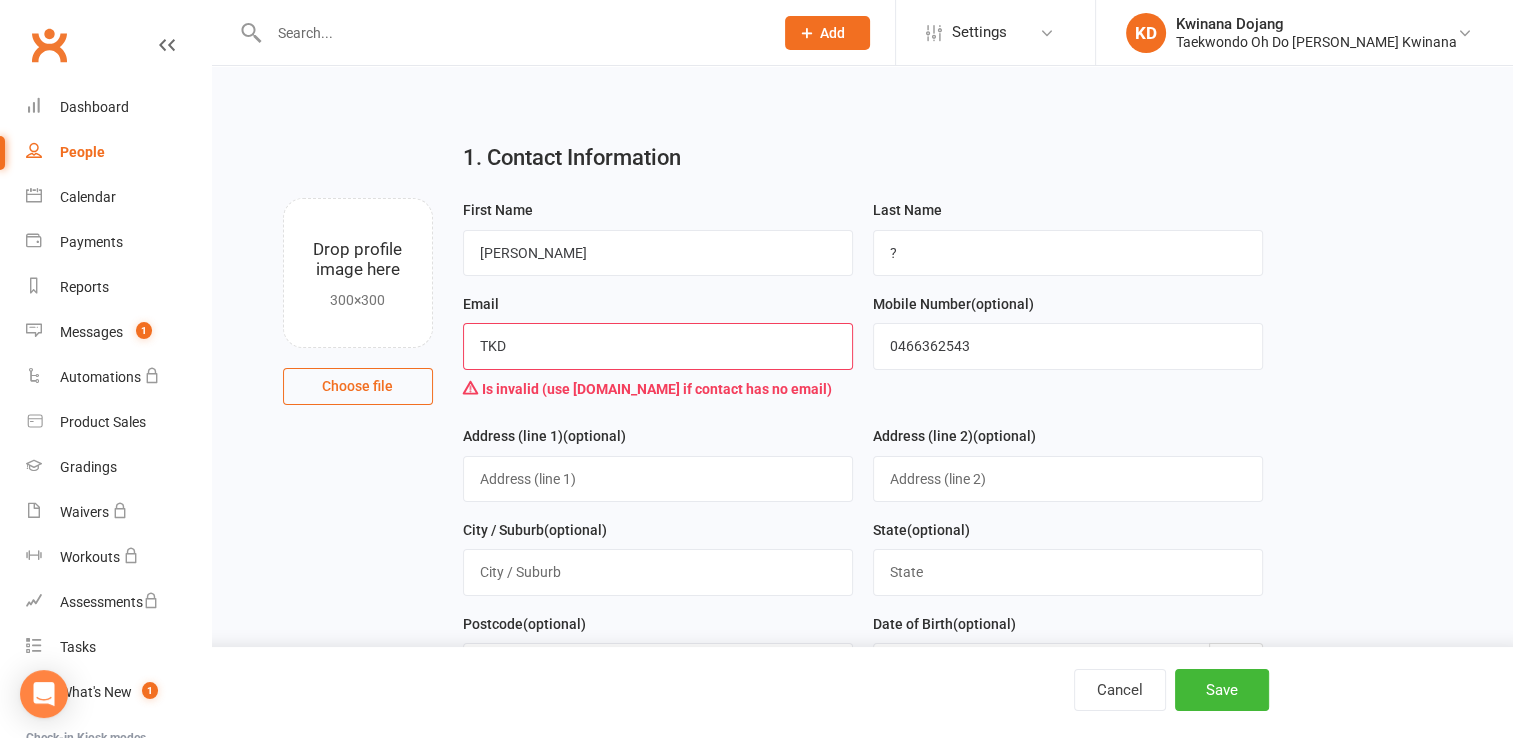 click on "Email  TKD Is invalid (use [DOMAIN_NAME] if contact has no email)" at bounding box center [658, 358] 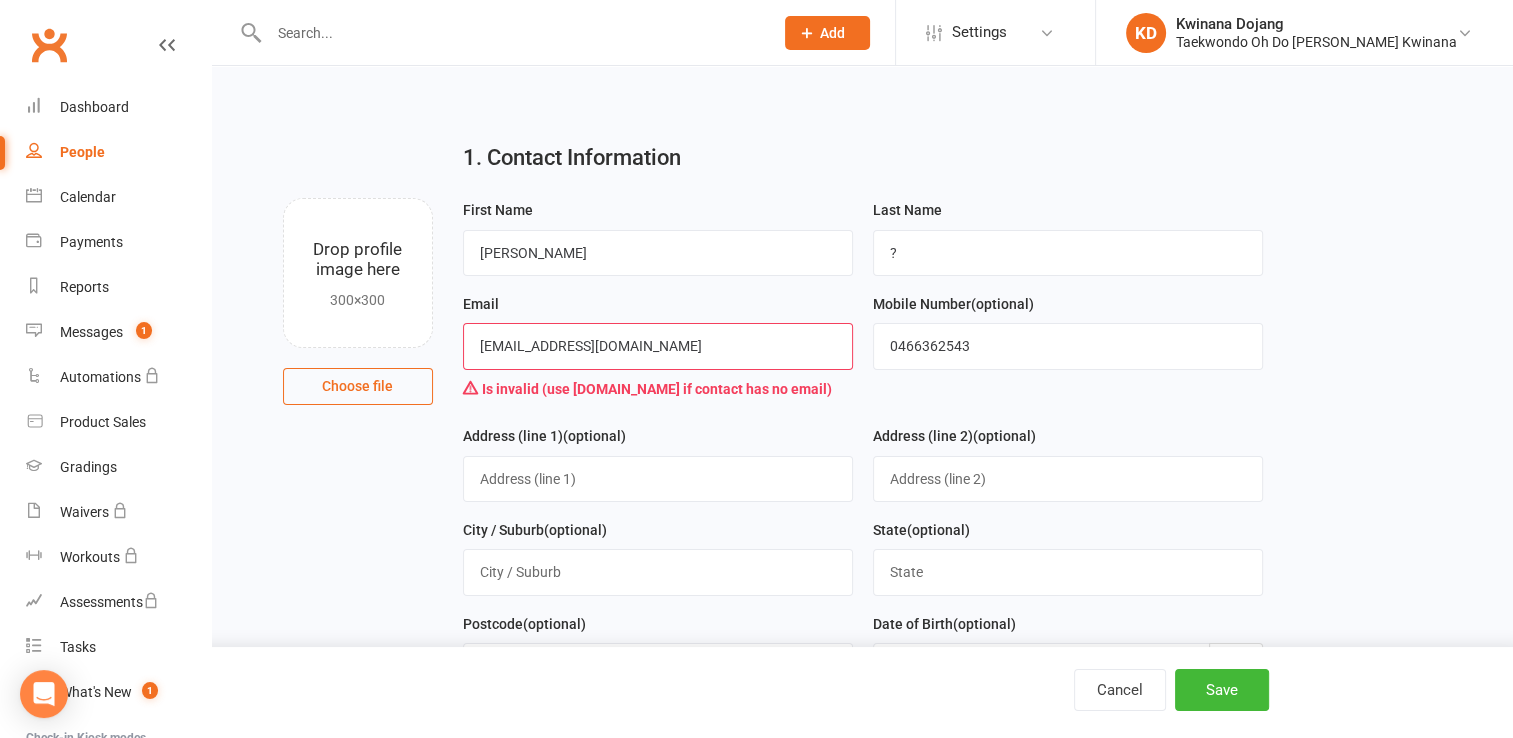 click on "[EMAIL_ADDRESS][DOMAIN_NAME]" at bounding box center (658, 346) 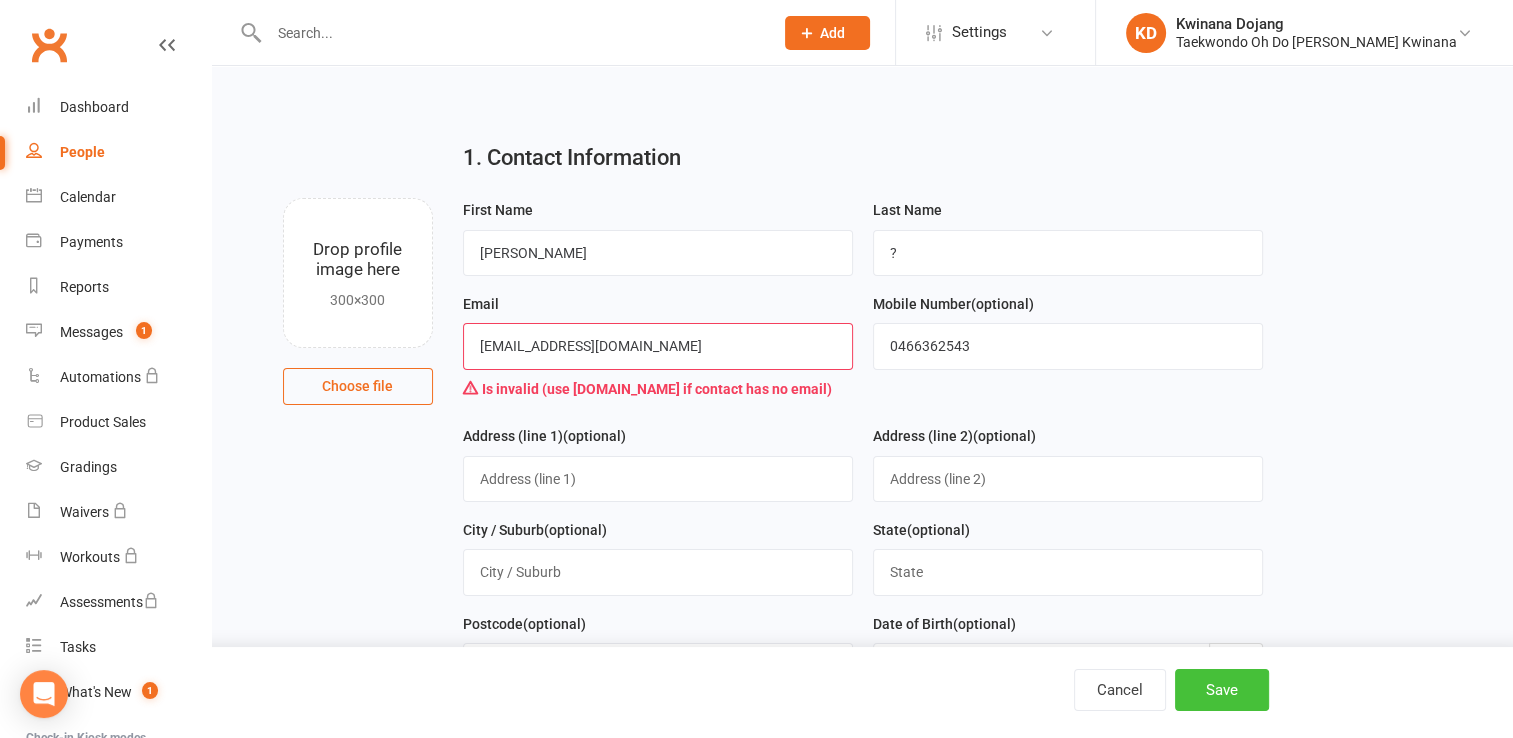 type on "[EMAIL_ADDRESS][DOMAIN_NAME]" 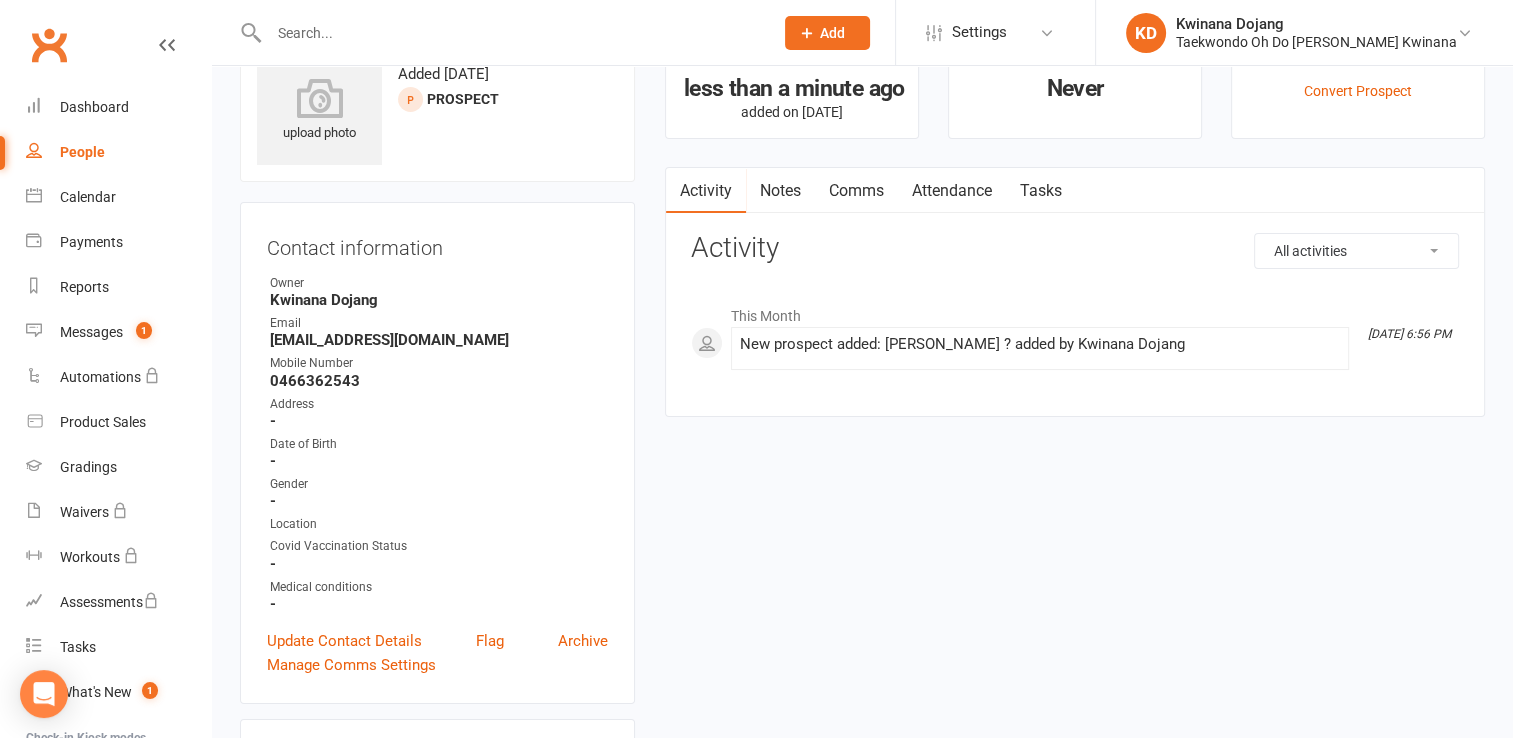 scroll, scrollTop: 0, scrollLeft: 0, axis: both 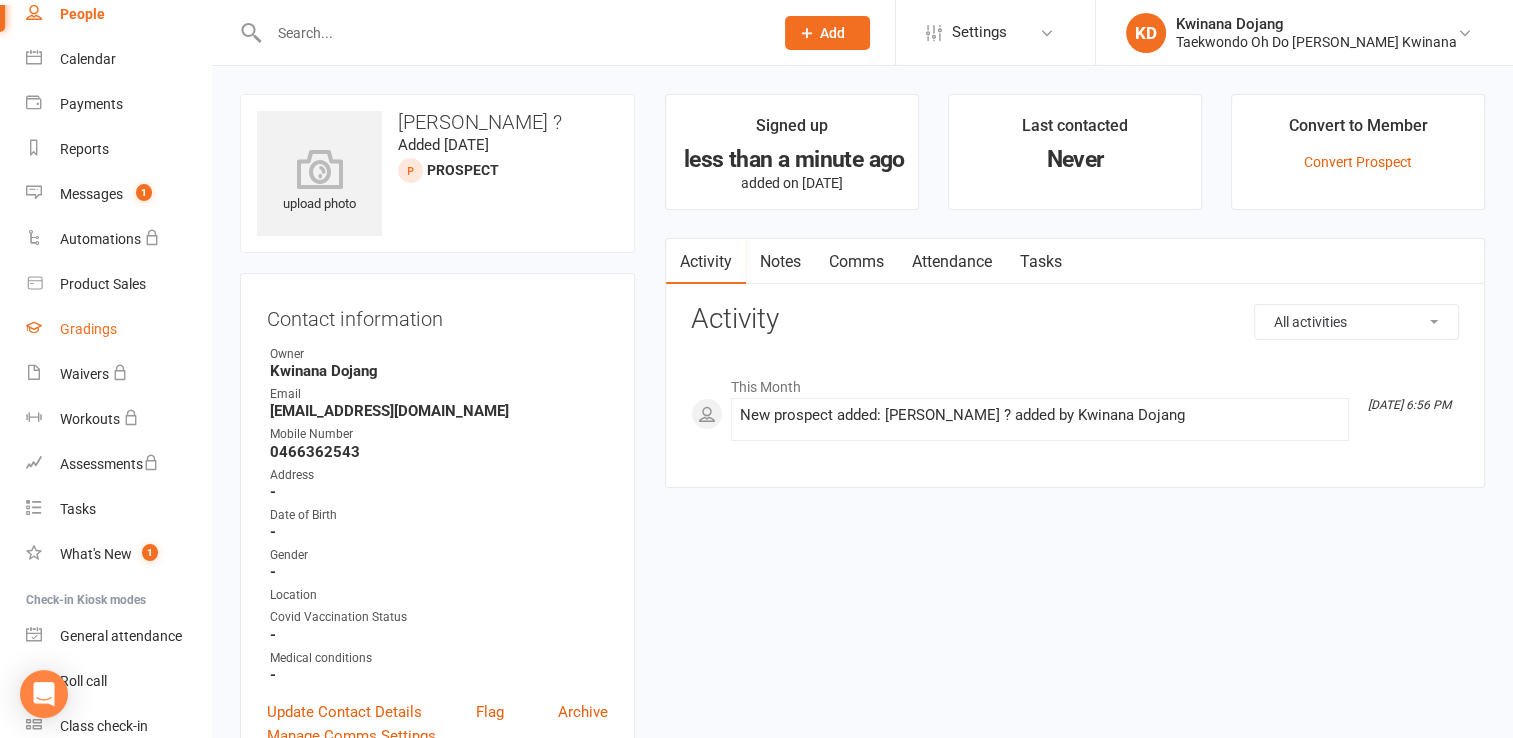click on "Gradings" at bounding box center (88, 329) 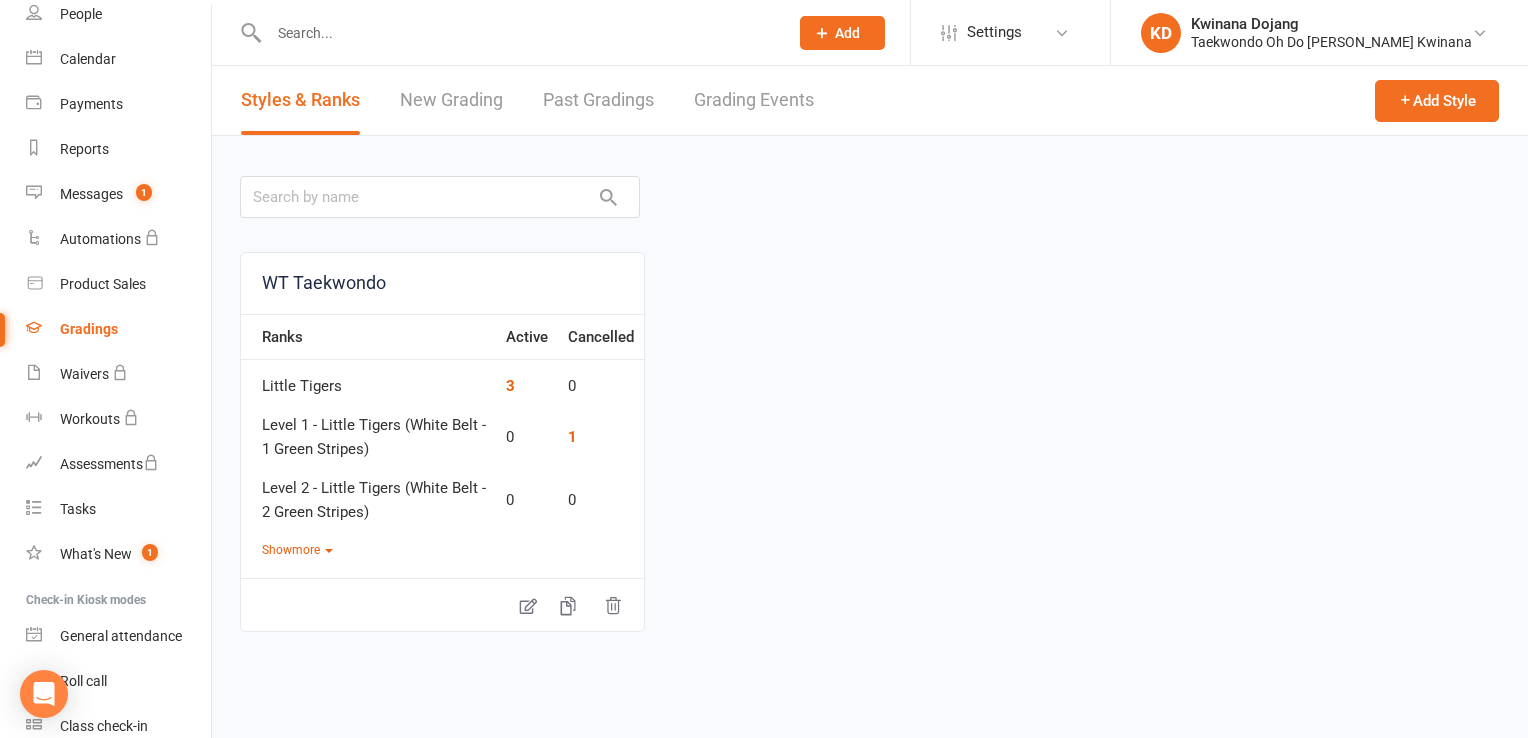 click on "Grading Events" at bounding box center (754, 100) 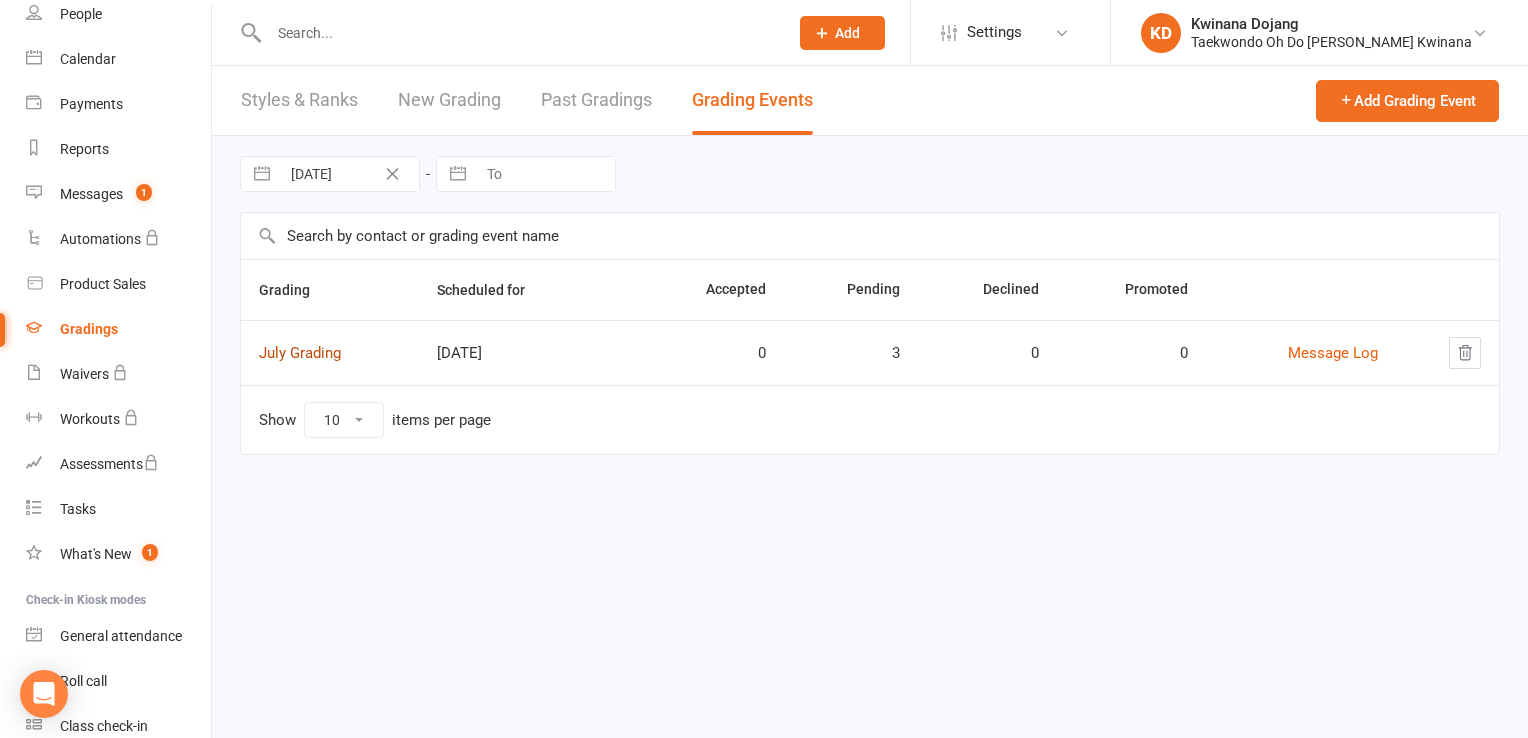 click on "July Grading" at bounding box center [300, 353] 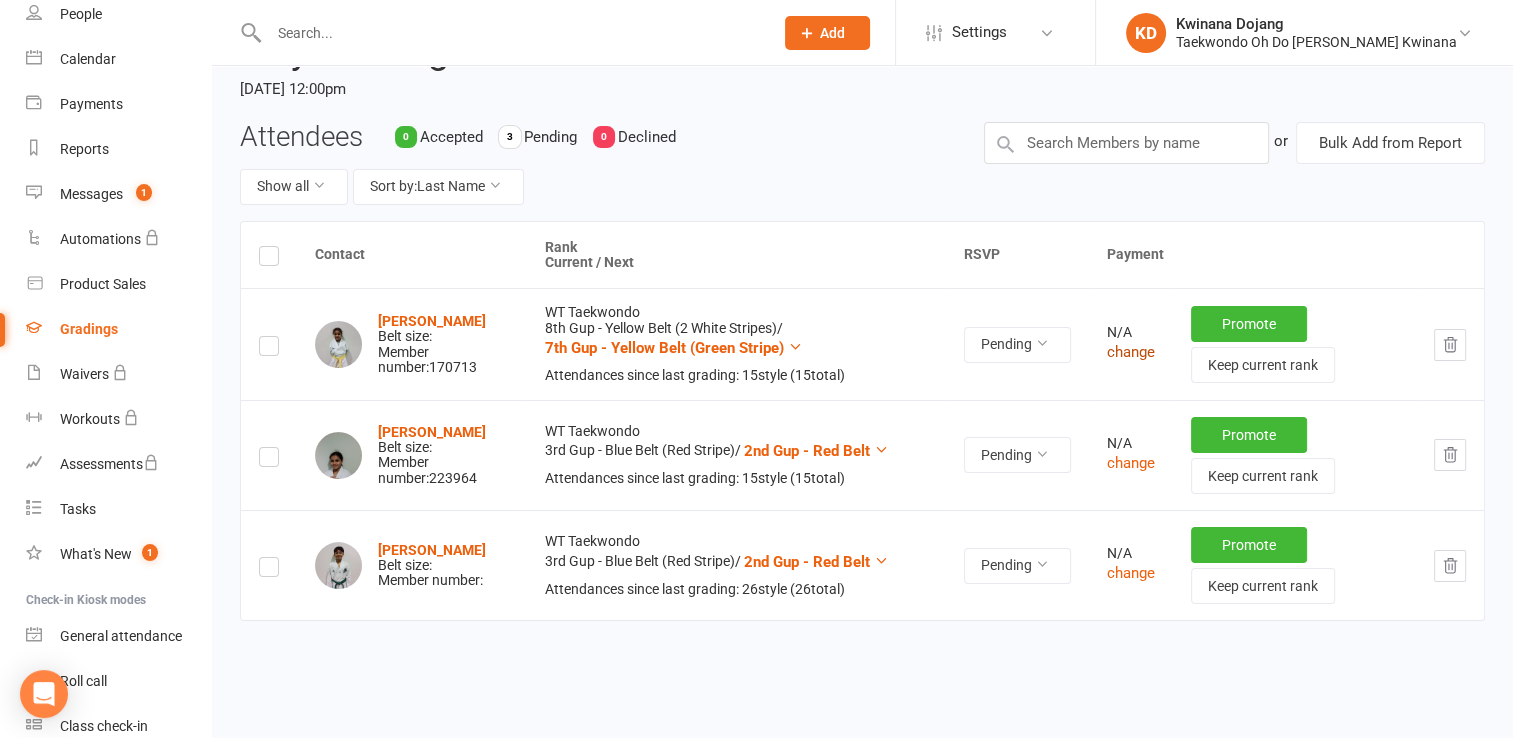scroll, scrollTop: 0, scrollLeft: 0, axis: both 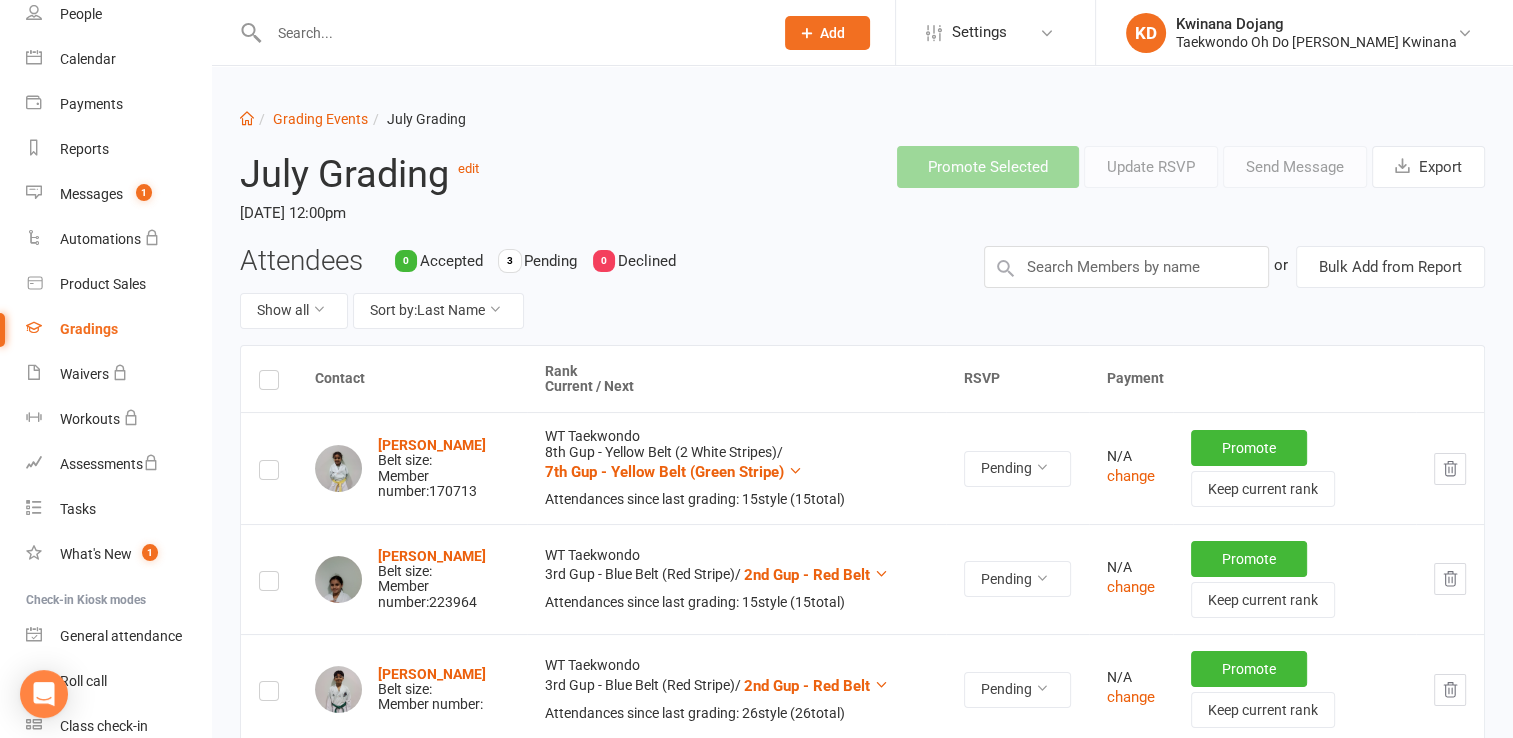 click 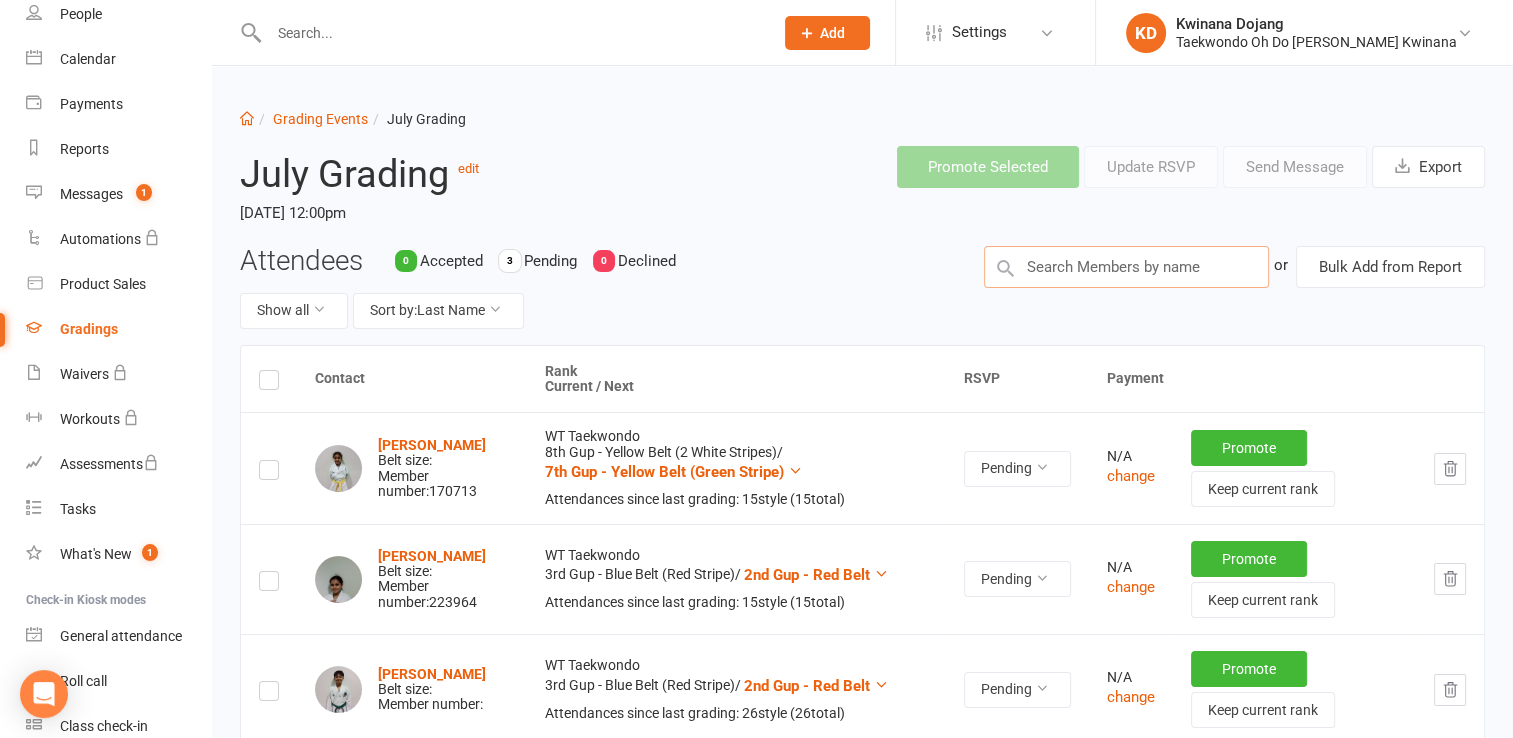 click at bounding box center [1126, 267] 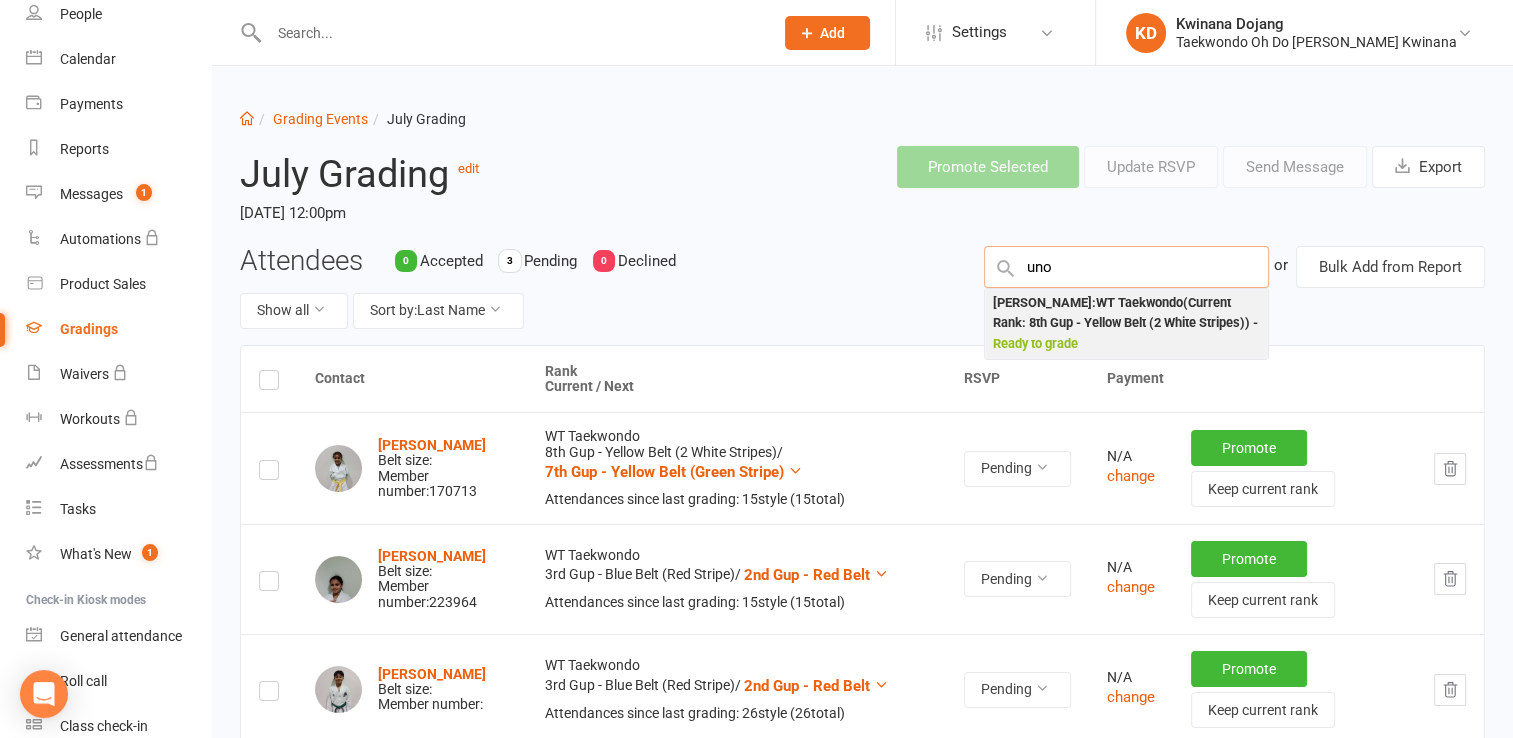 type on "uno" 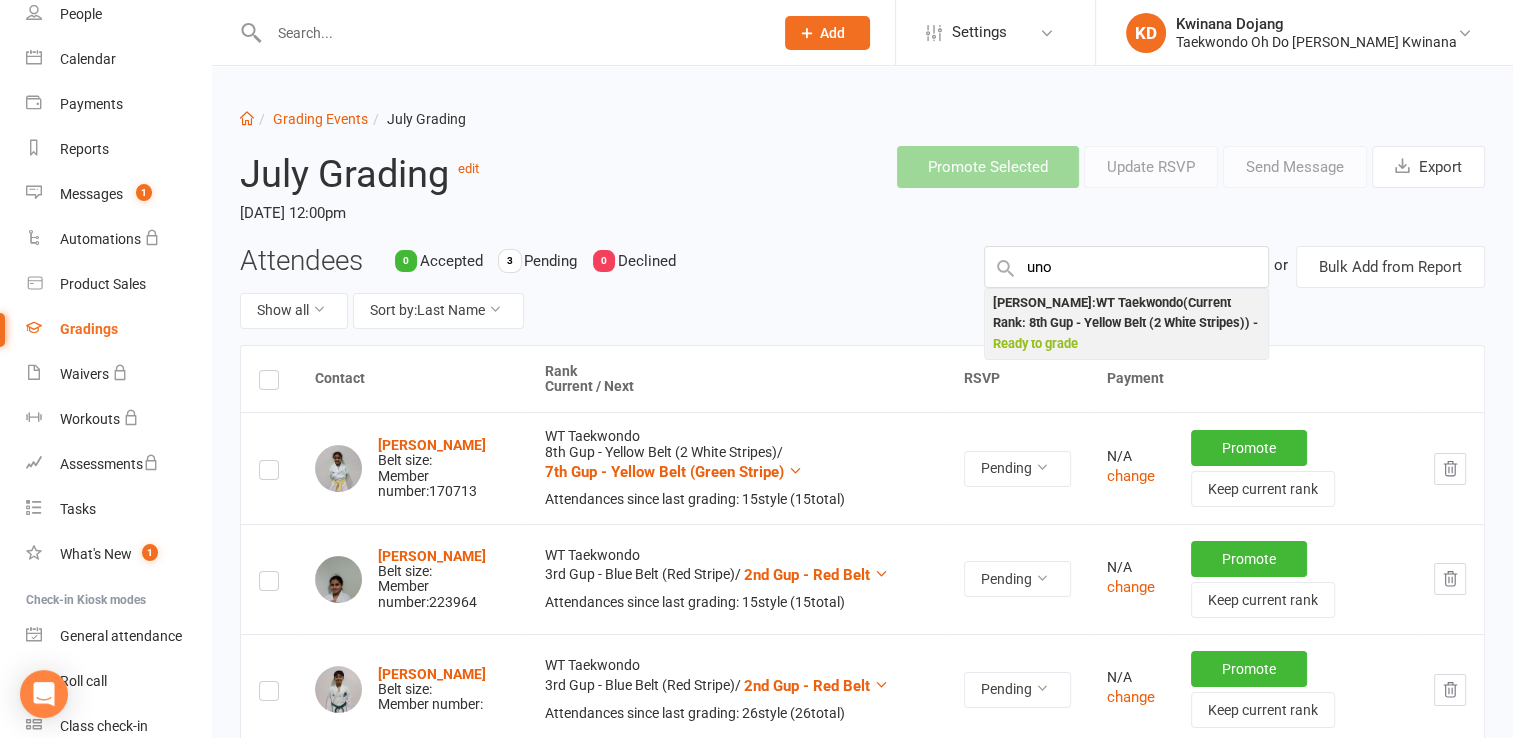 click on "[PERSON_NAME] :  WT Taekwondo  (Current Rank:   8th Gup - Yellow Belt (2 White Stripes) ) -   Ready to grade" at bounding box center (1126, 324) 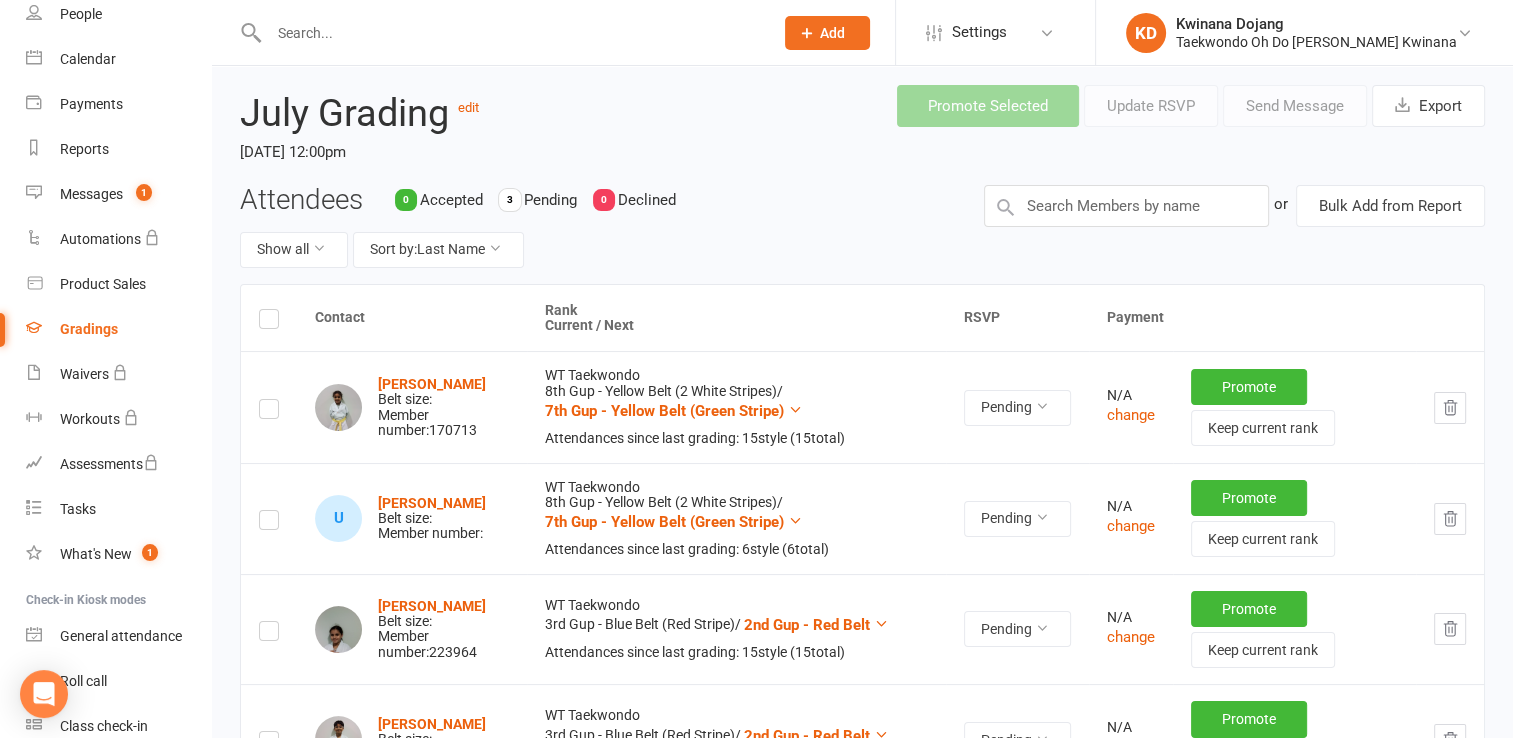 scroll, scrollTop: 0, scrollLeft: 0, axis: both 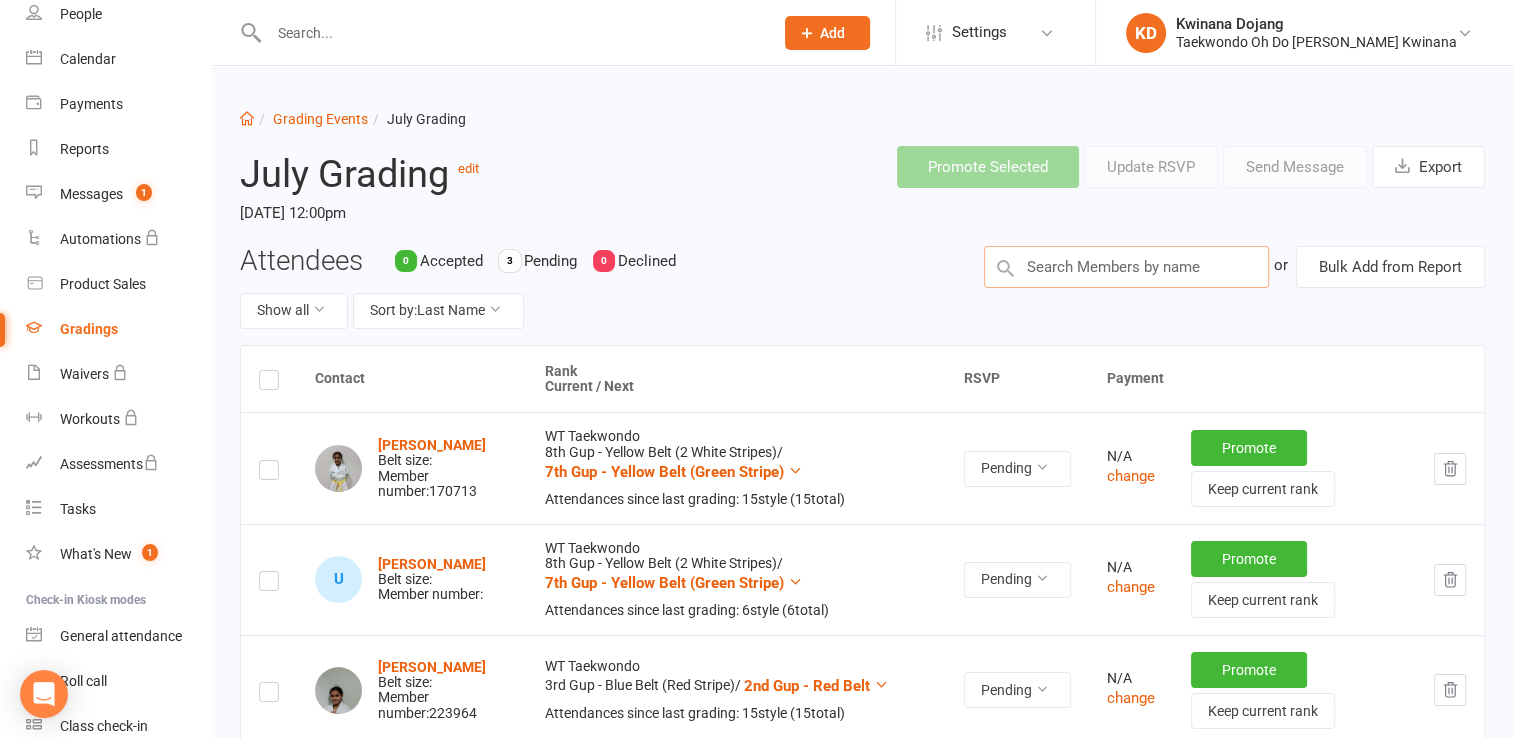 click at bounding box center (1126, 267) 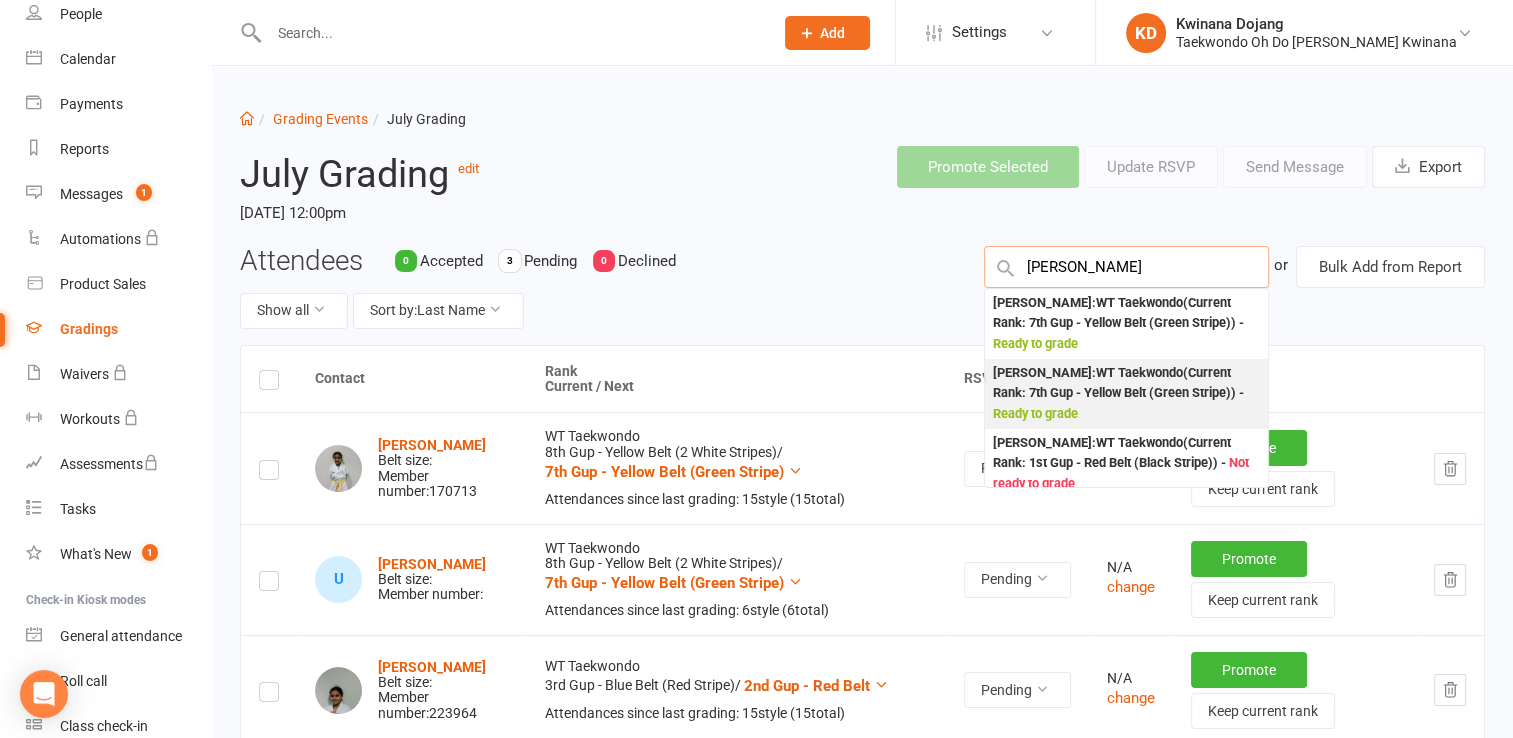 type on "[PERSON_NAME]" 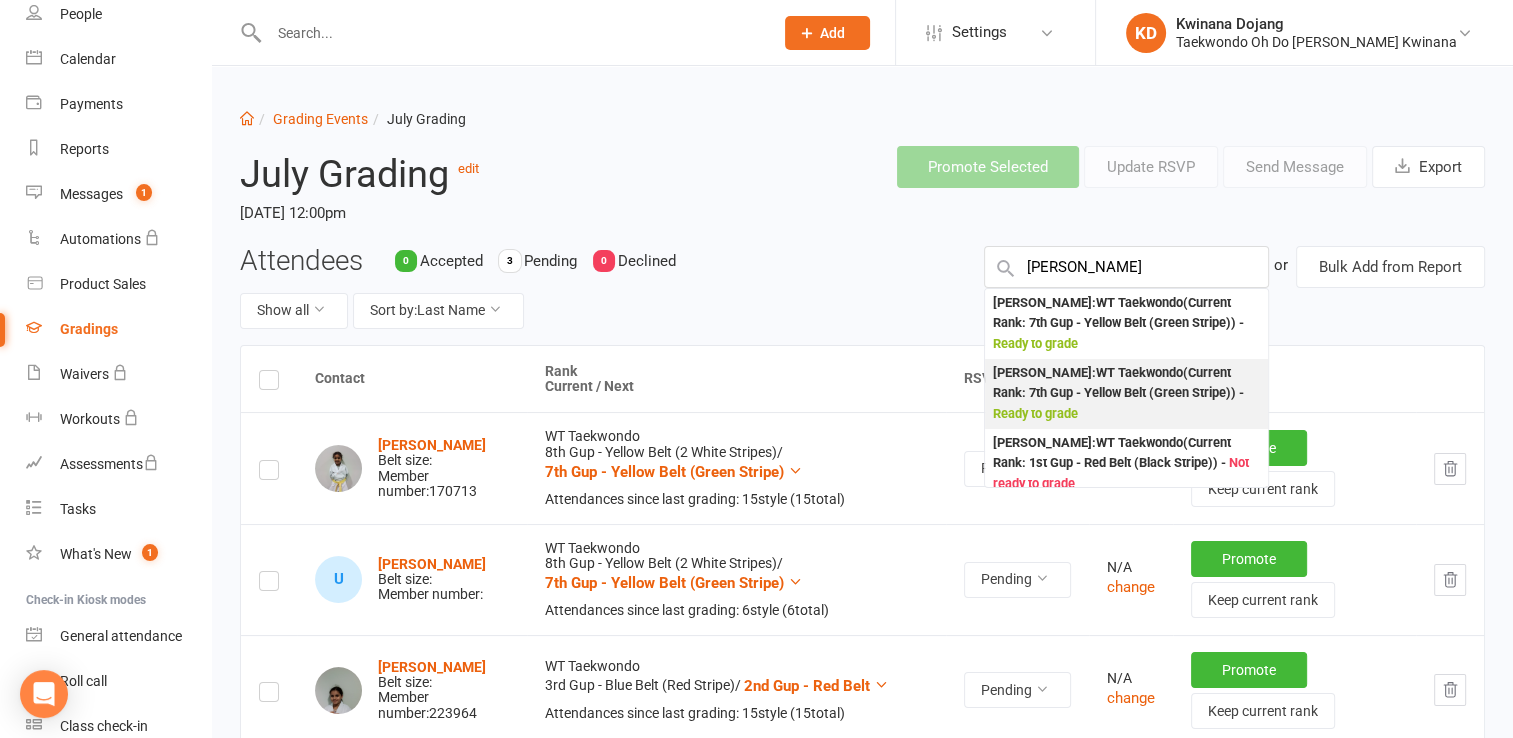 click on "[PERSON_NAME] :  WT Taekwondo  (Current Rank:   7th Gup - Yellow Belt (Green Stripe) ) -   Ready to grade" at bounding box center (1126, 394) 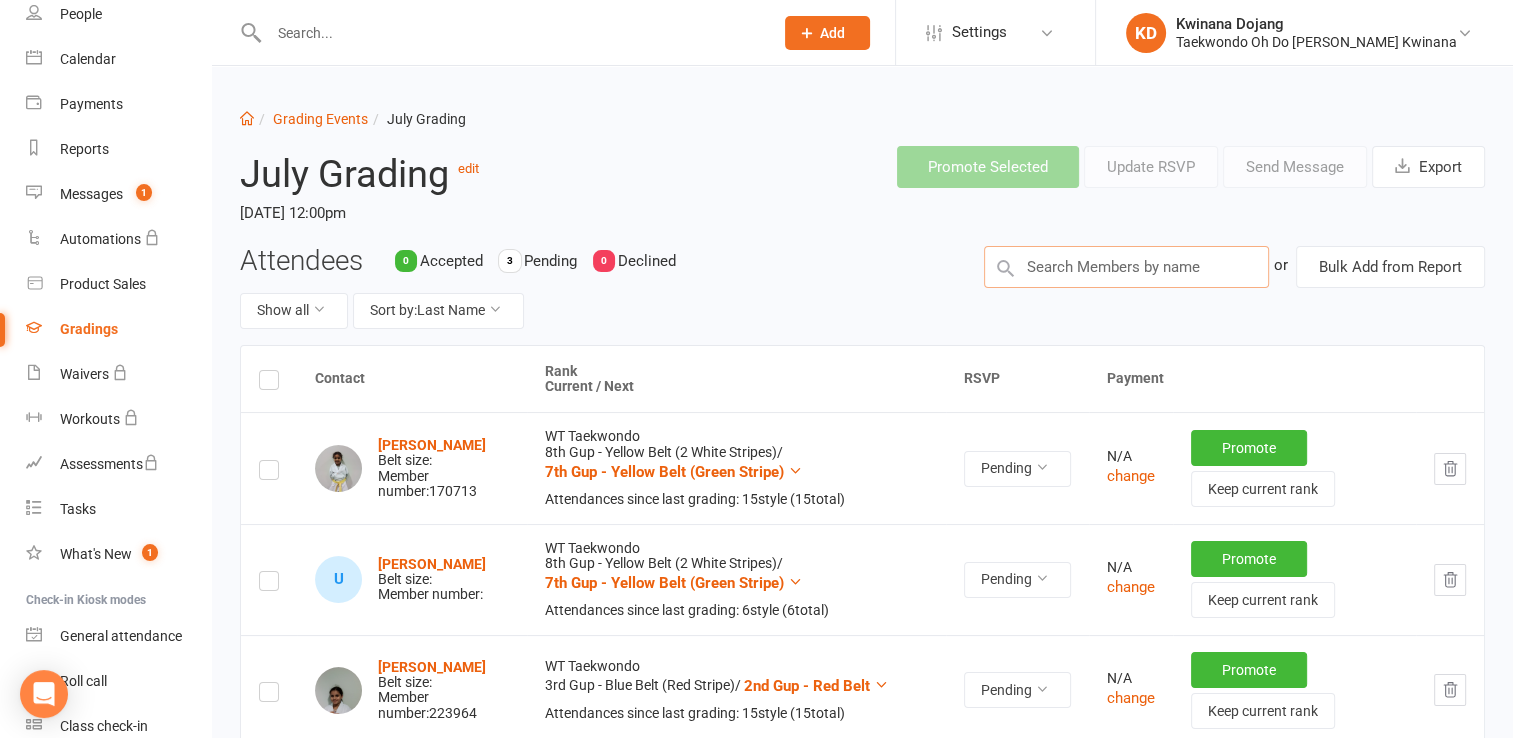 click at bounding box center (1126, 267) 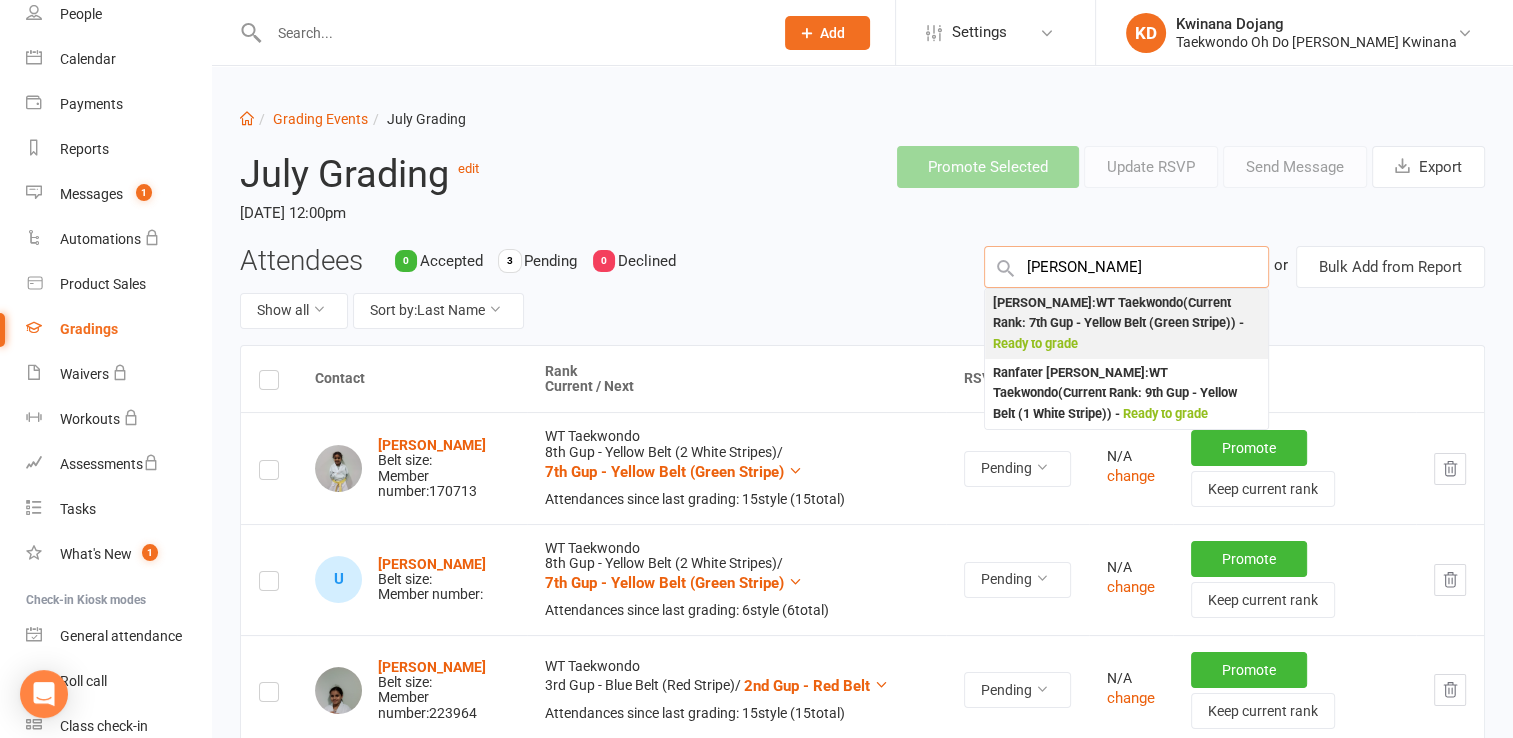 type on "[PERSON_NAME]" 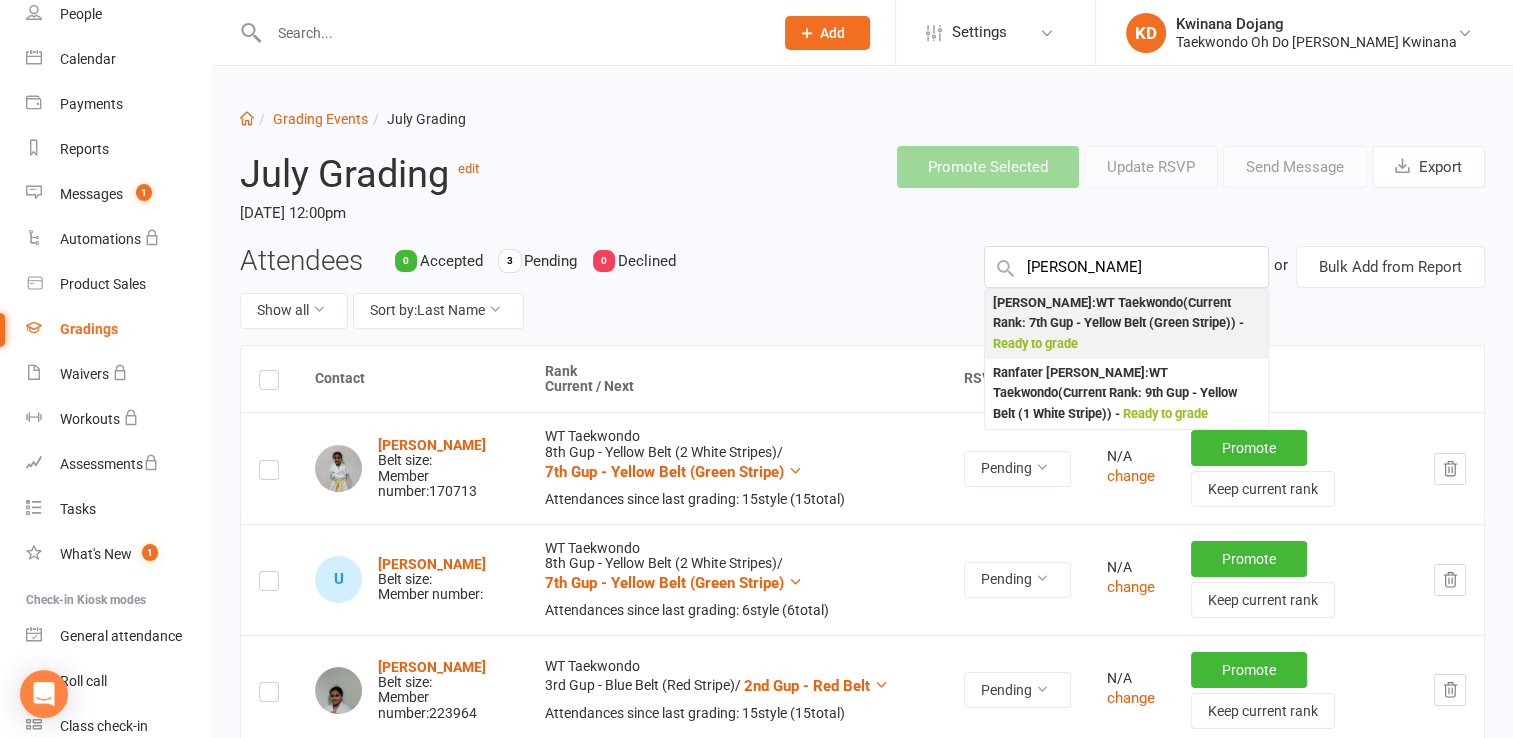 click on "[PERSON_NAME] :  [PERSON_NAME]  (Current Rank:   7th Gup - Yellow Belt (Green Stripe) ) -   Ready to grade" at bounding box center [1126, 324] 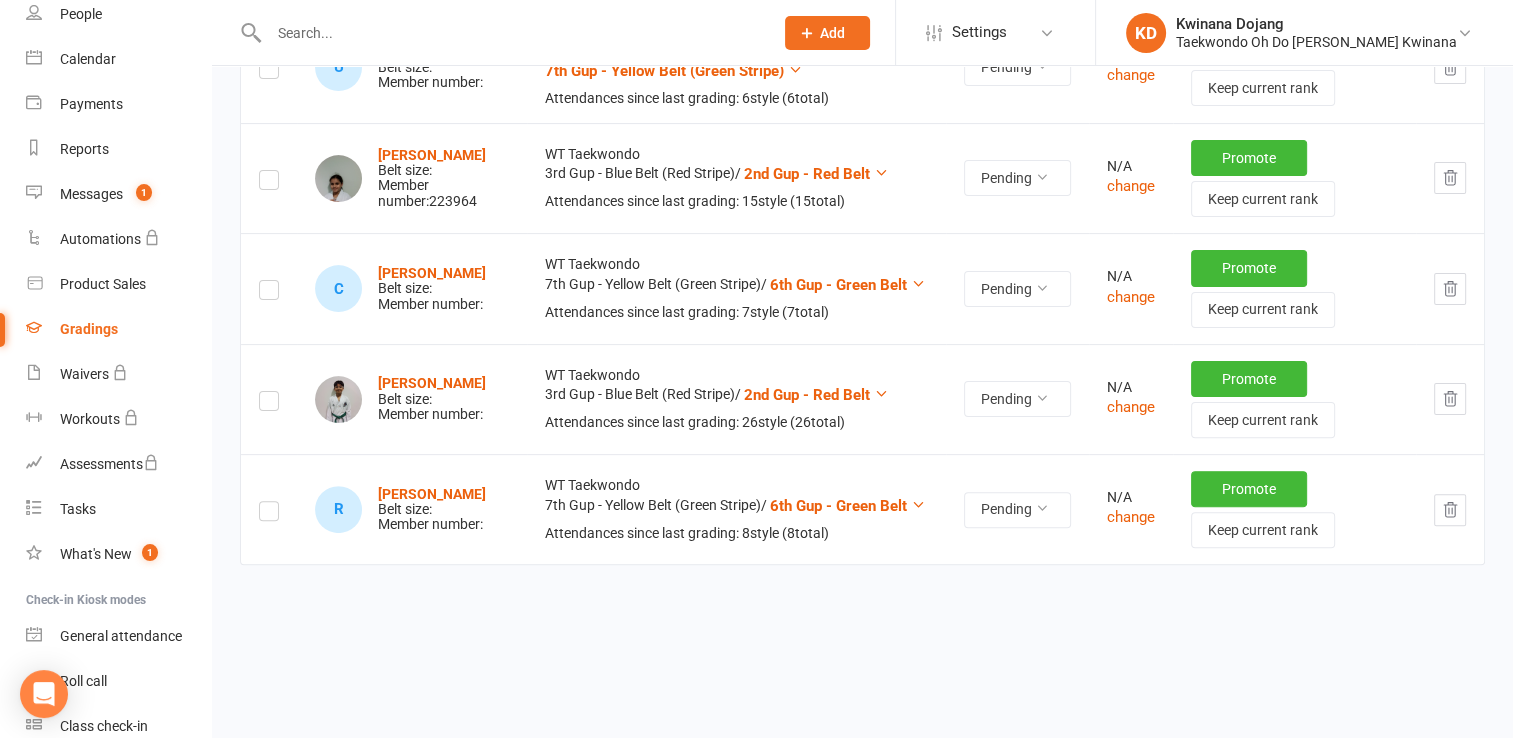 scroll, scrollTop: 520, scrollLeft: 0, axis: vertical 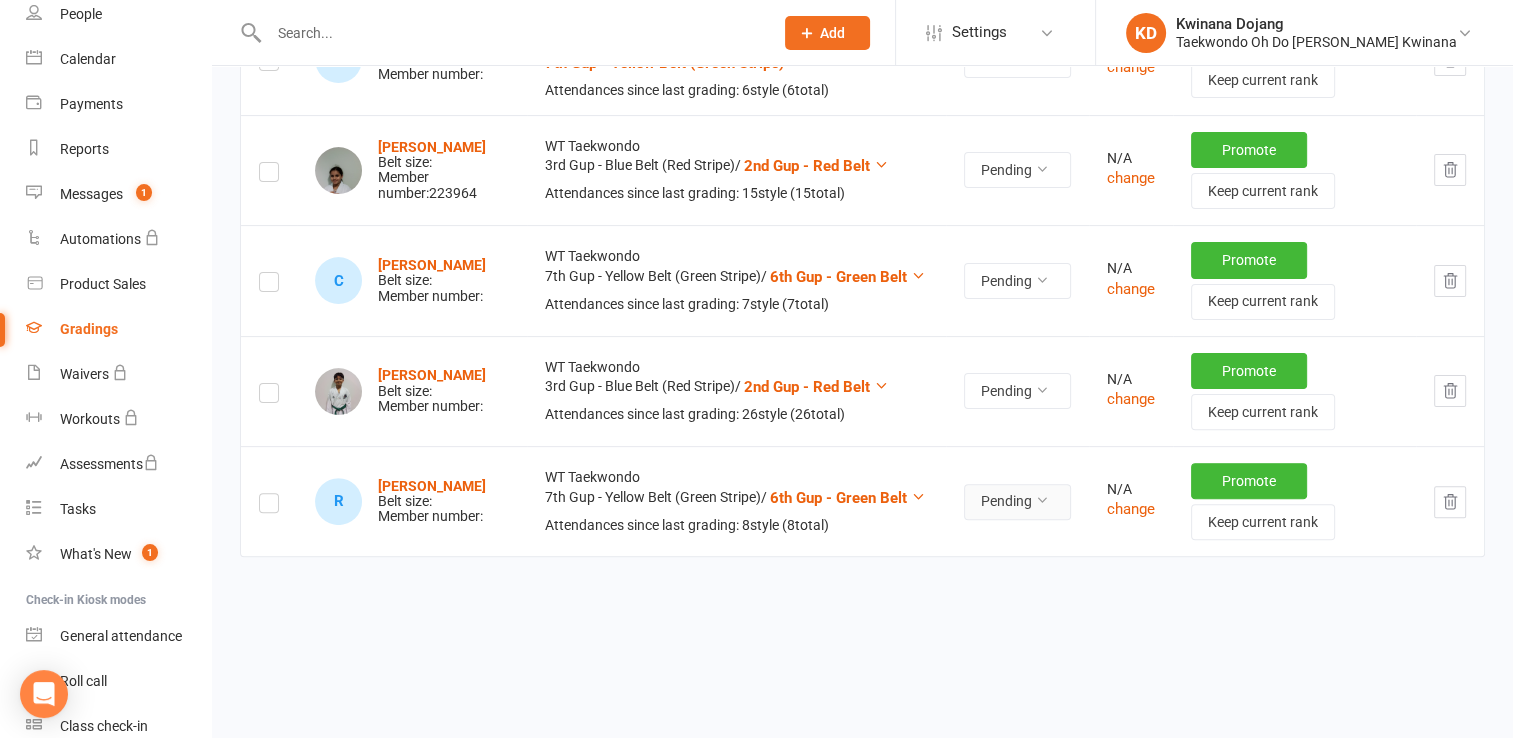 click at bounding box center (1042, 500) 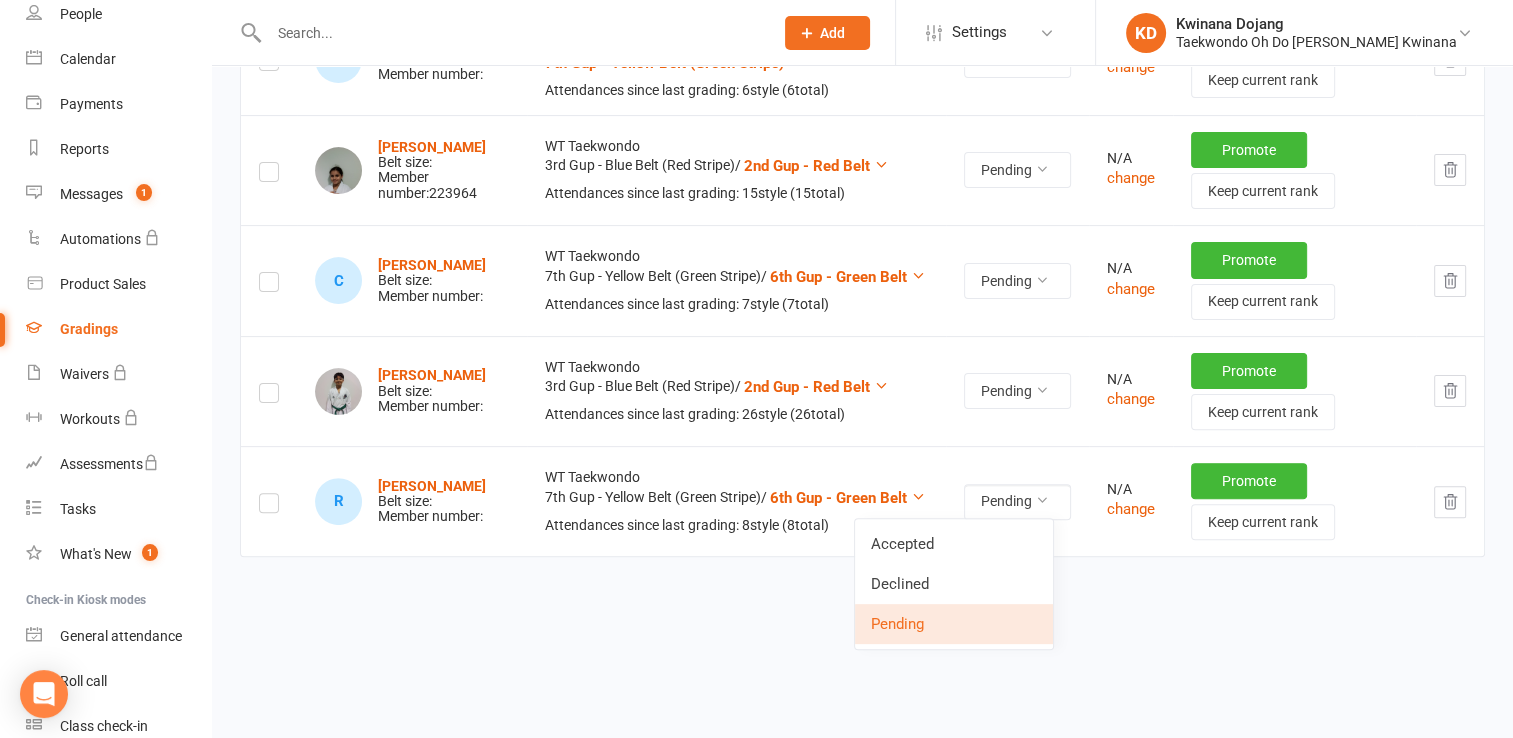 click on "Contact Rank Current / Next RSVP Payment [PERSON_NAME] Belt size:  Member number:  170713 WT Taekwondo   8th Gup - Yellow Belt (2 White Stripes)  /   7th Gup - Yellow Belt (Green Stripe)   Attendances since last grading:   15  style ( 15  total) Pending   N/A change Promote Keep current rank U Uno Armoni Irwan Belt size:  Member number:  WT Taekwondo   8th Gup - Yellow Belt (2 White Stripes)  /   7th Gup - Yellow Belt (Green Stripe)   Attendances since last grading:   6  style ( 6  total) Pending   N/A change Promote Keep current rank [PERSON_NAME] Belt size:  Member number:  223964 WT Taekwondo   3rd Gup - Blue Belt (Red Stripe)  /   2nd Gup - Red Belt   Attendances since last grading:   15  style ( 15  total) Pending   N/A change Promote Keep current rank C [PERSON_NAME] Panulde Belt size:  Member number:  WT Taekwondo   7th Gup - Yellow Belt (Green Stripe)  /   6th Gup - Green Belt   Attendances since last grading:   7  style ( 7  total) Pending   N/A change Promote Keep current rank [PERSON_NAME] Belt size:" at bounding box center [862, 255] 